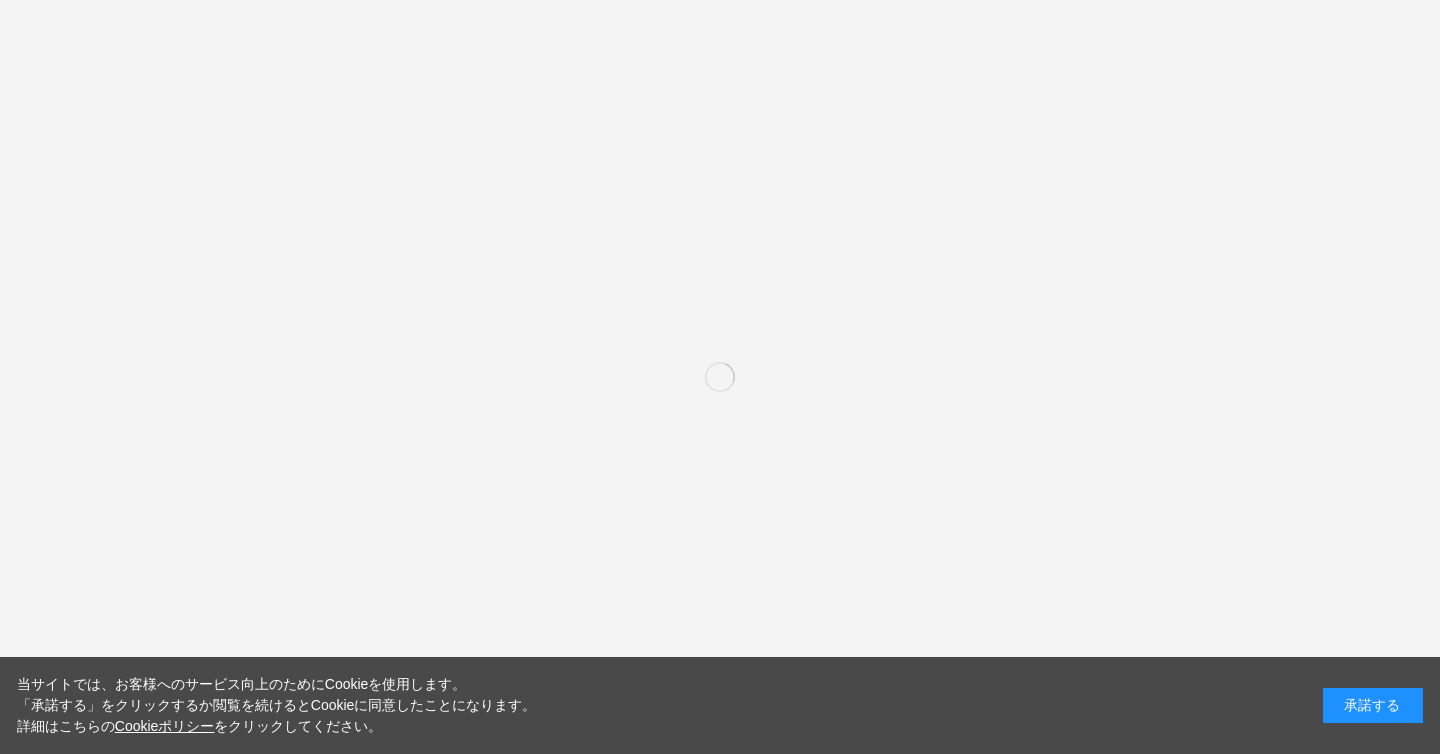 scroll, scrollTop: 0, scrollLeft: 0, axis: both 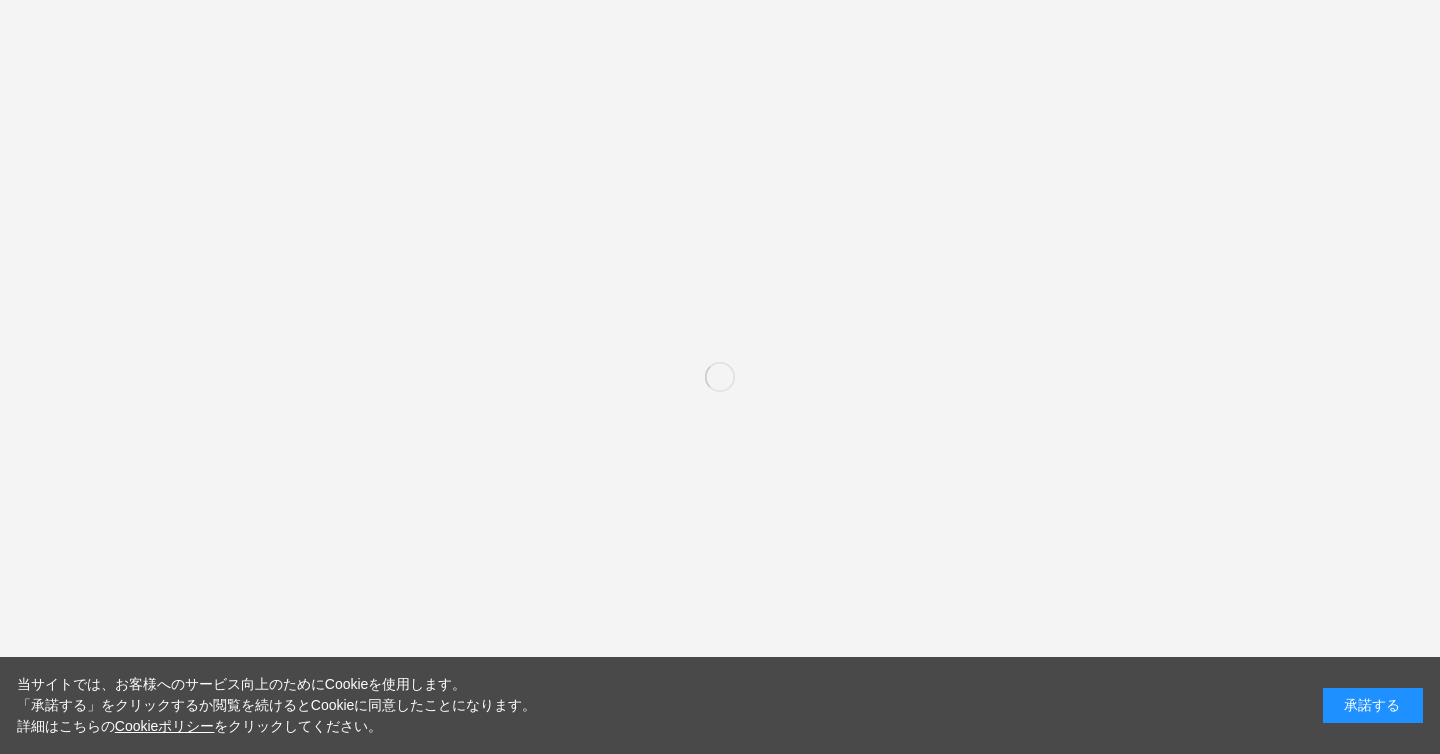 click on "承諾する" at bounding box center [1373, 705] 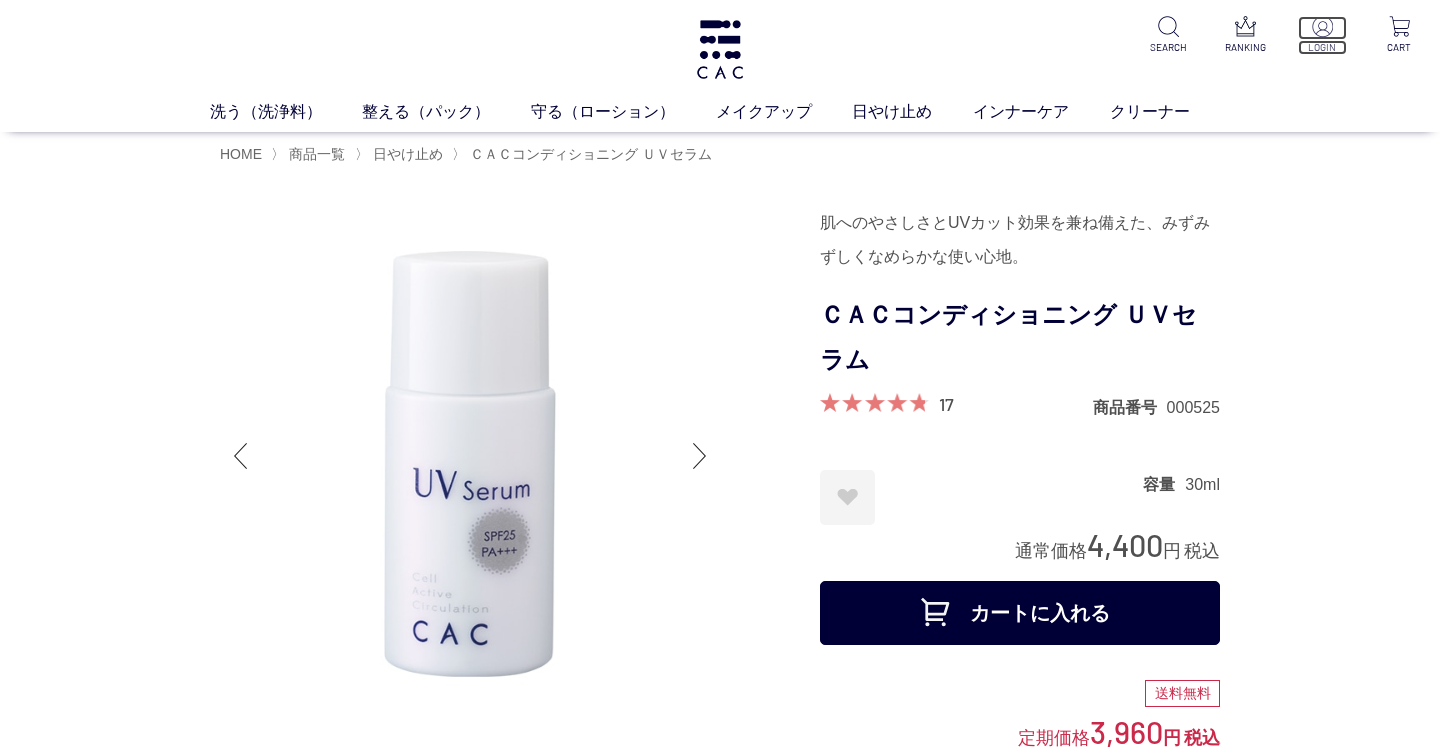 click at bounding box center [1322, 26] 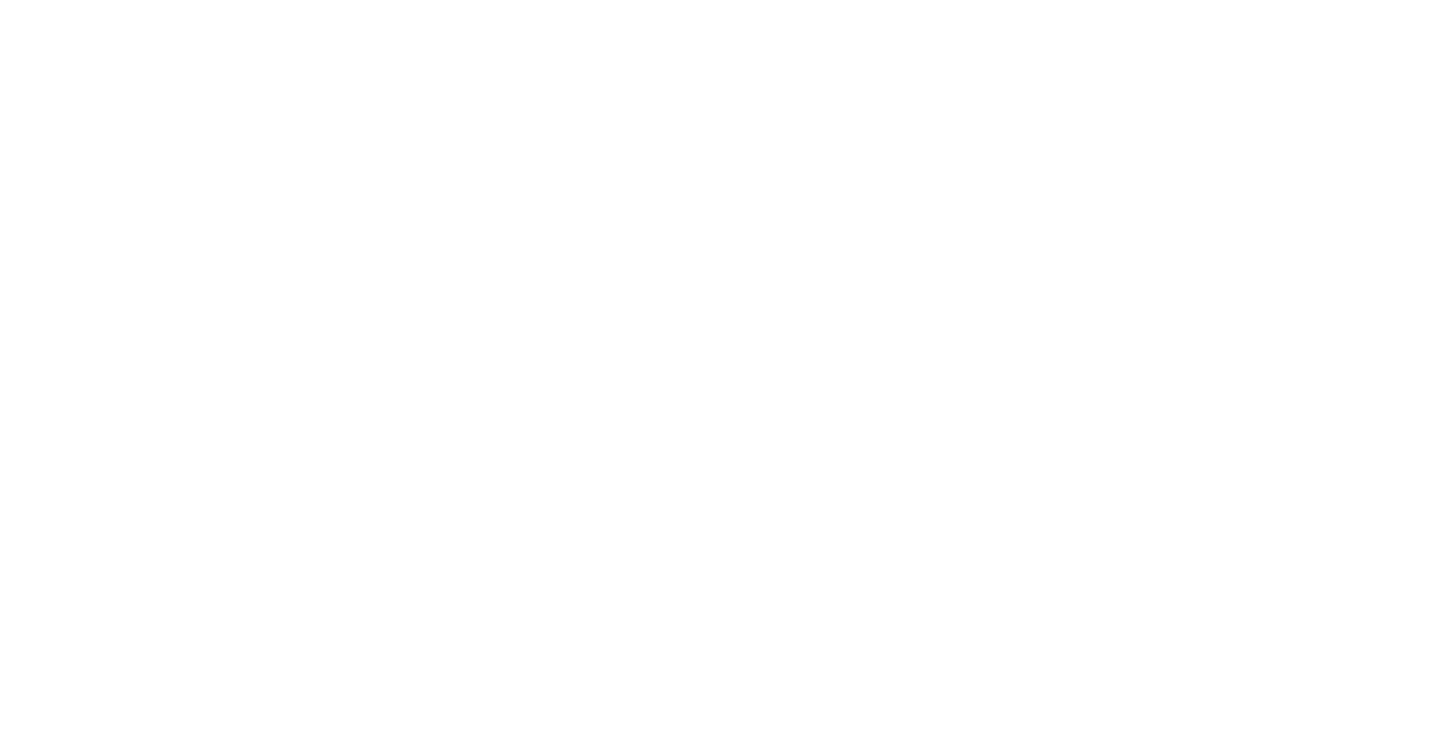 scroll, scrollTop: 0, scrollLeft: 0, axis: both 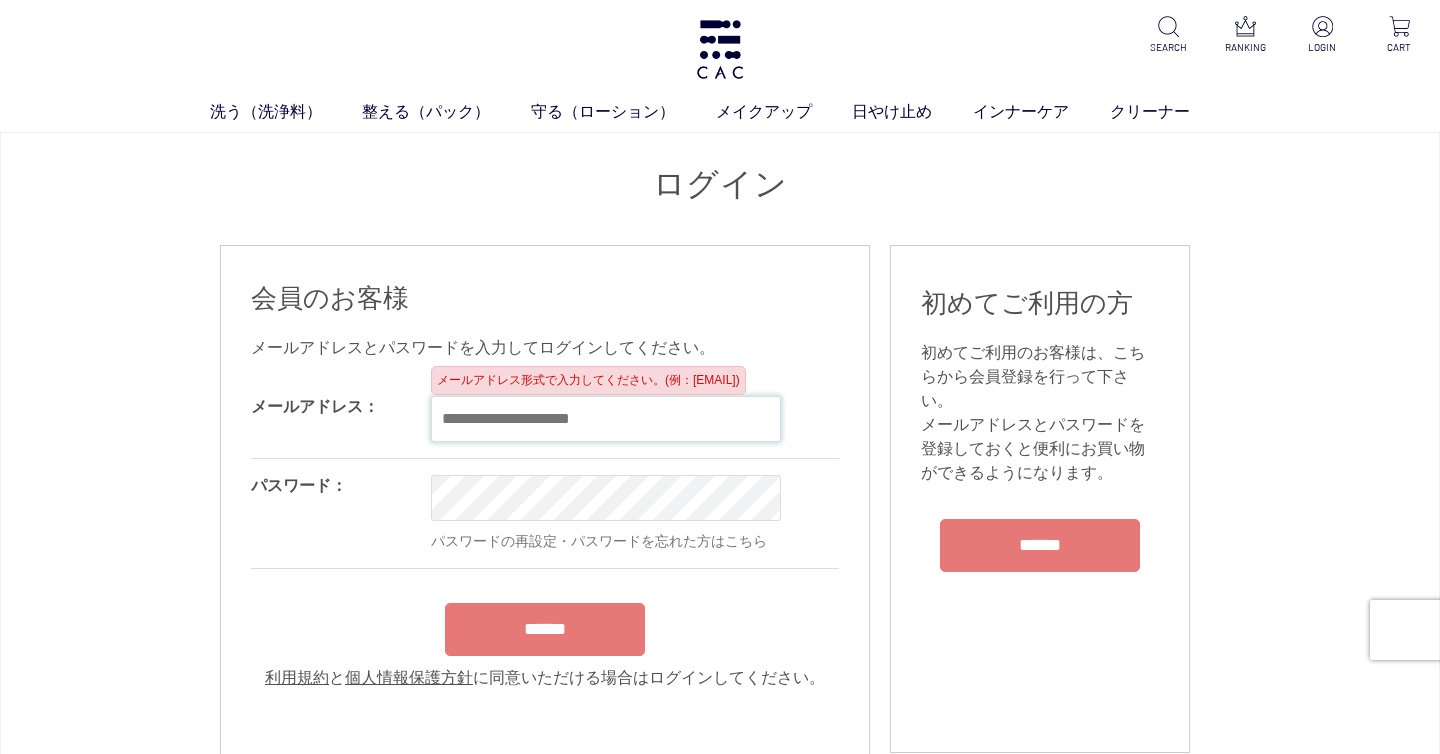 click at bounding box center [606, 419] 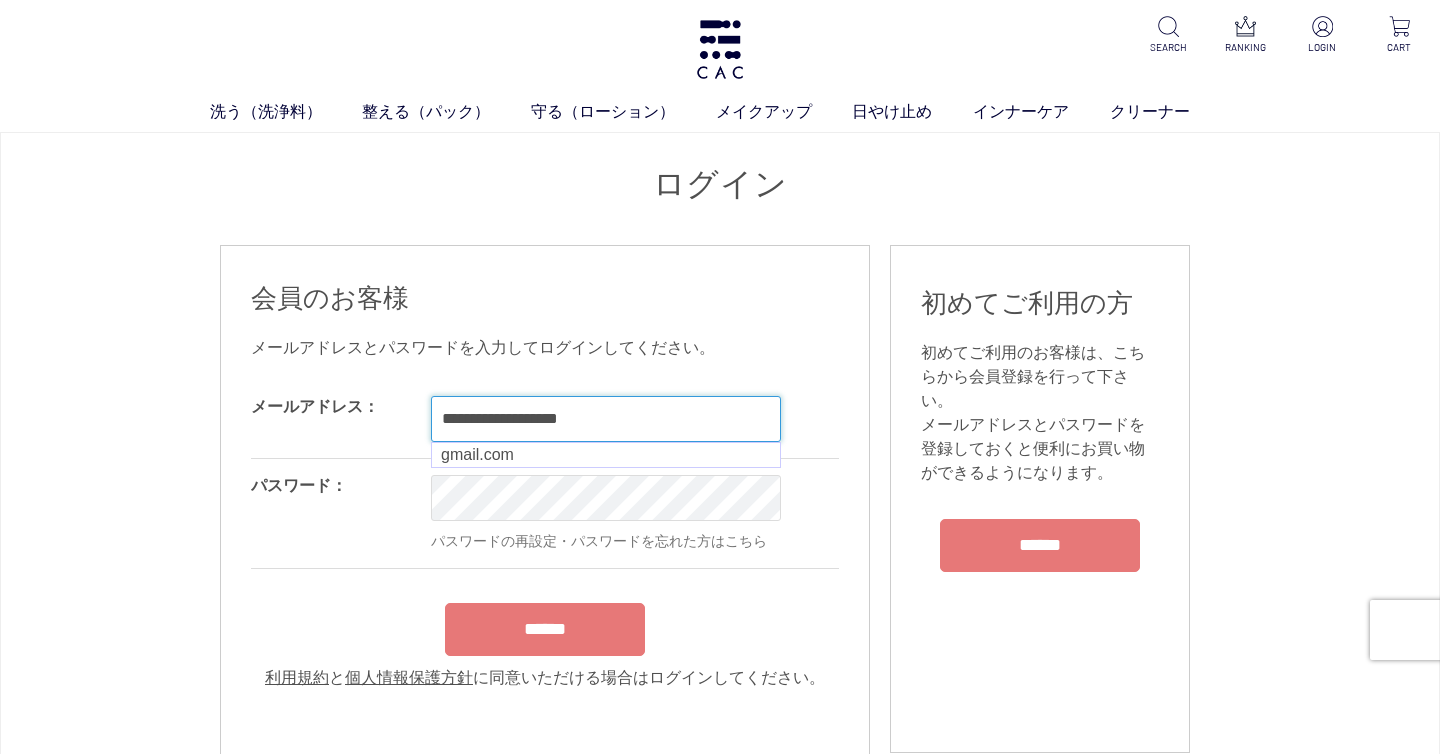 type on "**********" 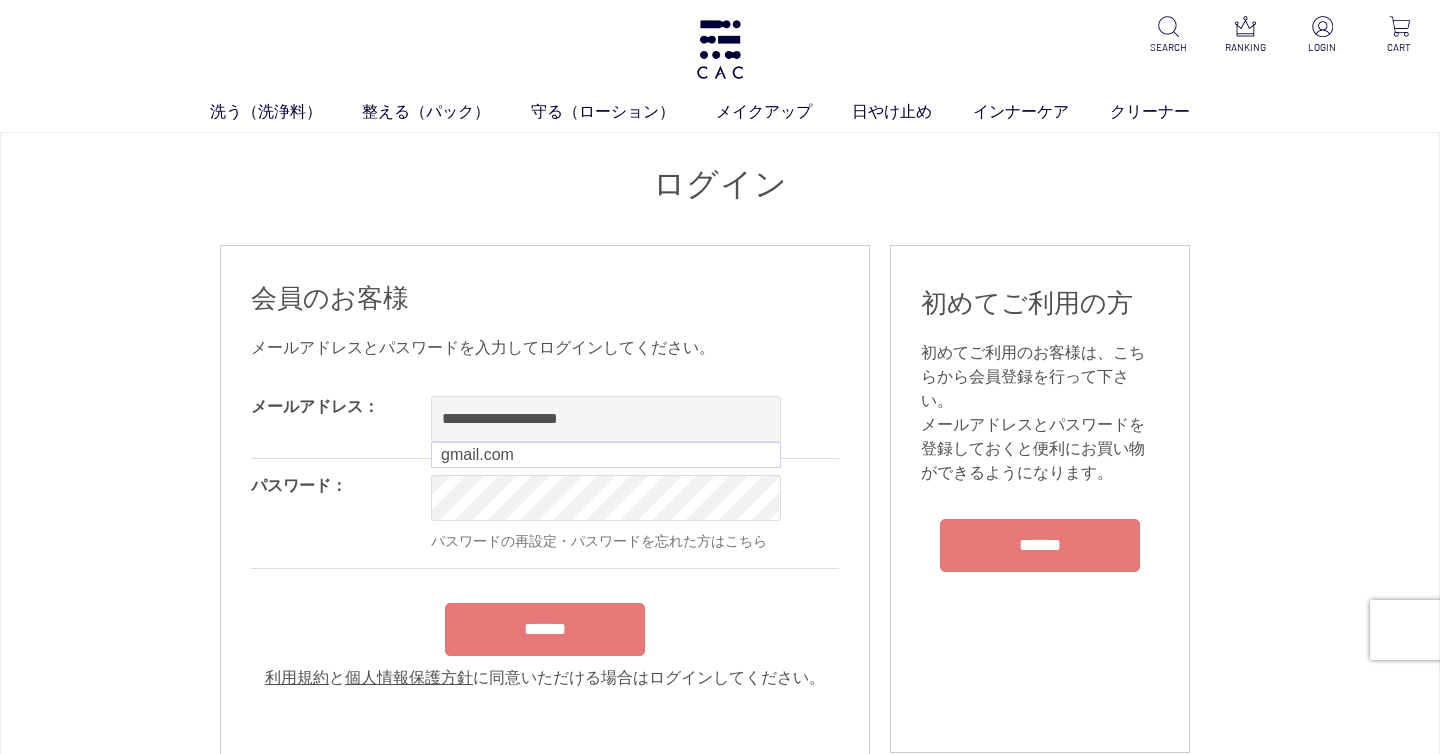 click on "**********" at bounding box center [691, 419] 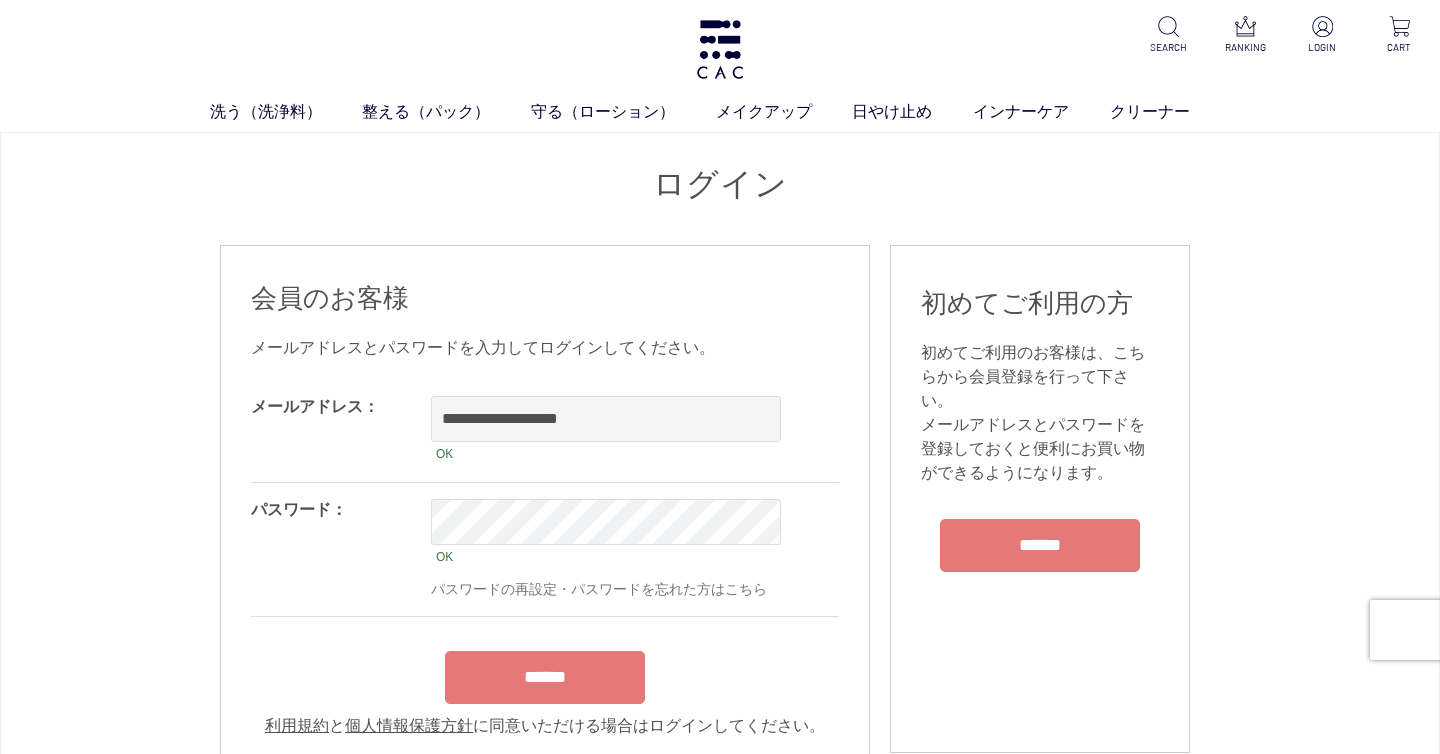click on "******" at bounding box center [545, 672] 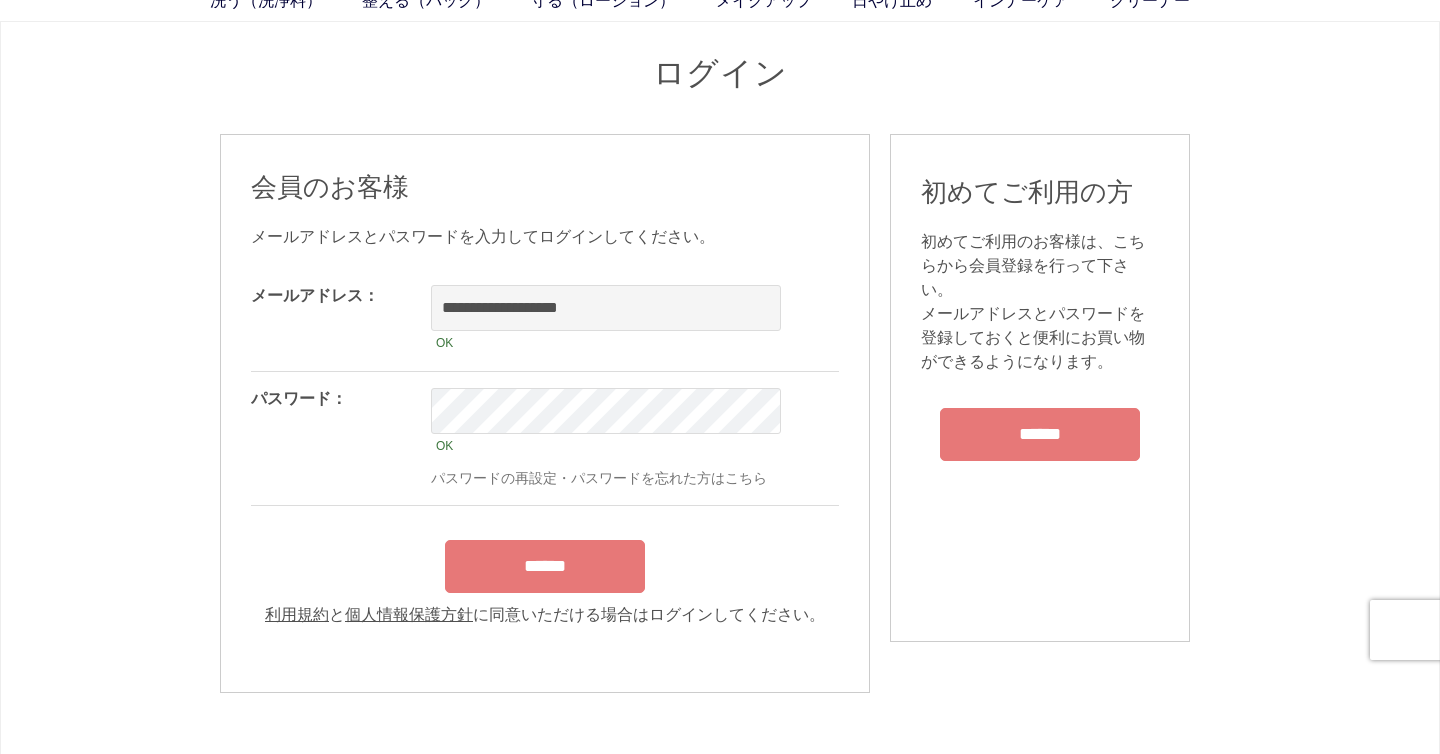 scroll, scrollTop: 80, scrollLeft: 0, axis: vertical 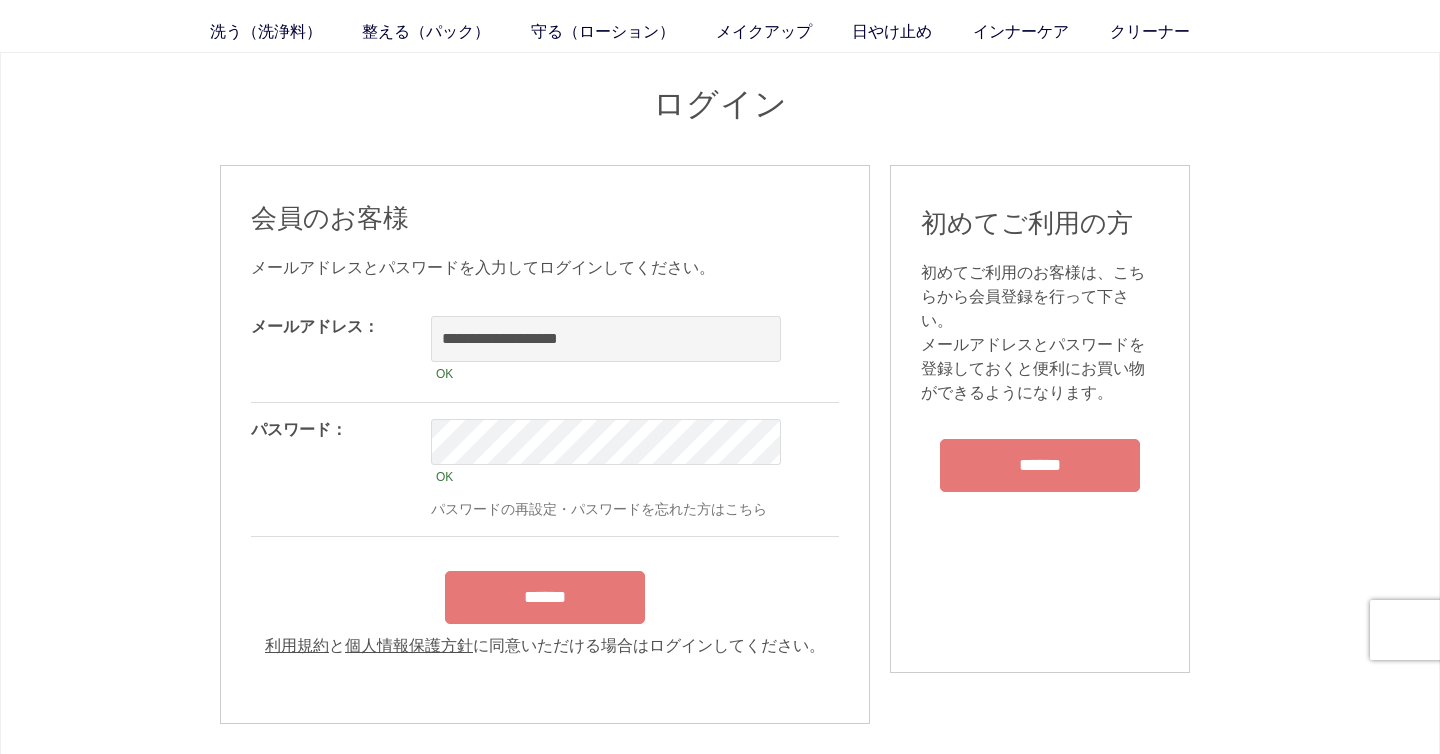 click on "******" at bounding box center (545, 597) 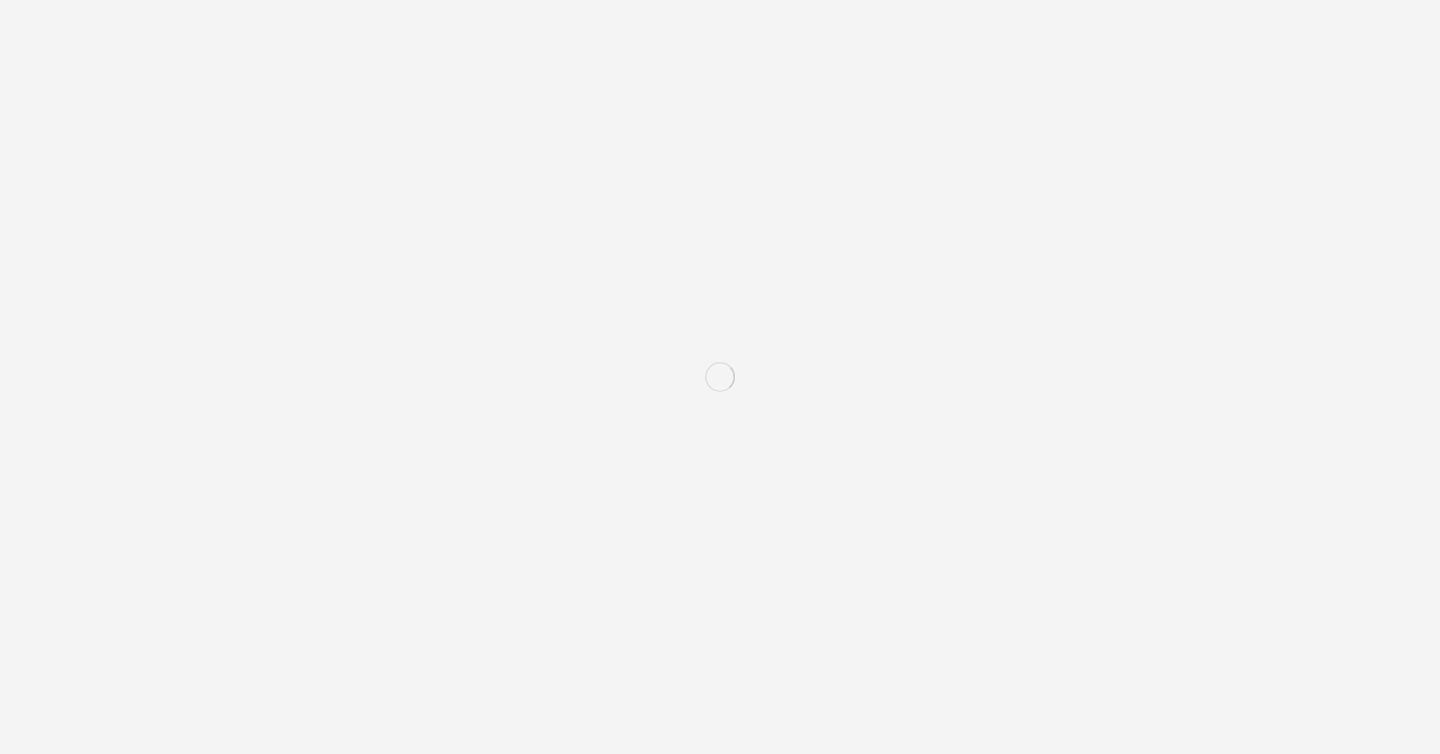 scroll, scrollTop: 0, scrollLeft: 0, axis: both 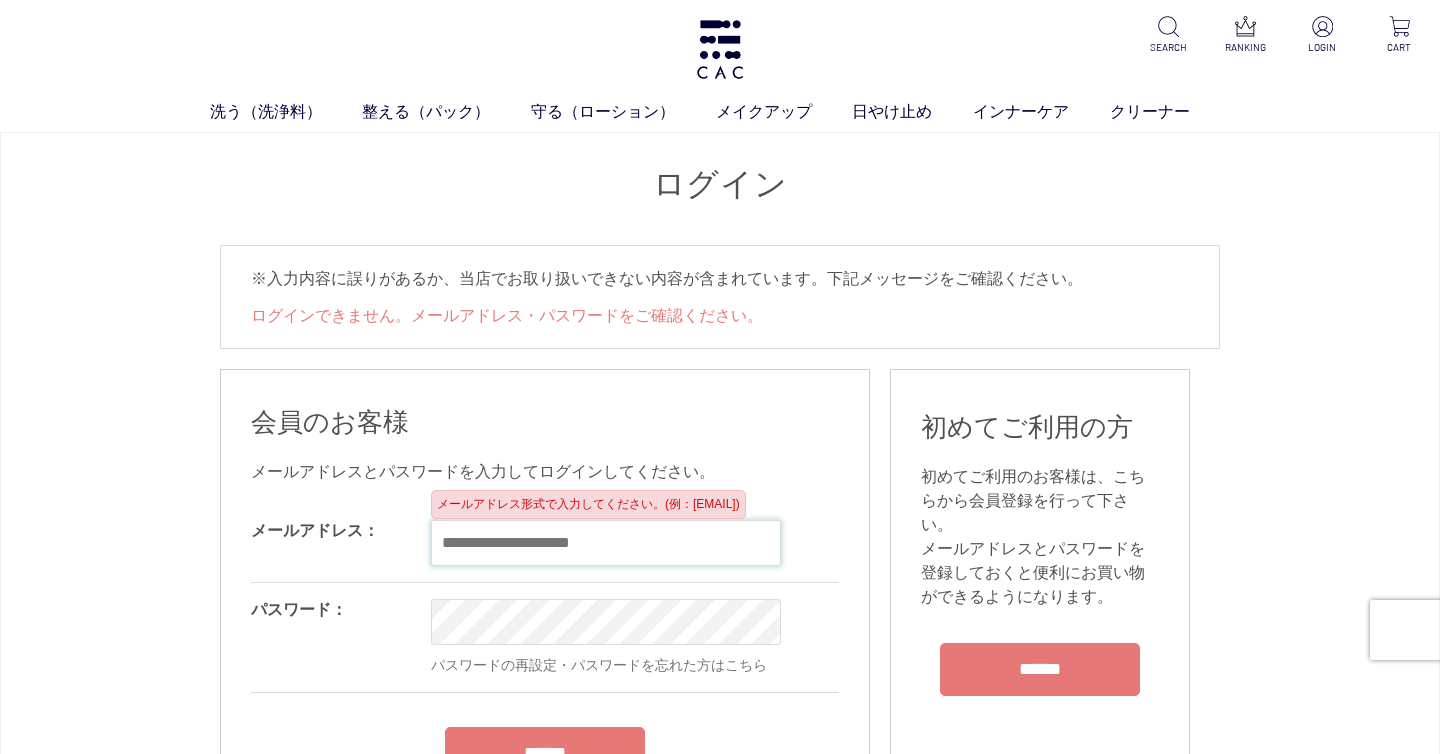 click at bounding box center (606, 543) 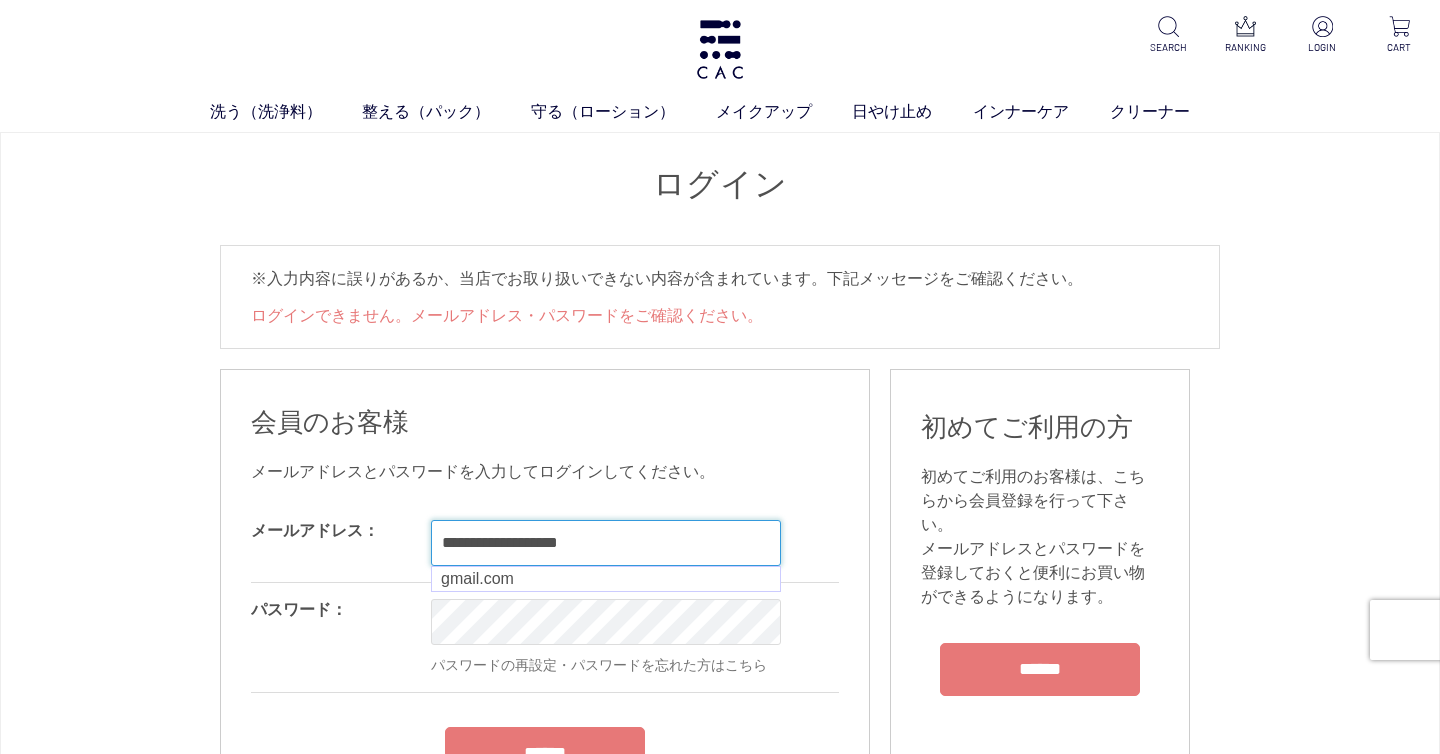 type on "**********" 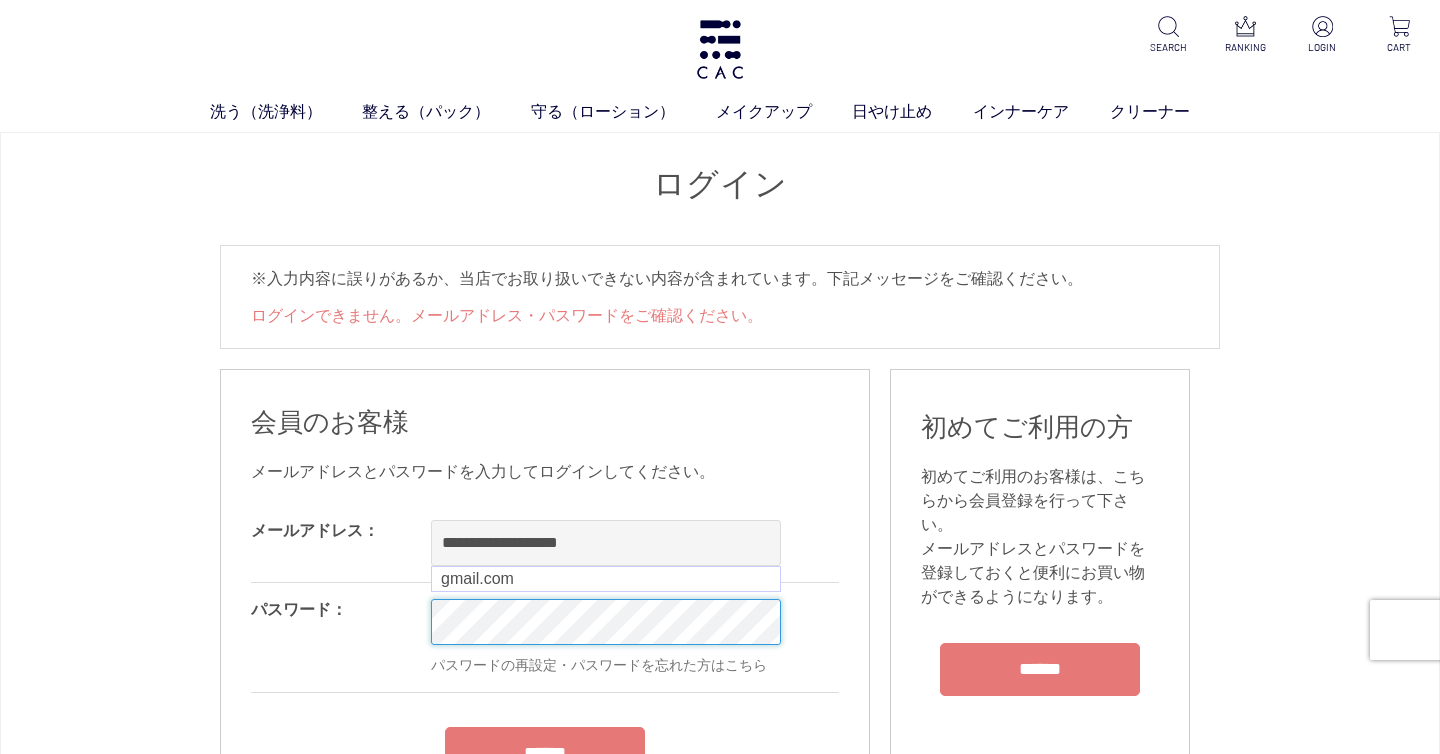 click on "洗う（洗浄料）
液体洗浄料
パウダー洗浄料
泡洗顔料
グッズ
整える（パック）
フェイスパック
ヘアパック
守る（ローション）
保湿化粧水
柔軟化粧水
美容液
ジェル
メイクアップ
ベース
アイ
フェイスカラー
リップ
日やけ止め
インナーケア
クリーナー
SEARCH
RANKING
LOGIN
CART
ログイン
会員のお客様" at bounding box center (720, 1848) 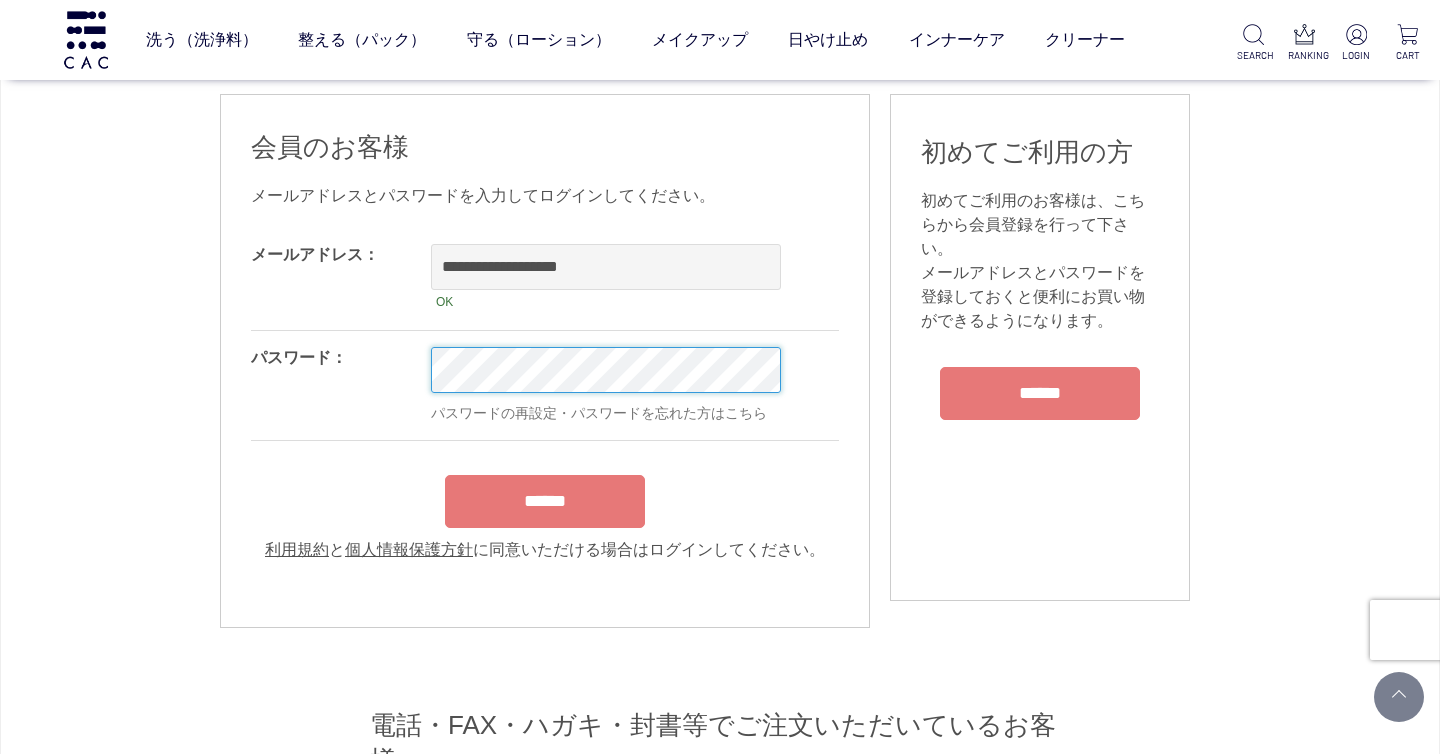 scroll, scrollTop: 258, scrollLeft: 0, axis: vertical 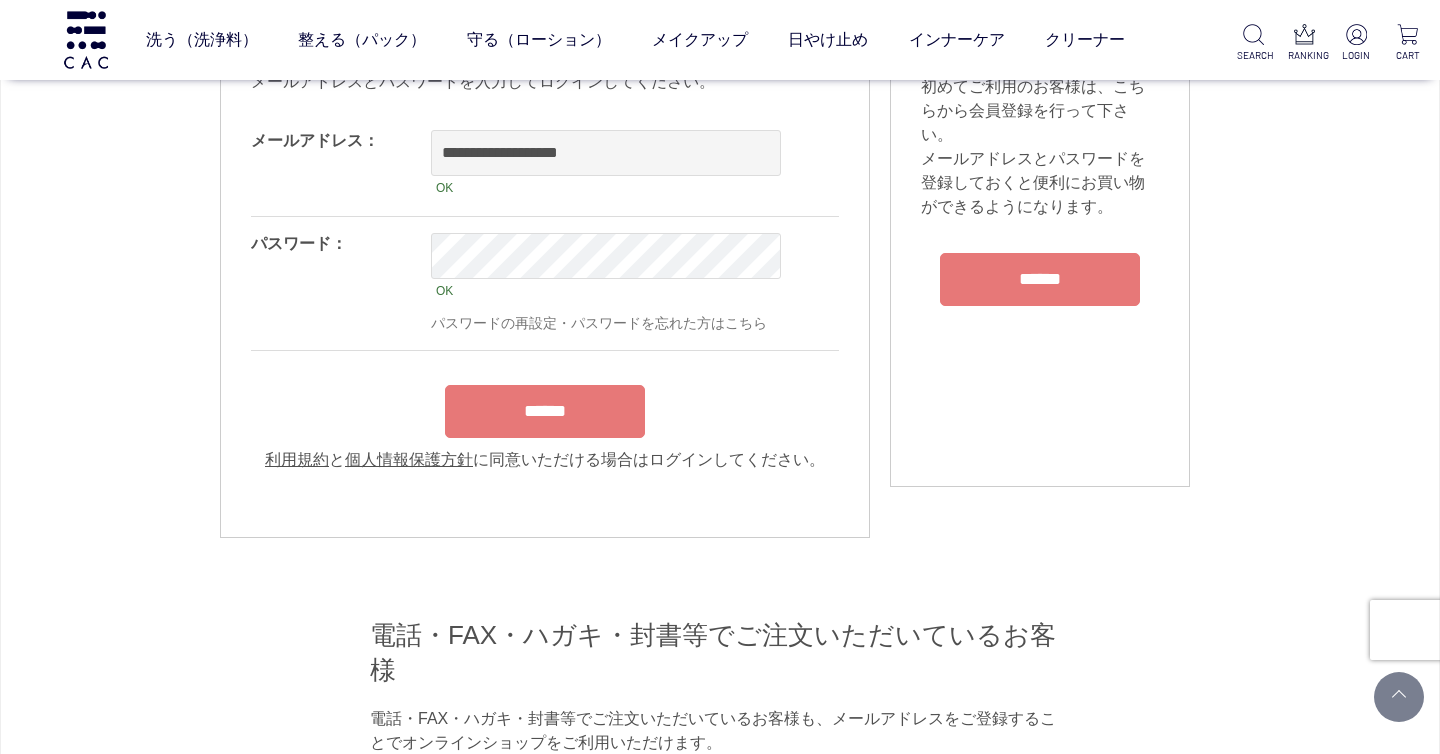 click on "******" at bounding box center (545, 411) 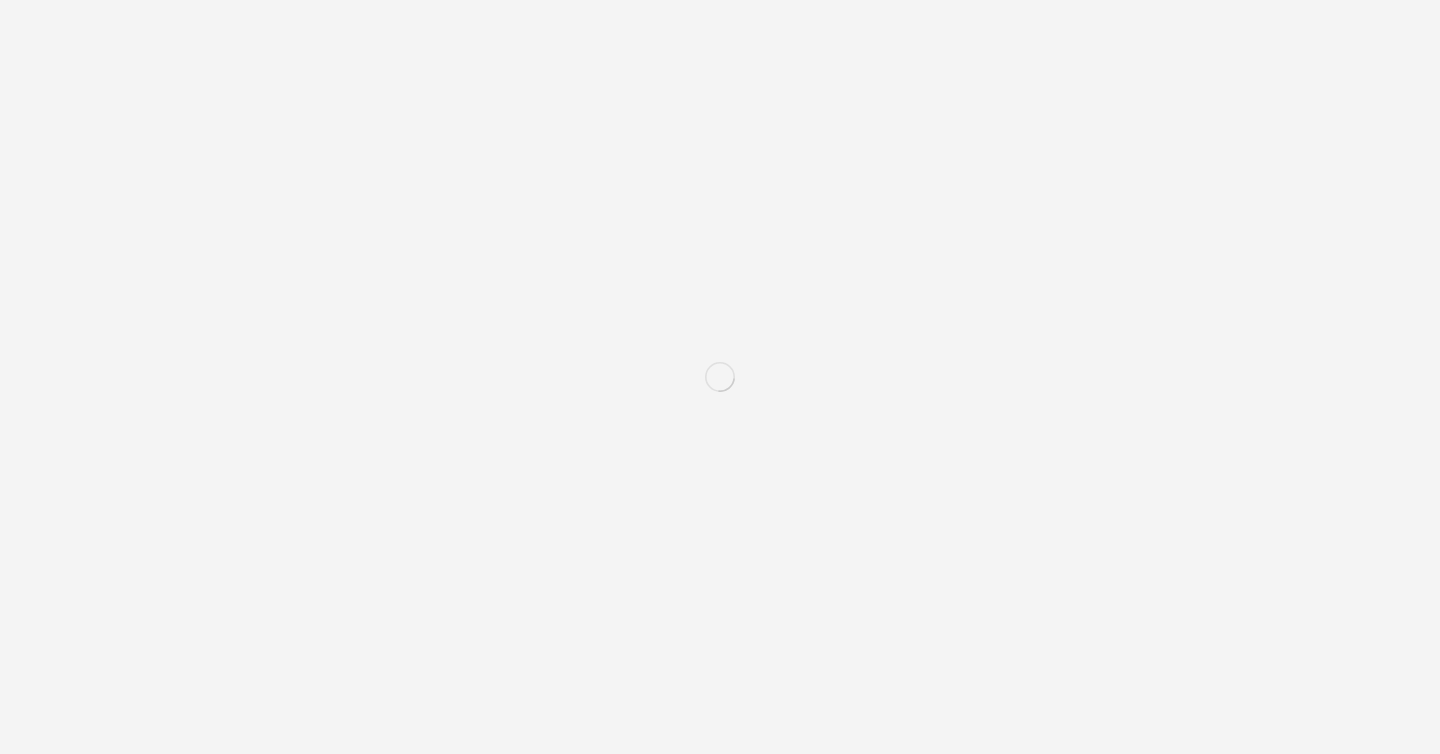 scroll, scrollTop: 0, scrollLeft: 0, axis: both 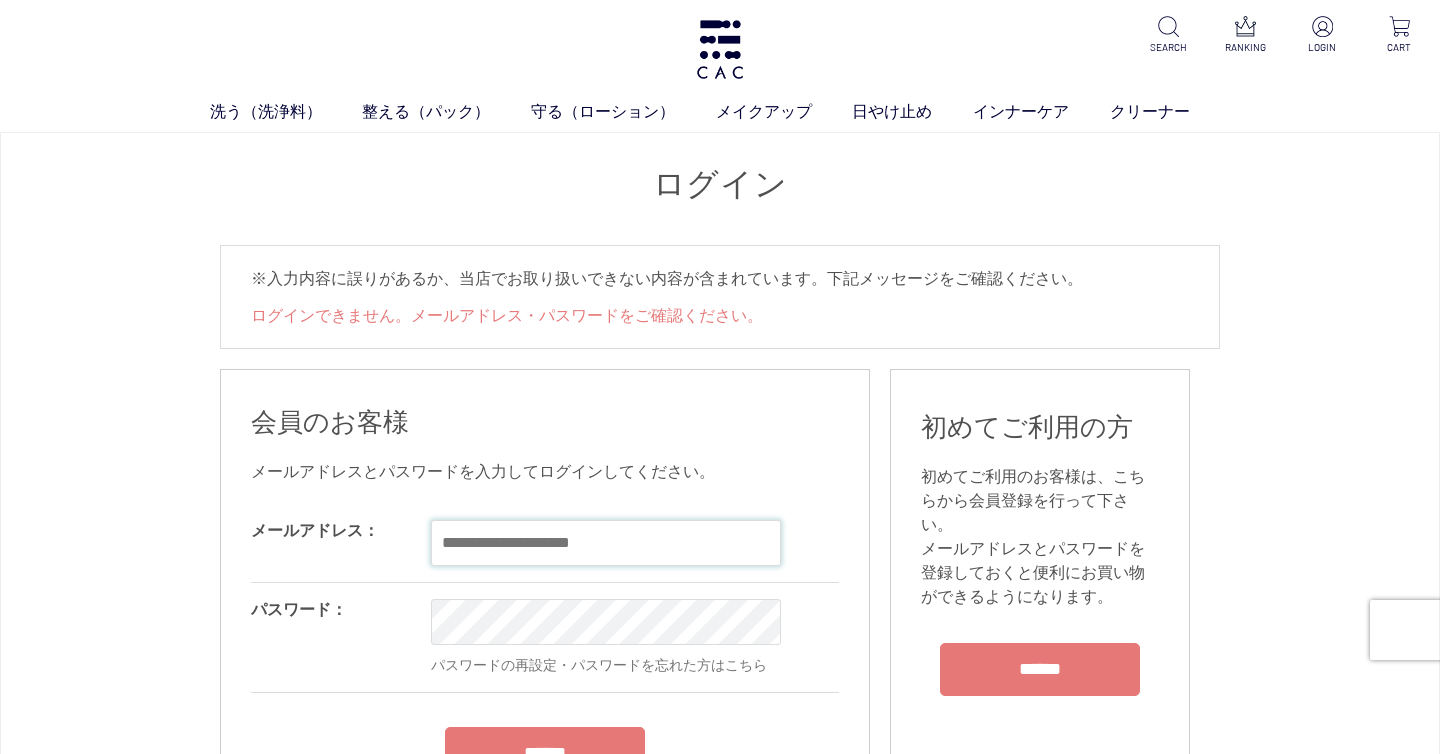 click at bounding box center [606, 543] 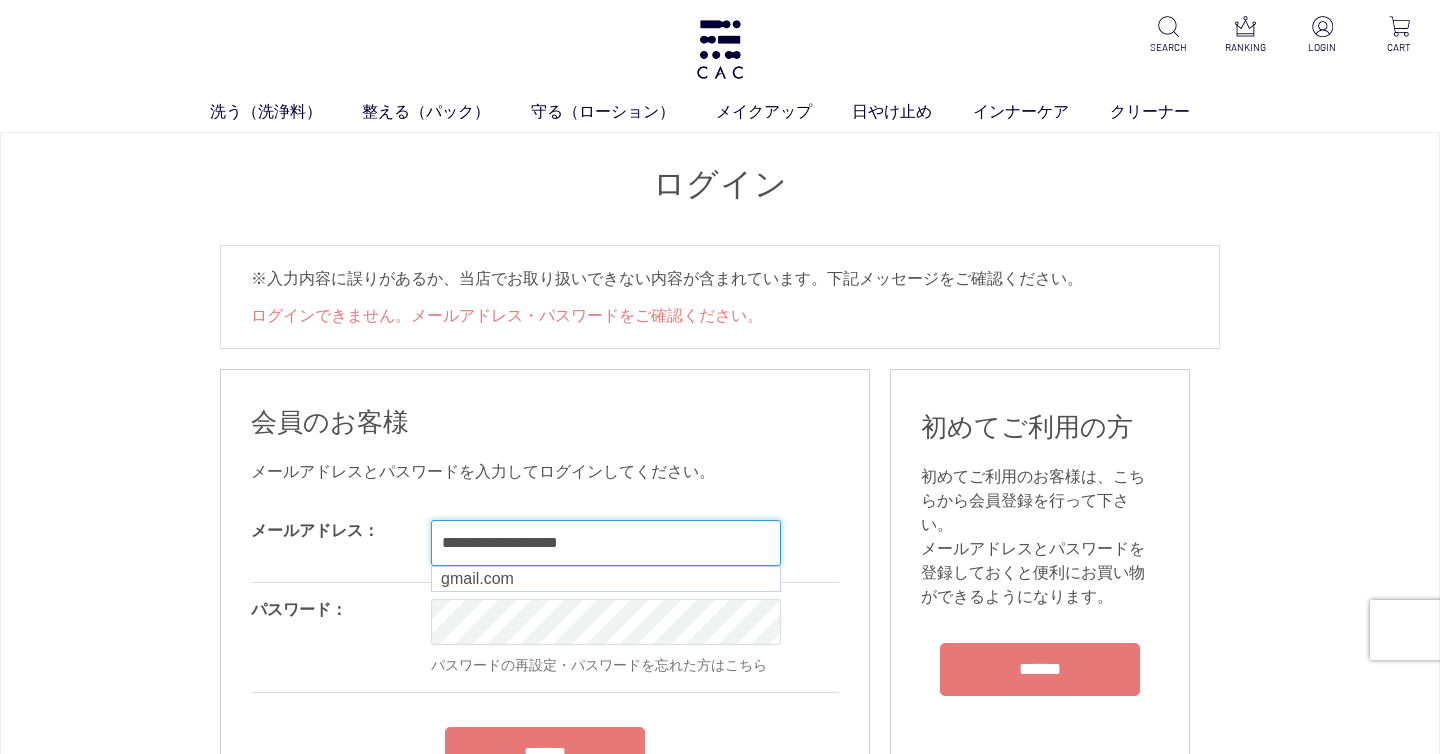click at bounding box center (0, 3696) 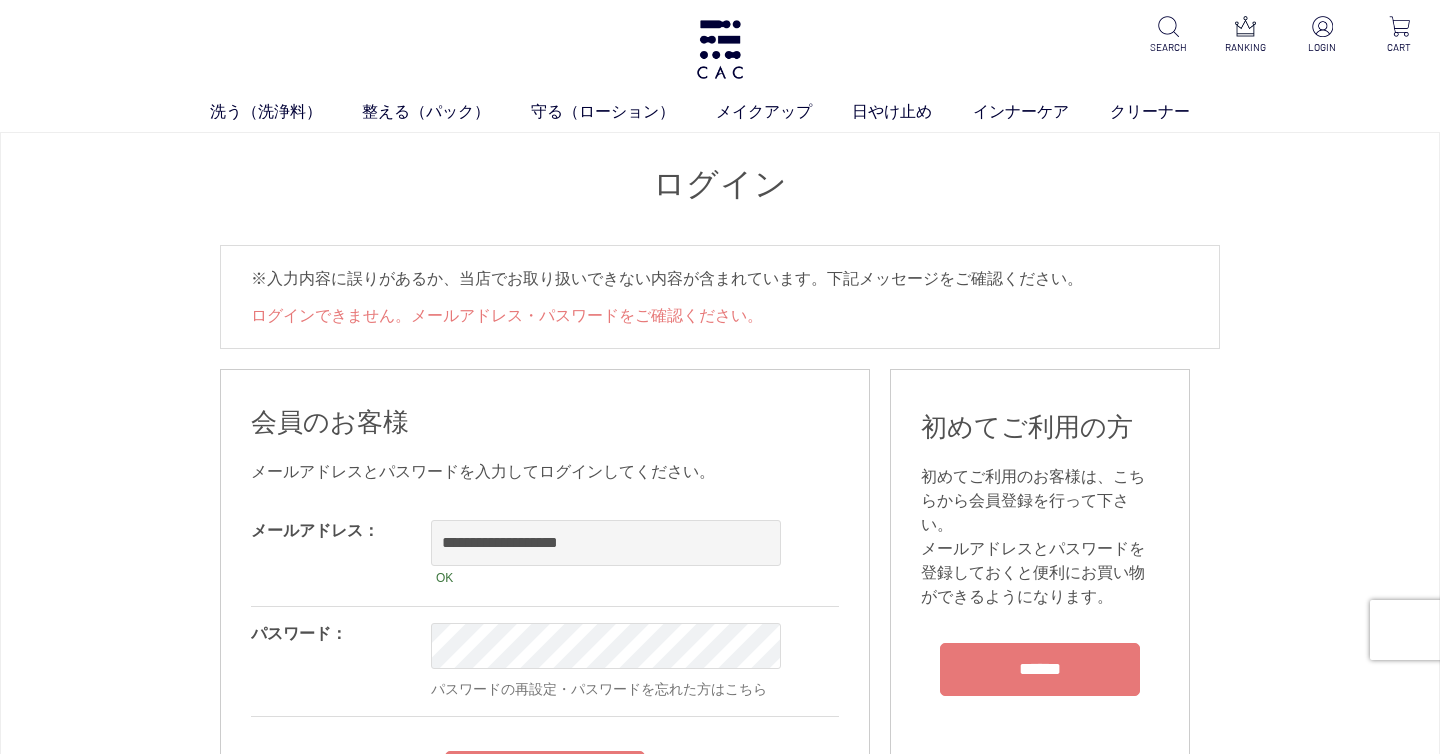 scroll, scrollTop: 160, scrollLeft: 0, axis: vertical 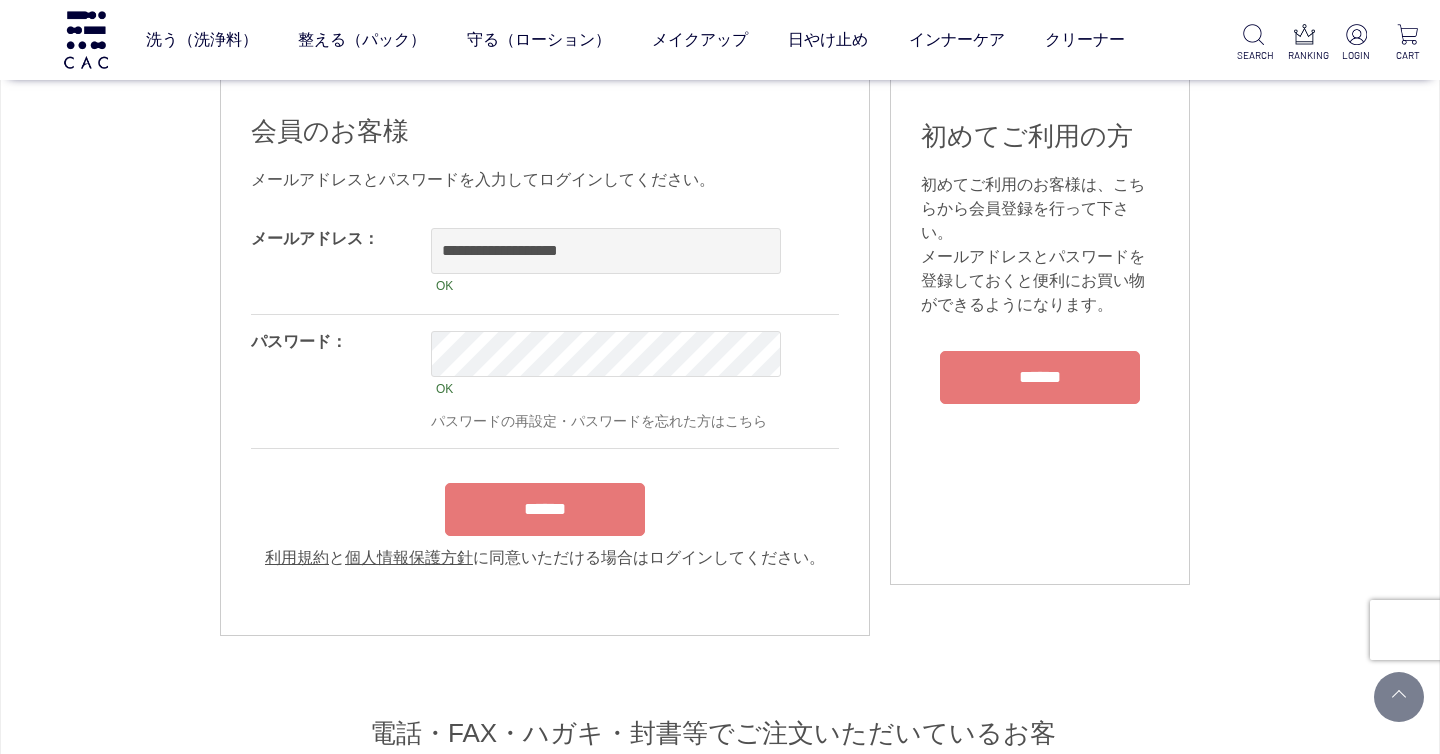 click on "******" at bounding box center (545, 504) 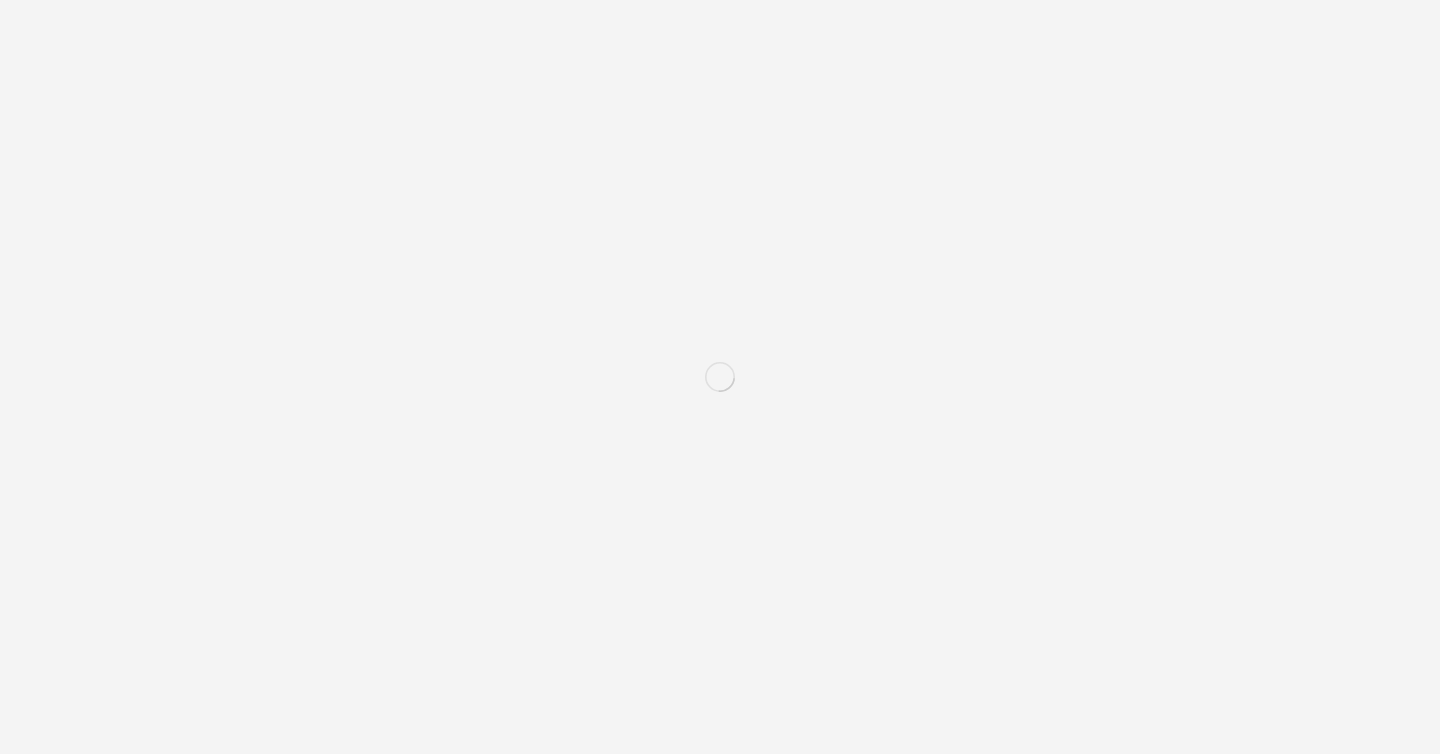 scroll, scrollTop: 0, scrollLeft: 0, axis: both 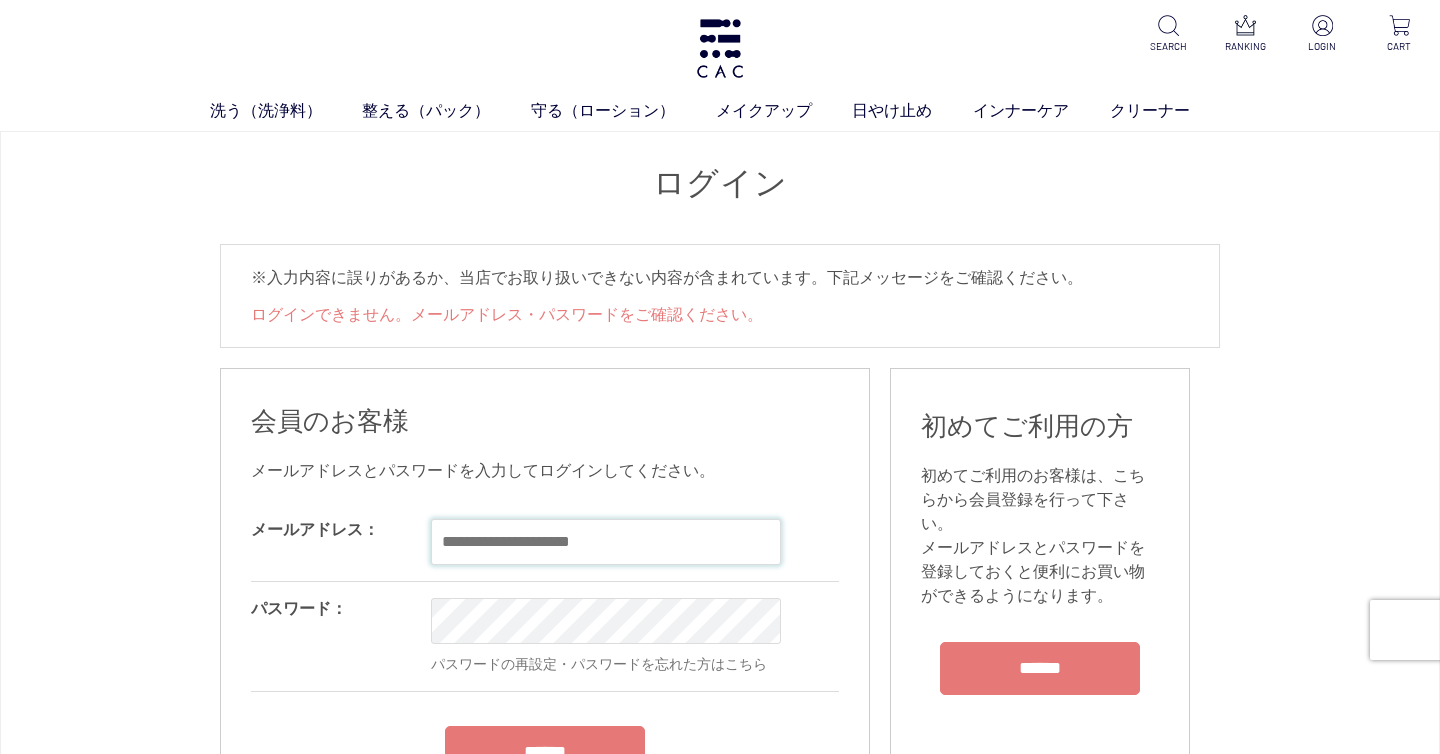 click at bounding box center [606, 542] 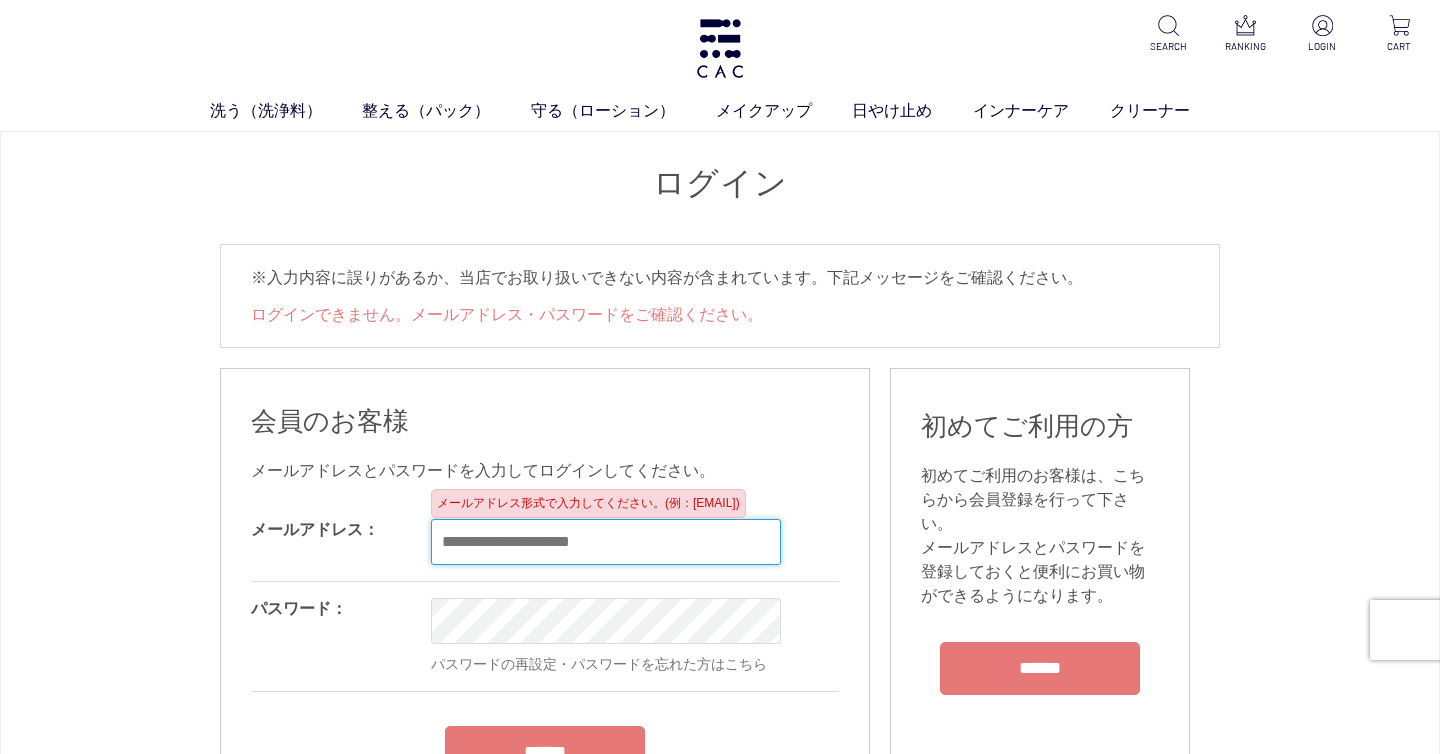 type on "**********" 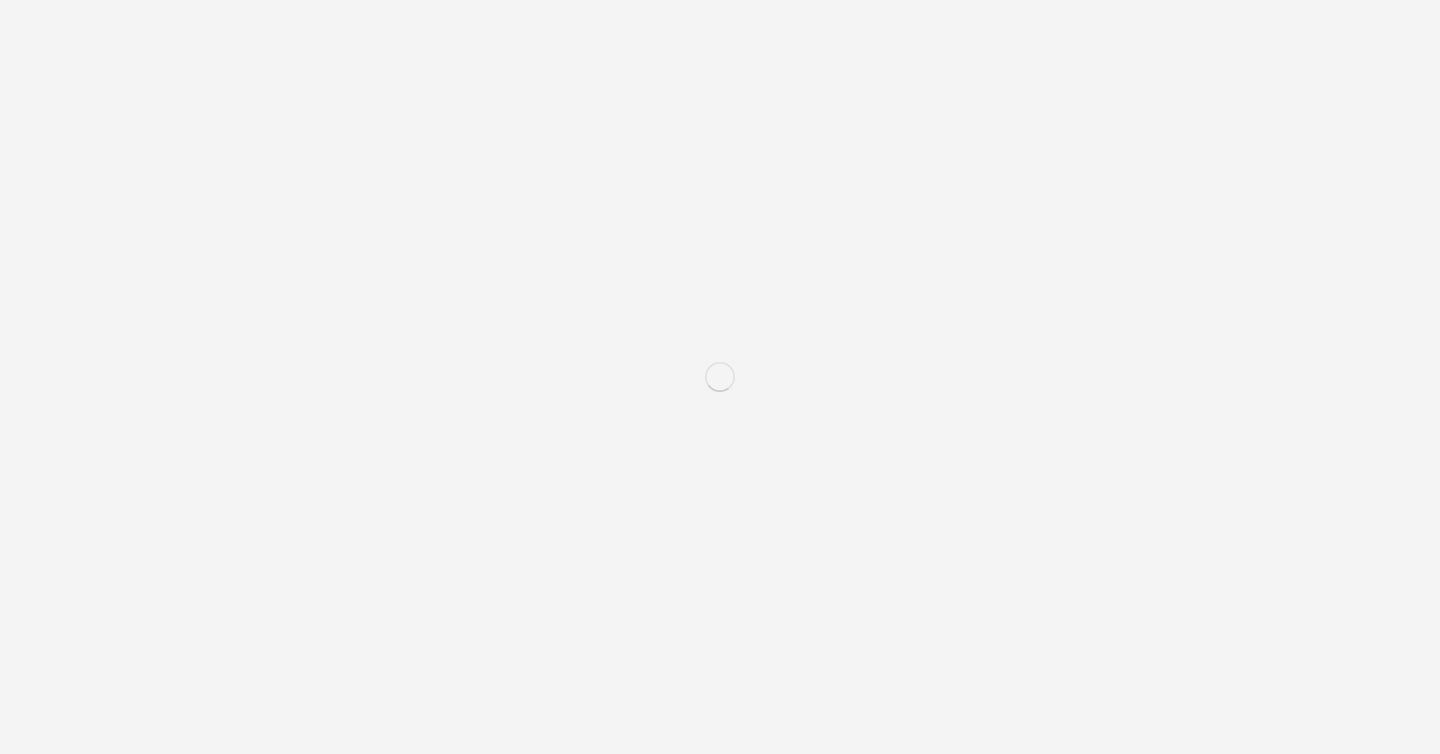 scroll, scrollTop: 0, scrollLeft: 0, axis: both 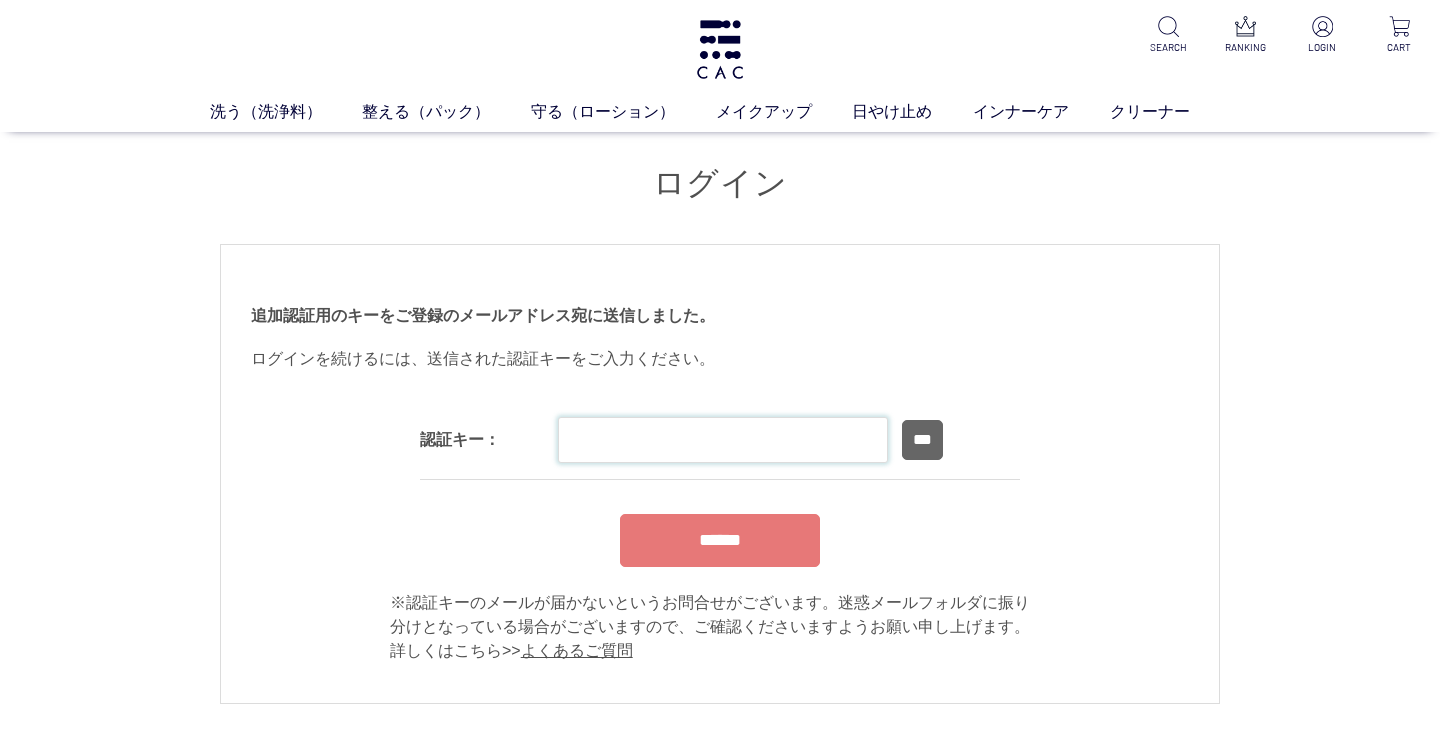 click at bounding box center [723, 440] 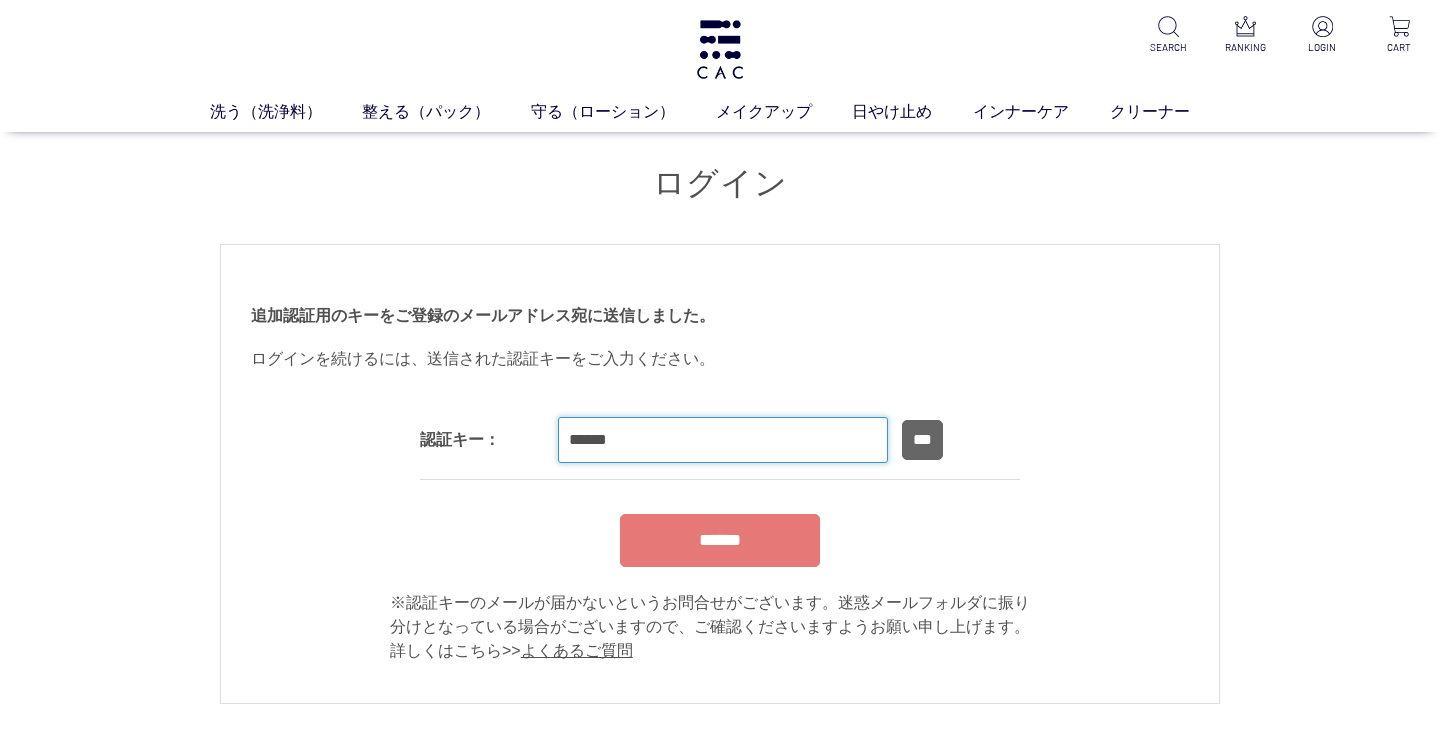 type on "******" 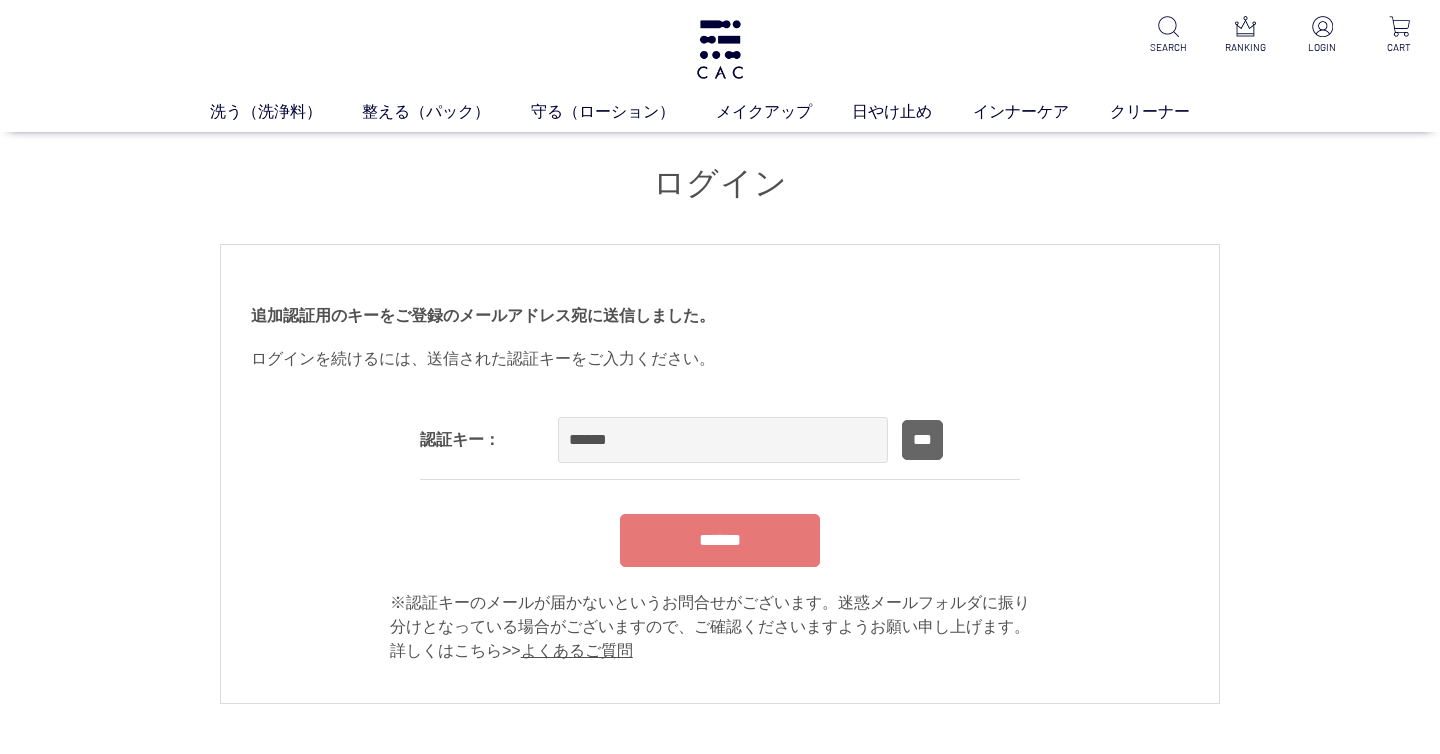 click on "******" at bounding box center [720, 540] 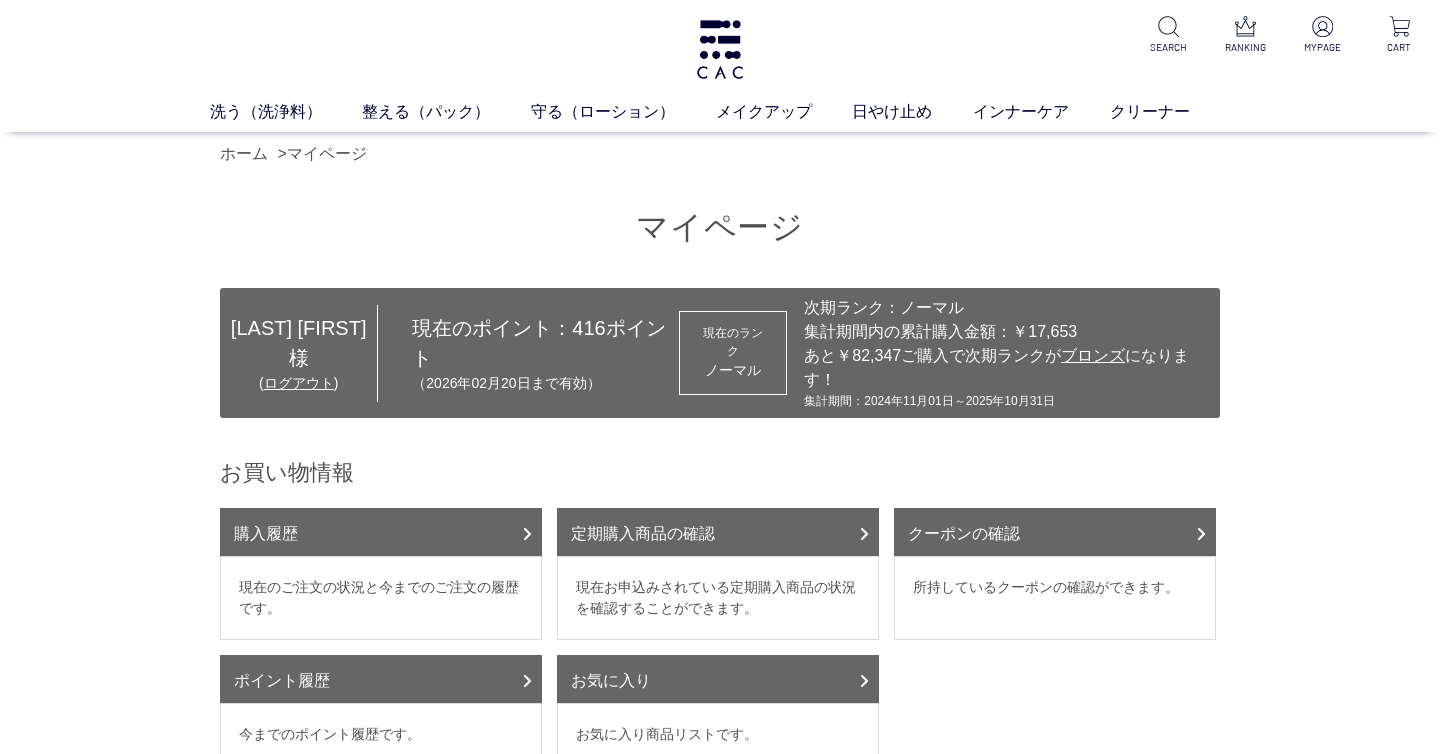 scroll, scrollTop: 0, scrollLeft: 0, axis: both 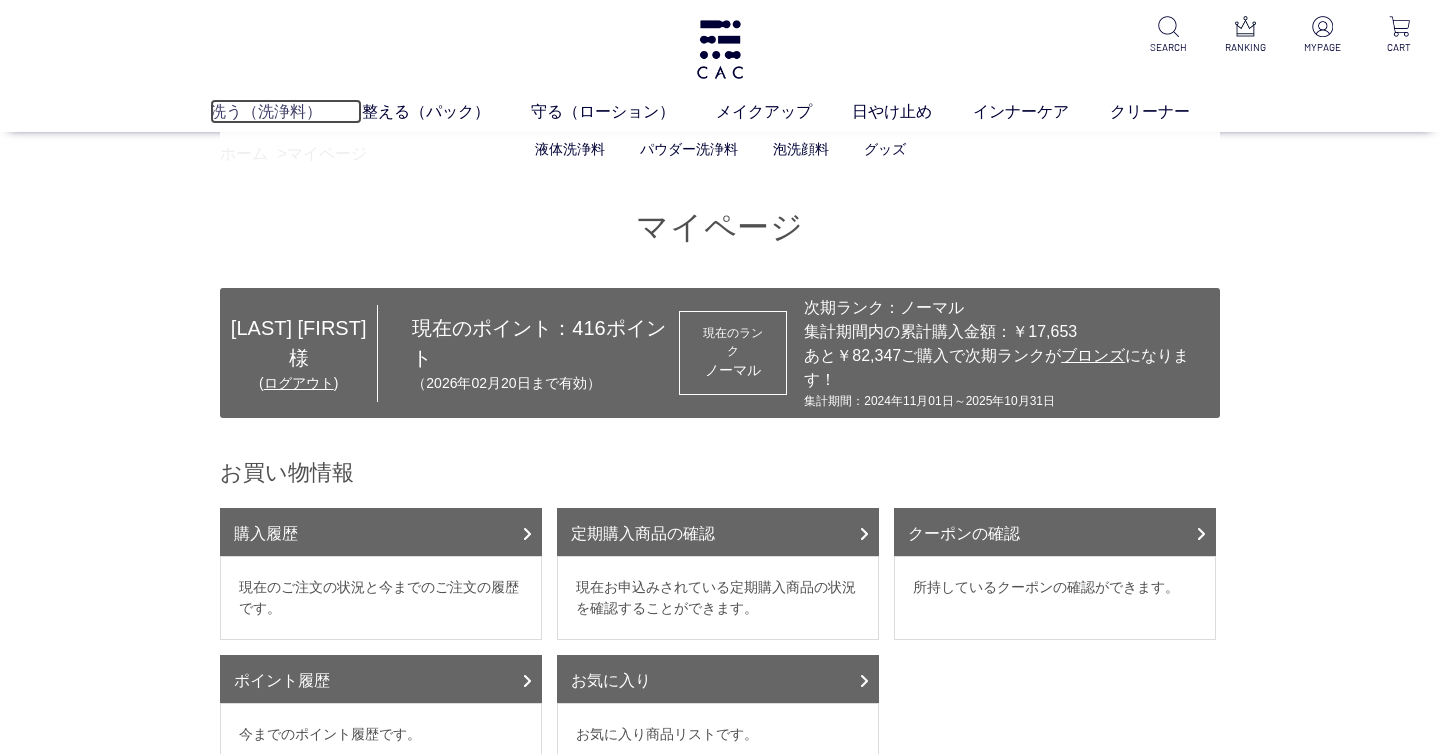 click on "洗う（洗浄料）" at bounding box center [286, 111] 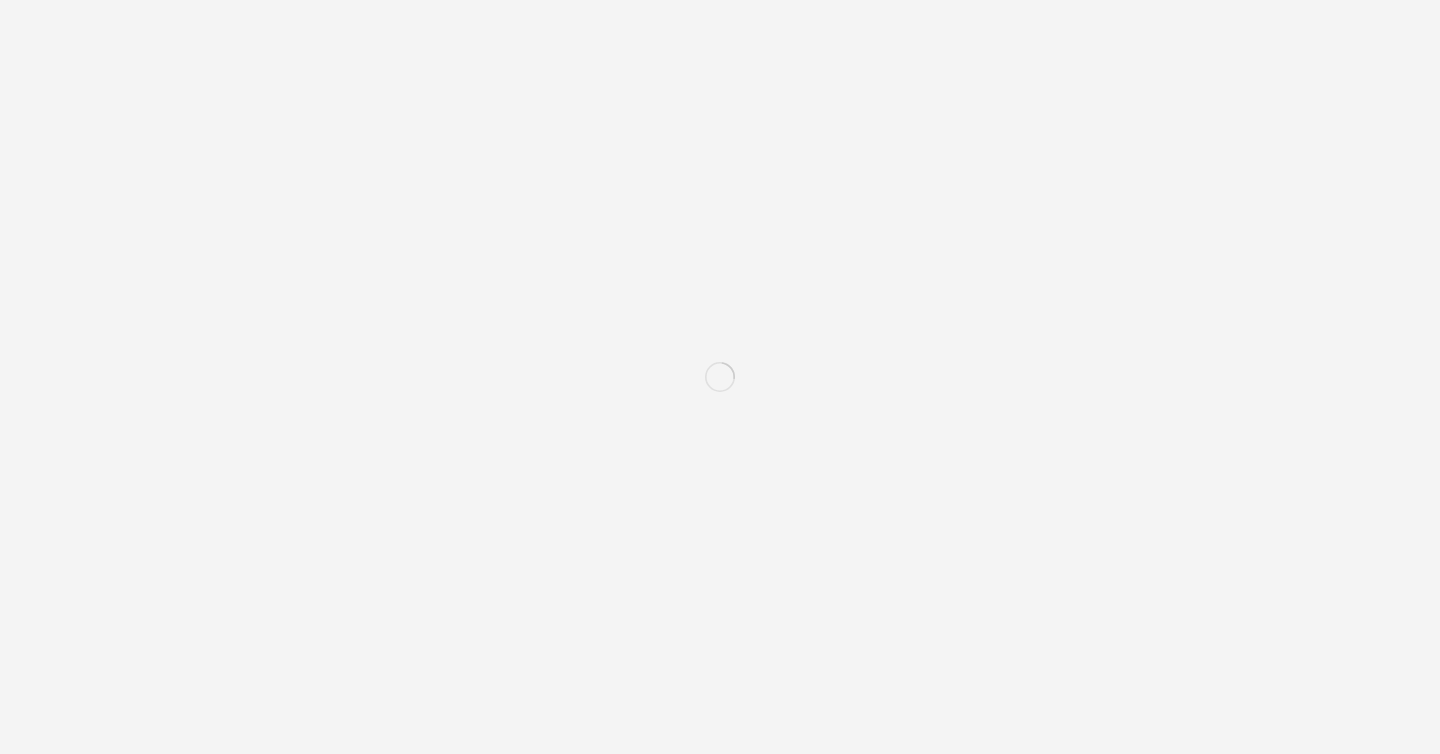 scroll, scrollTop: 0, scrollLeft: 0, axis: both 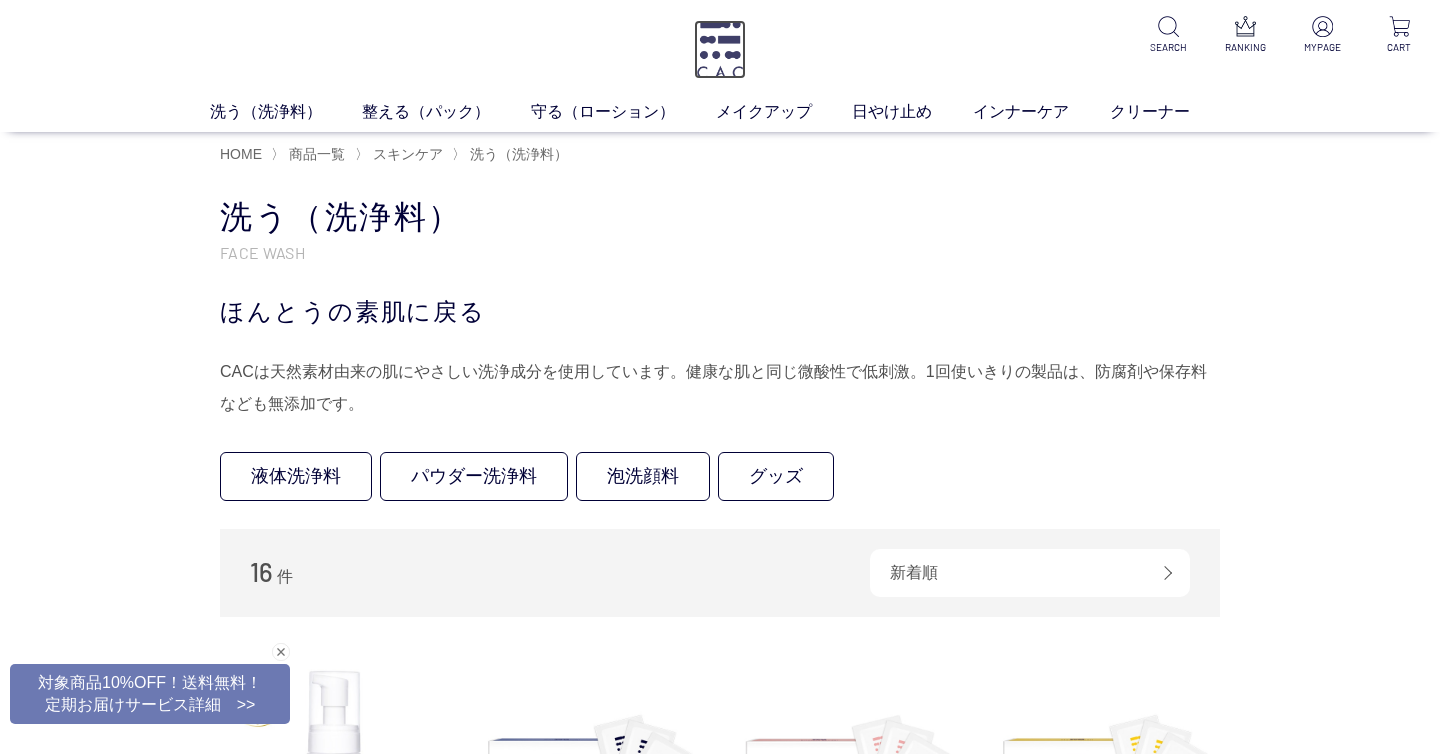 click at bounding box center [720, 49] 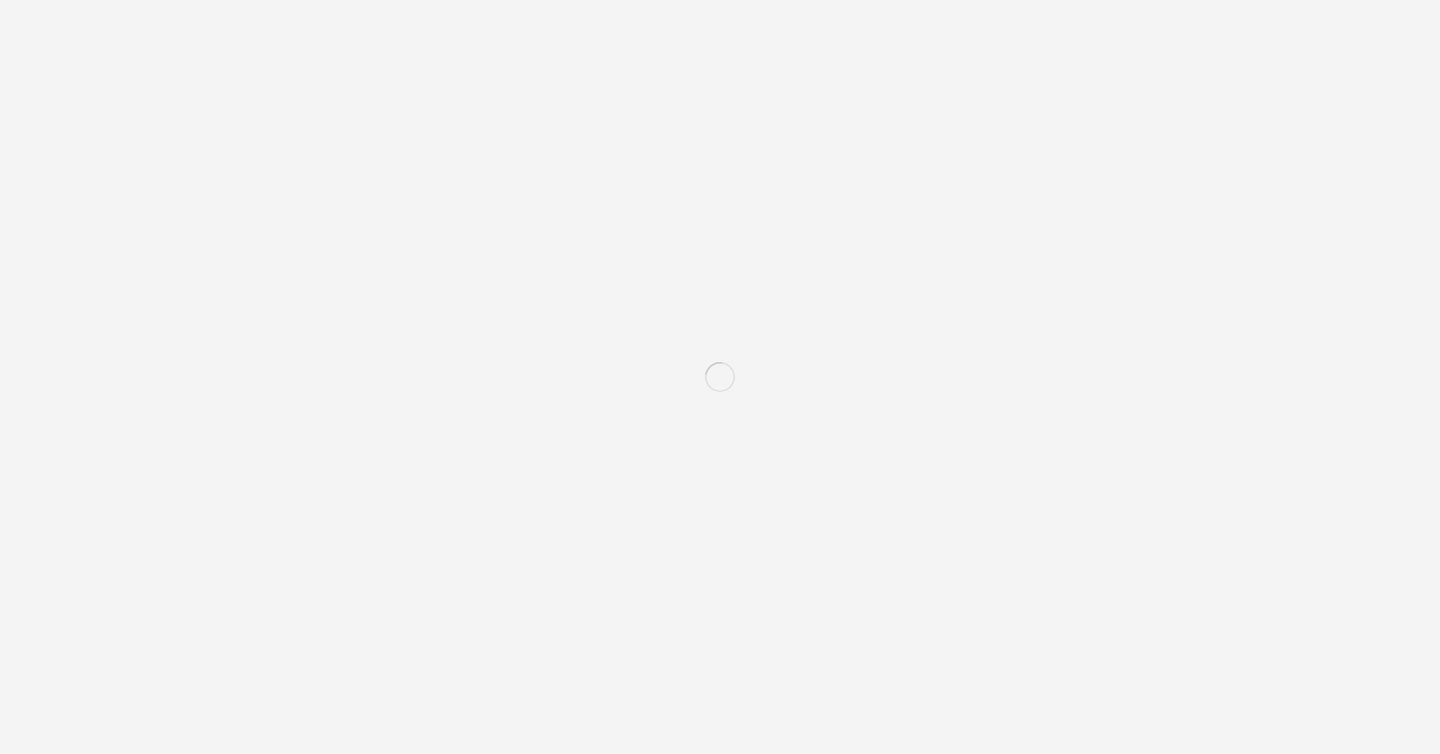 scroll, scrollTop: 0, scrollLeft: 0, axis: both 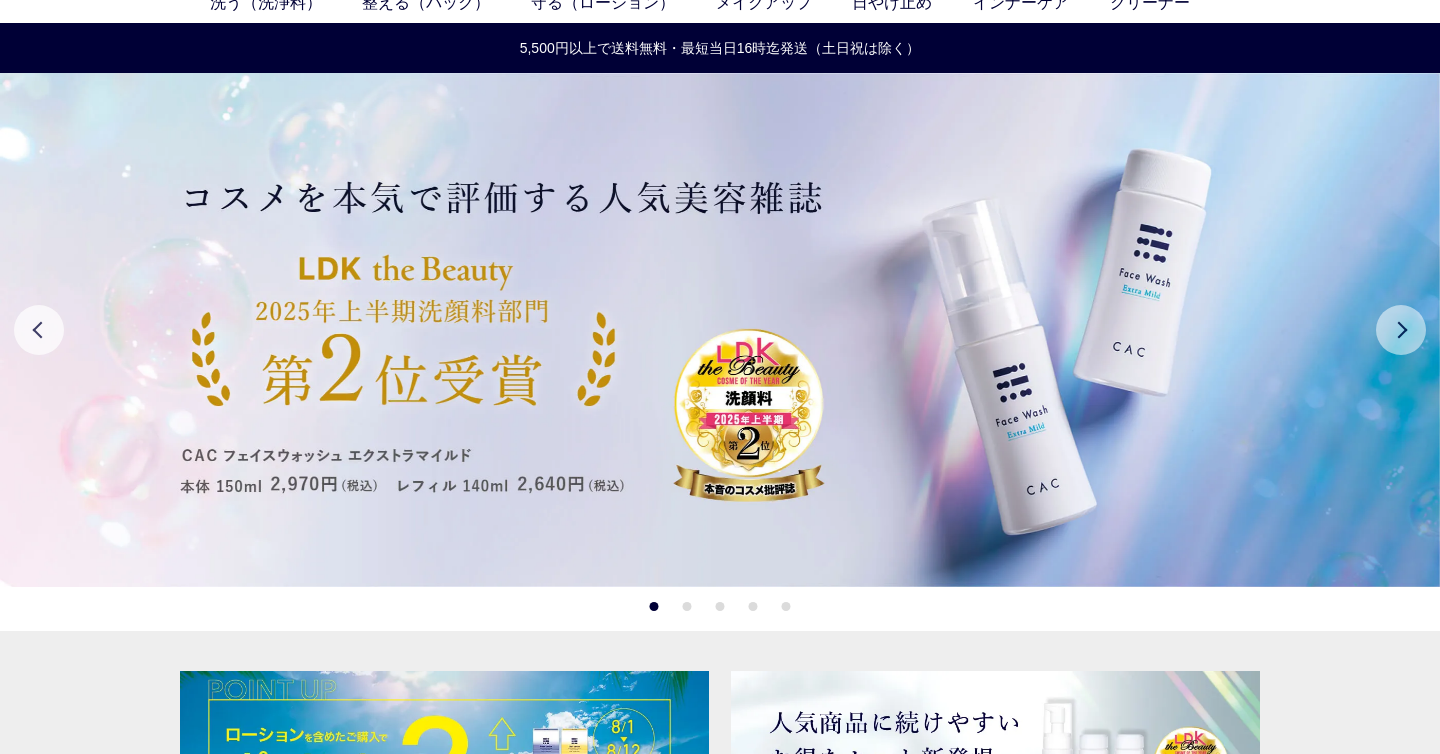 click on "Next" at bounding box center (1401, 330) 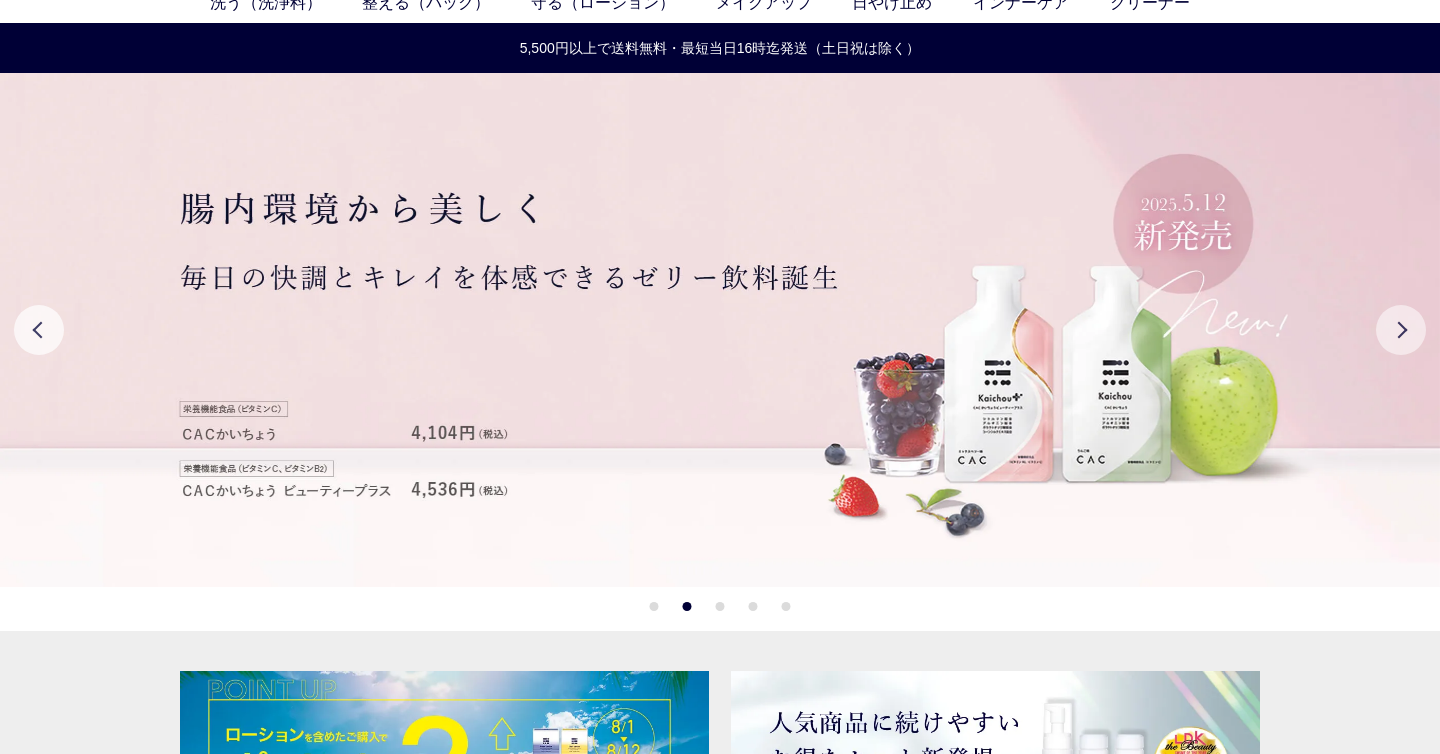 click on "Next" at bounding box center [1401, 330] 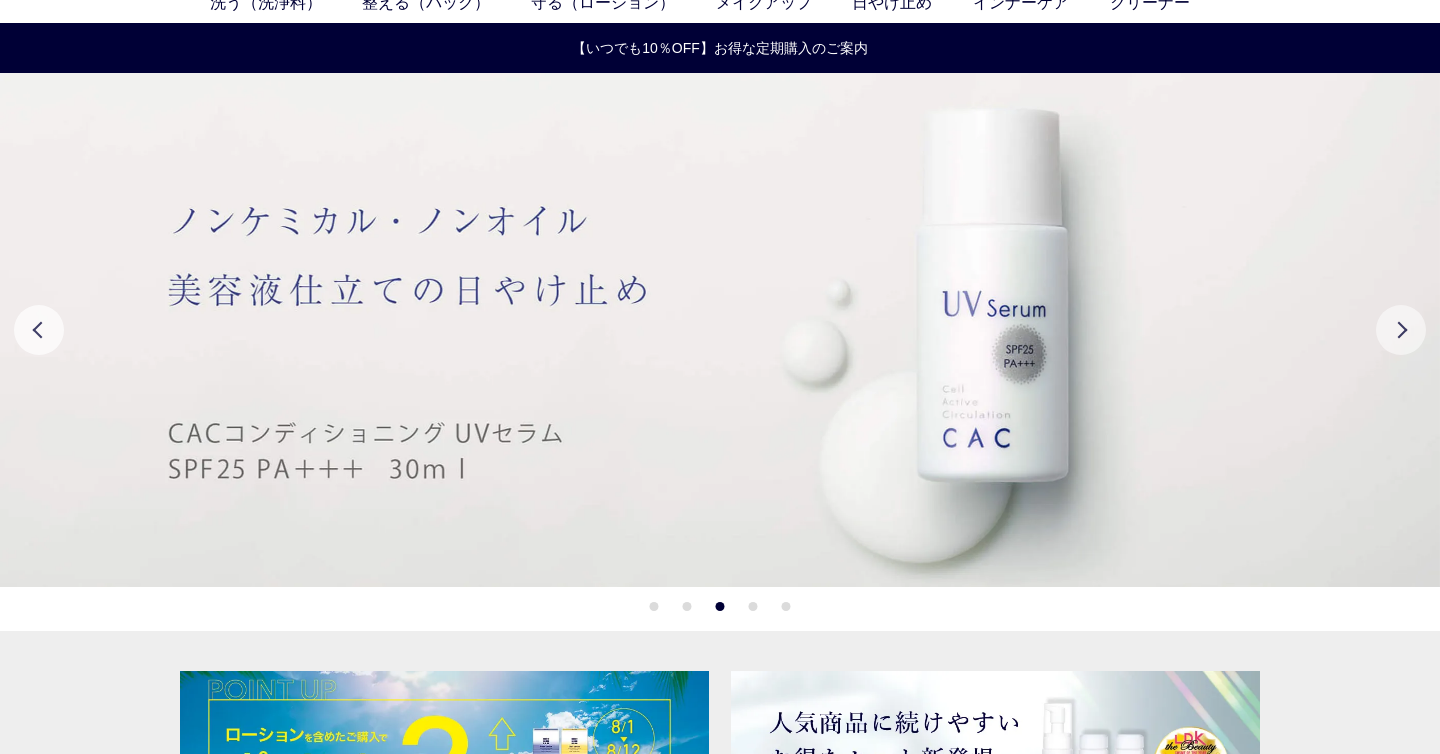 click on "Next" at bounding box center [1401, 330] 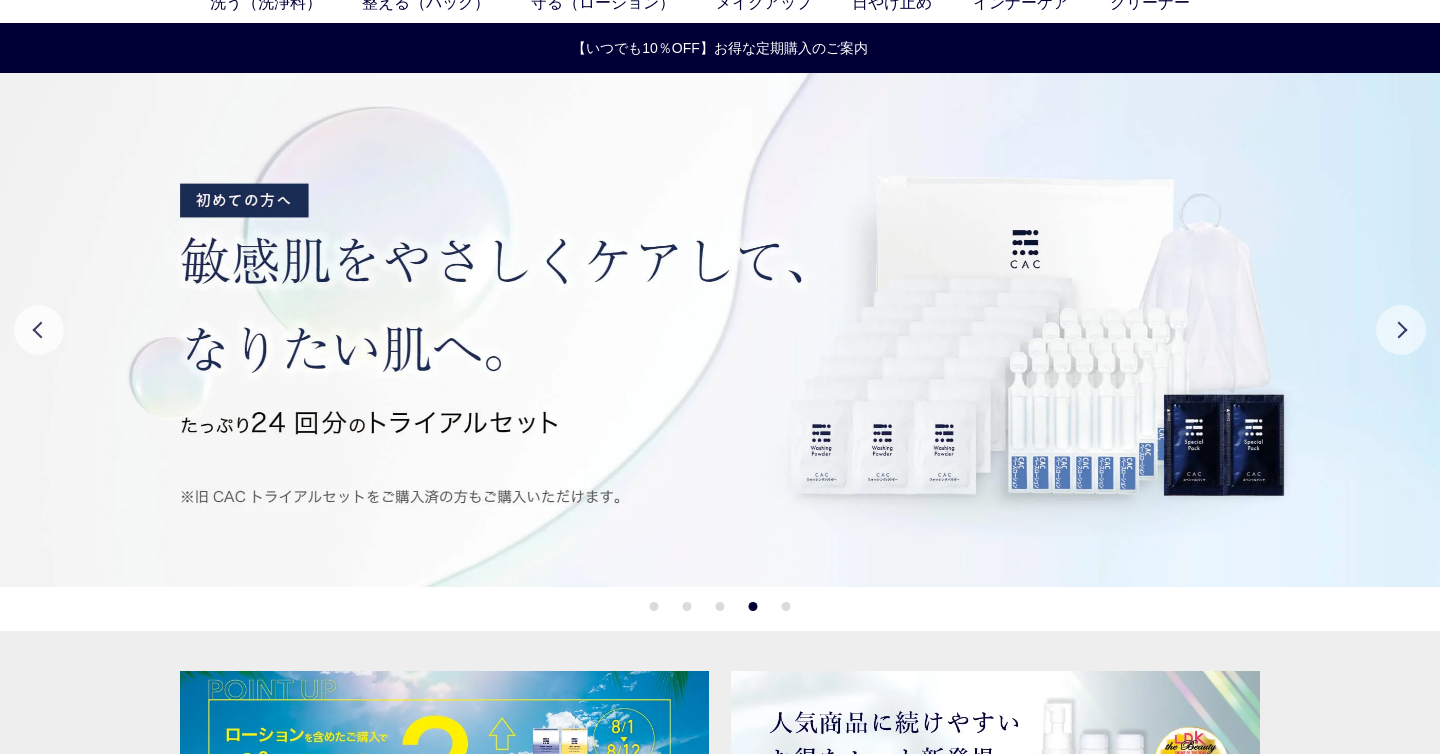 click on "Next" at bounding box center [1401, 330] 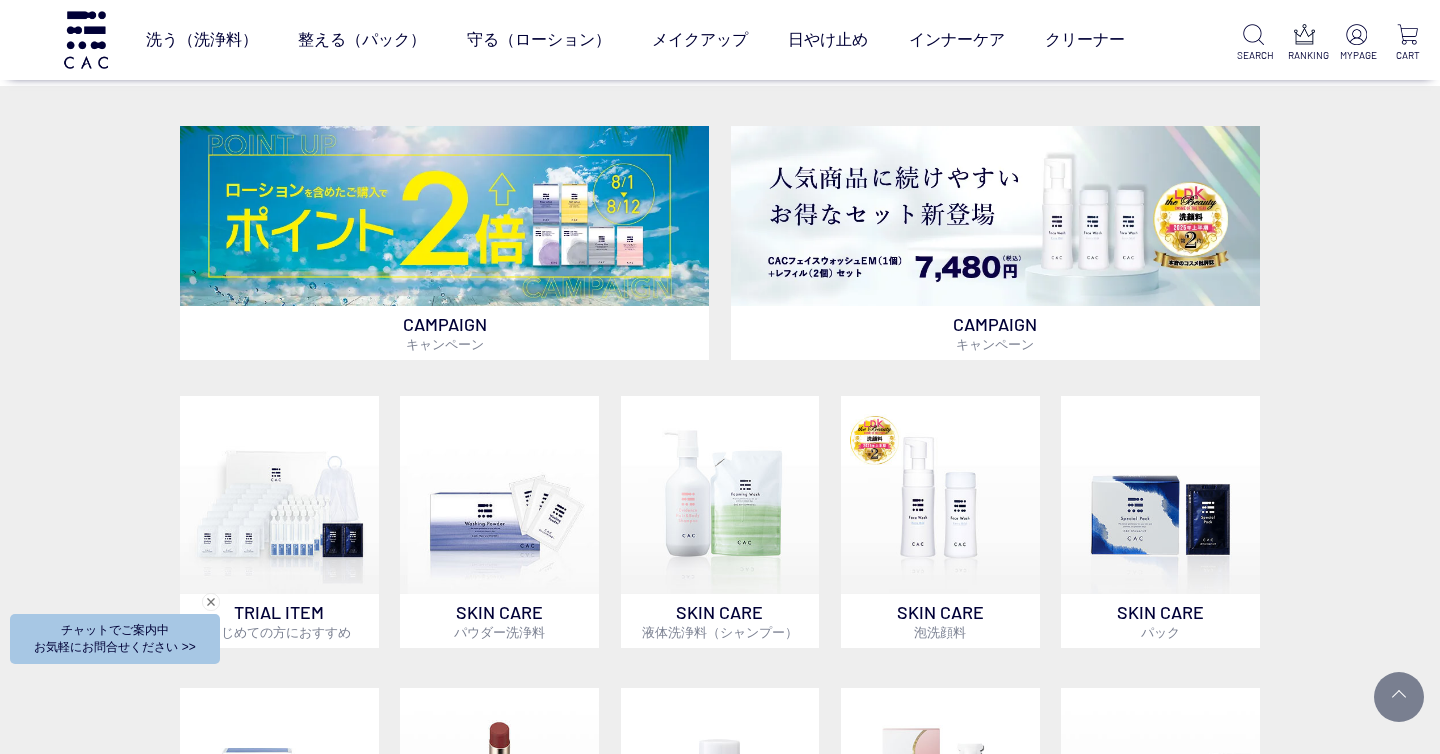 scroll, scrollTop: 390, scrollLeft: 0, axis: vertical 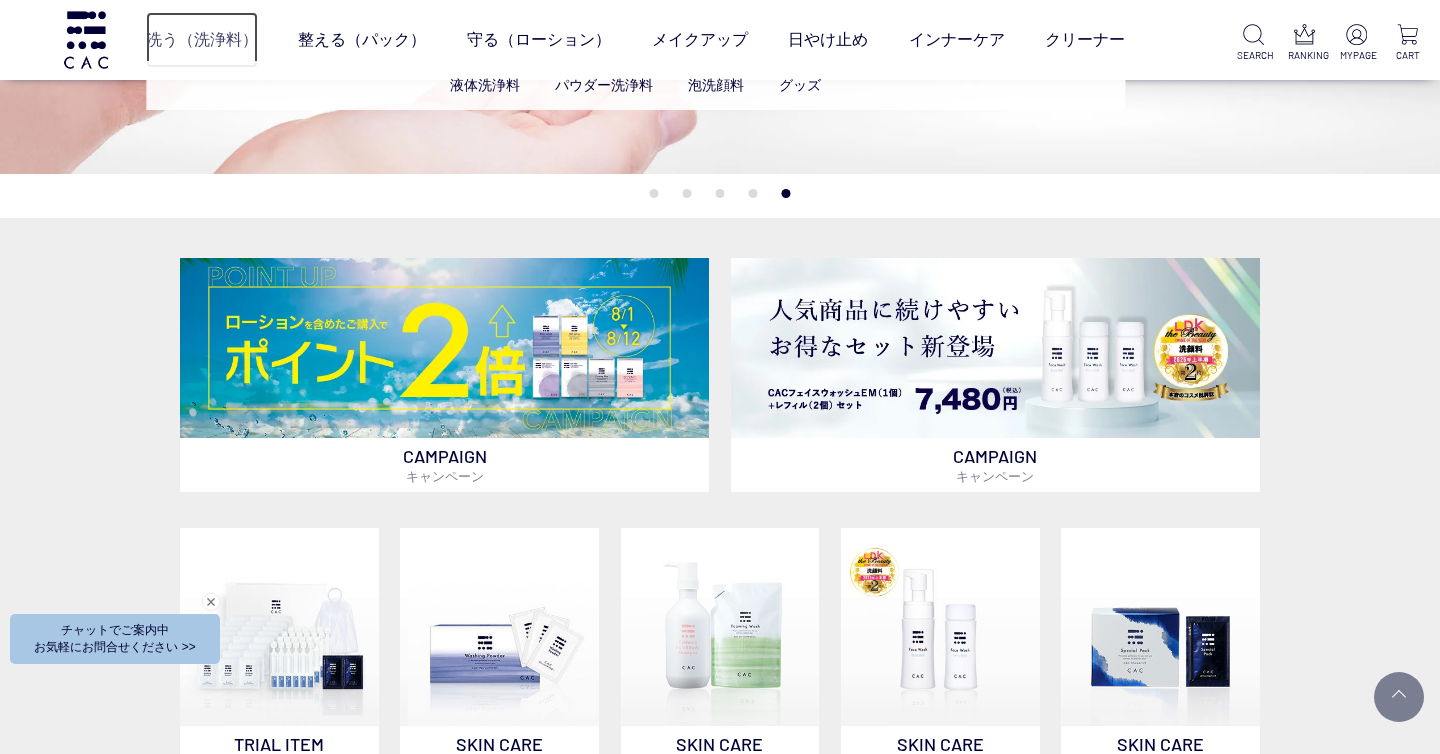 click on "洗う（洗浄料）" at bounding box center (202, 40) 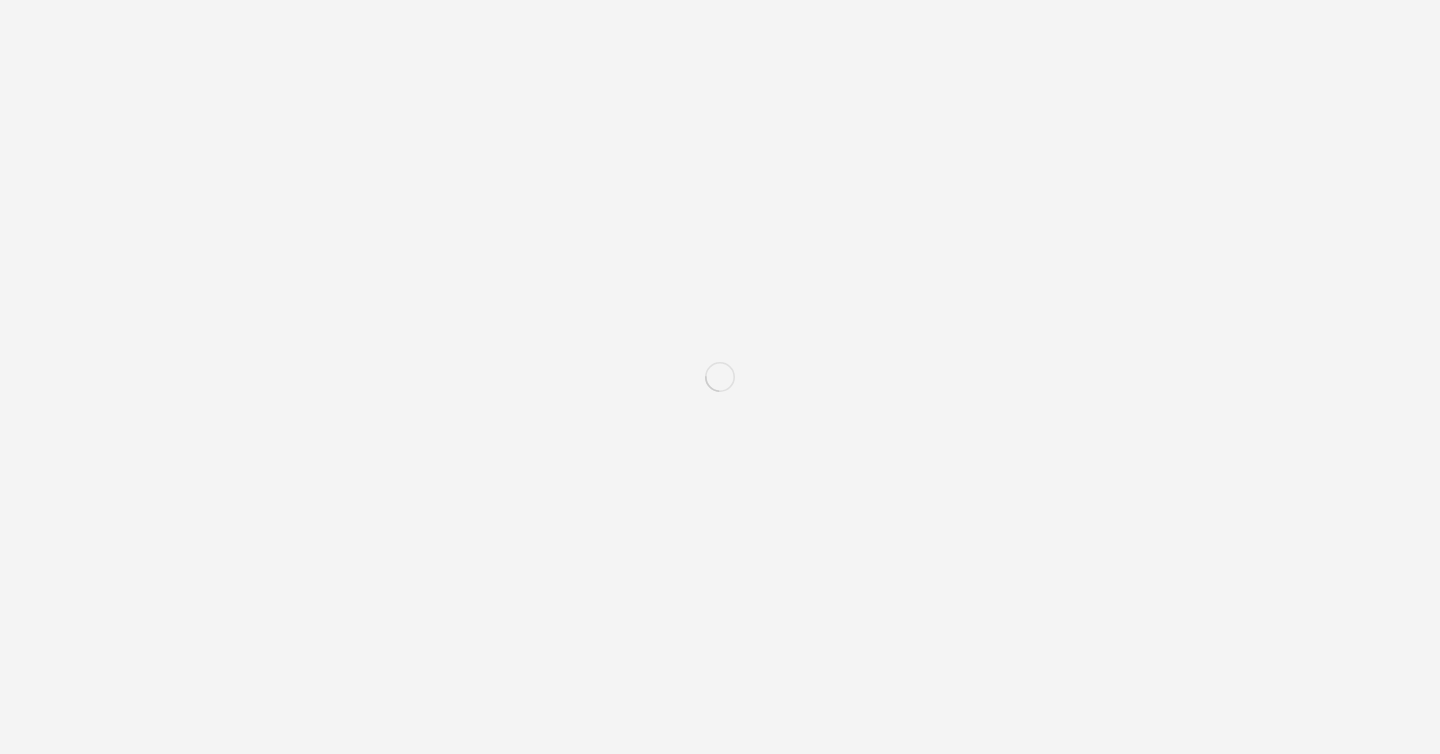 scroll, scrollTop: 0, scrollLeft: 0, axis: both 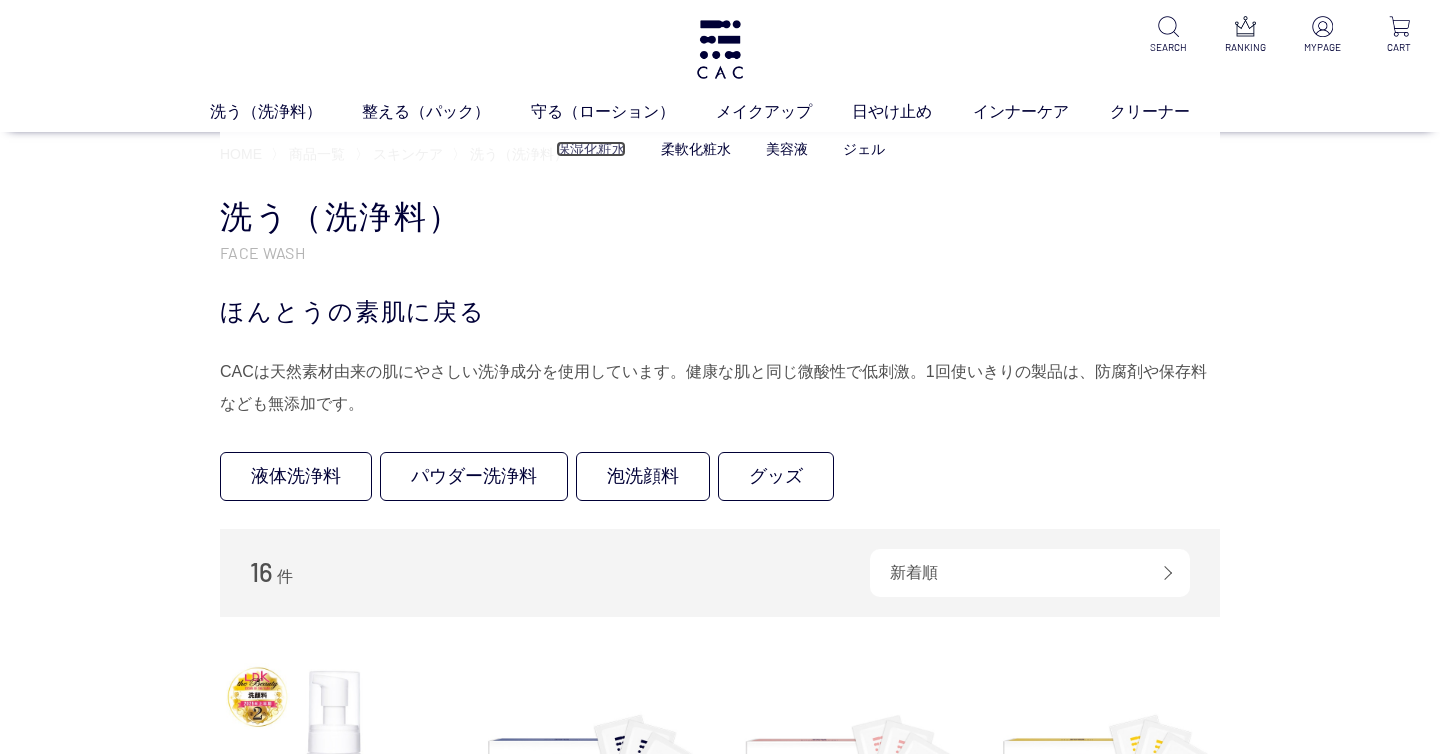 click on "保湿化粧水" at bounding box center (591, 149) 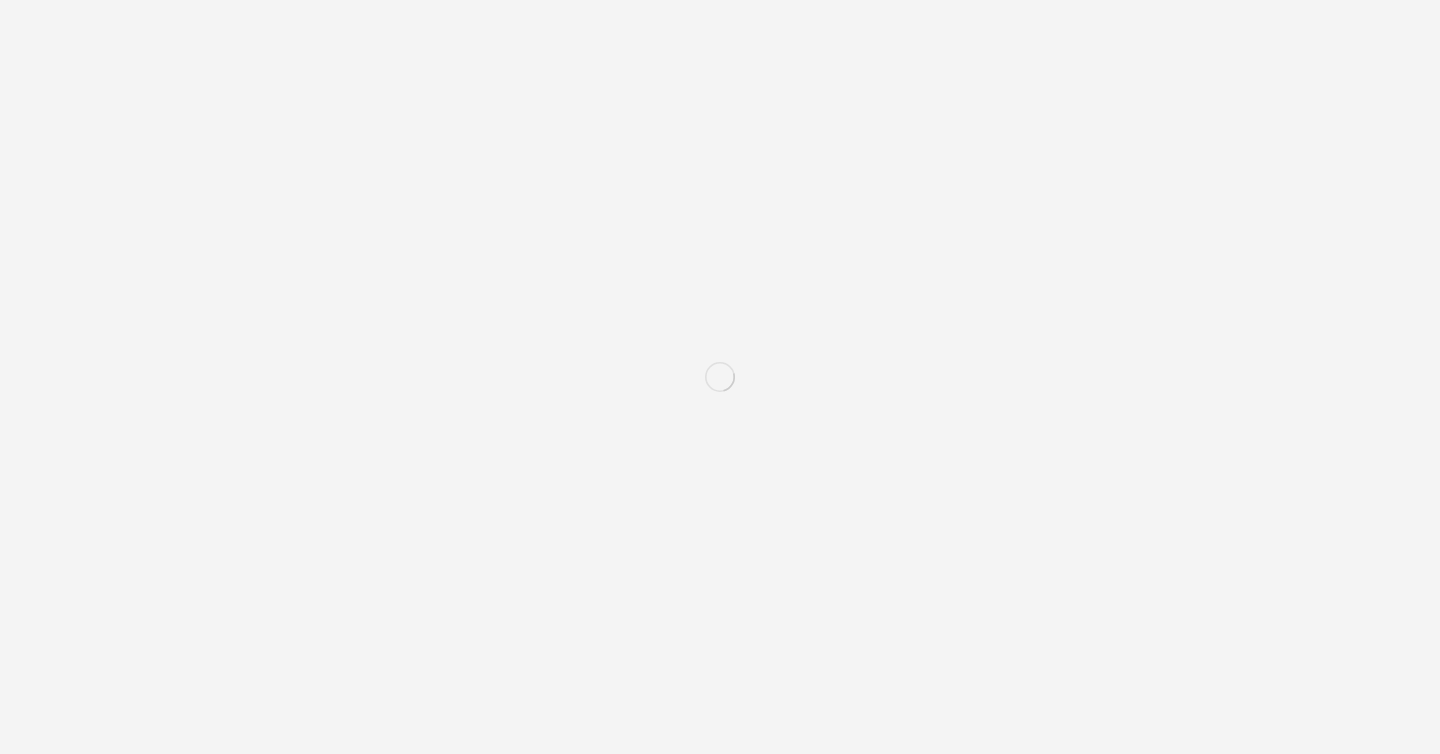 scroll, scrollTop: 0, scrollLeft: 0, axis: both 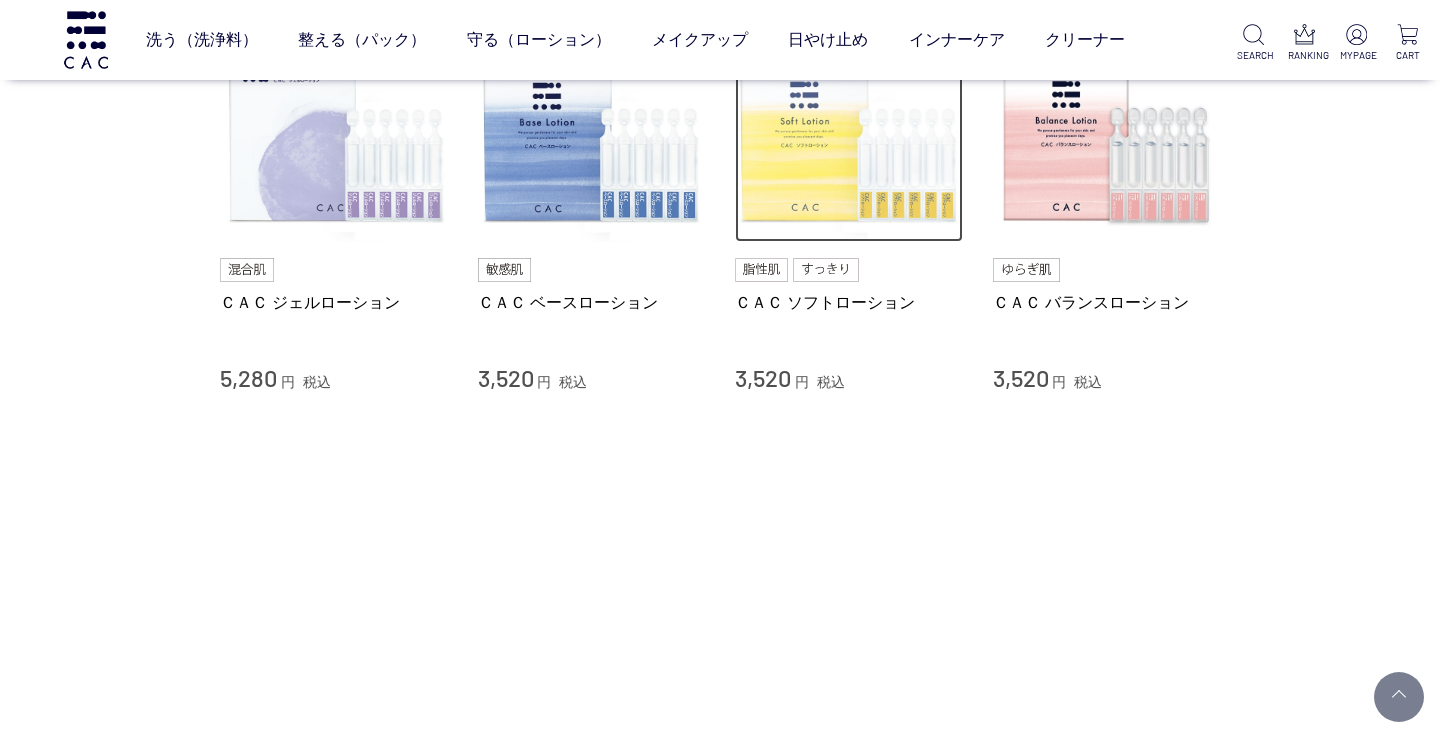 click at bounding box center (849, 129) 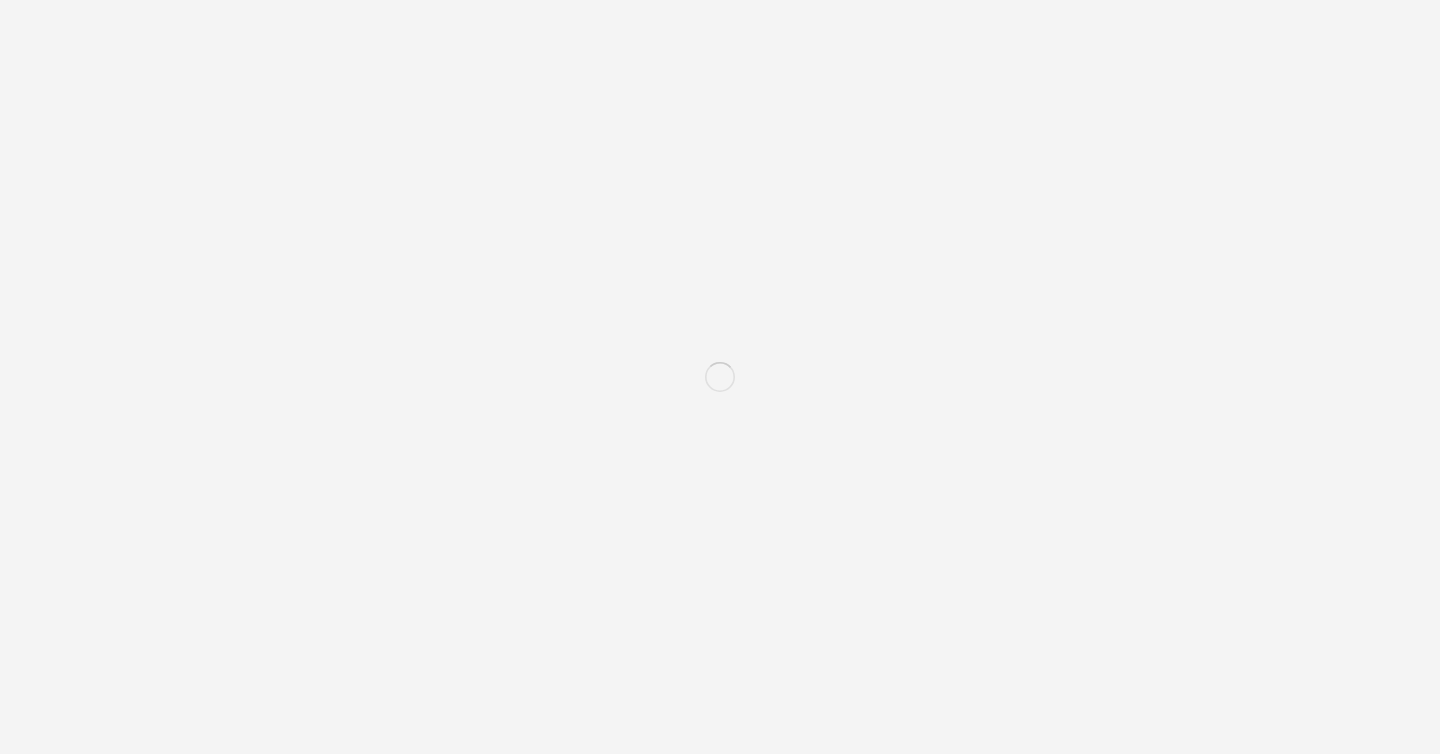 scroll, scrollTop: 0, scrollLeft: 0, axis: both 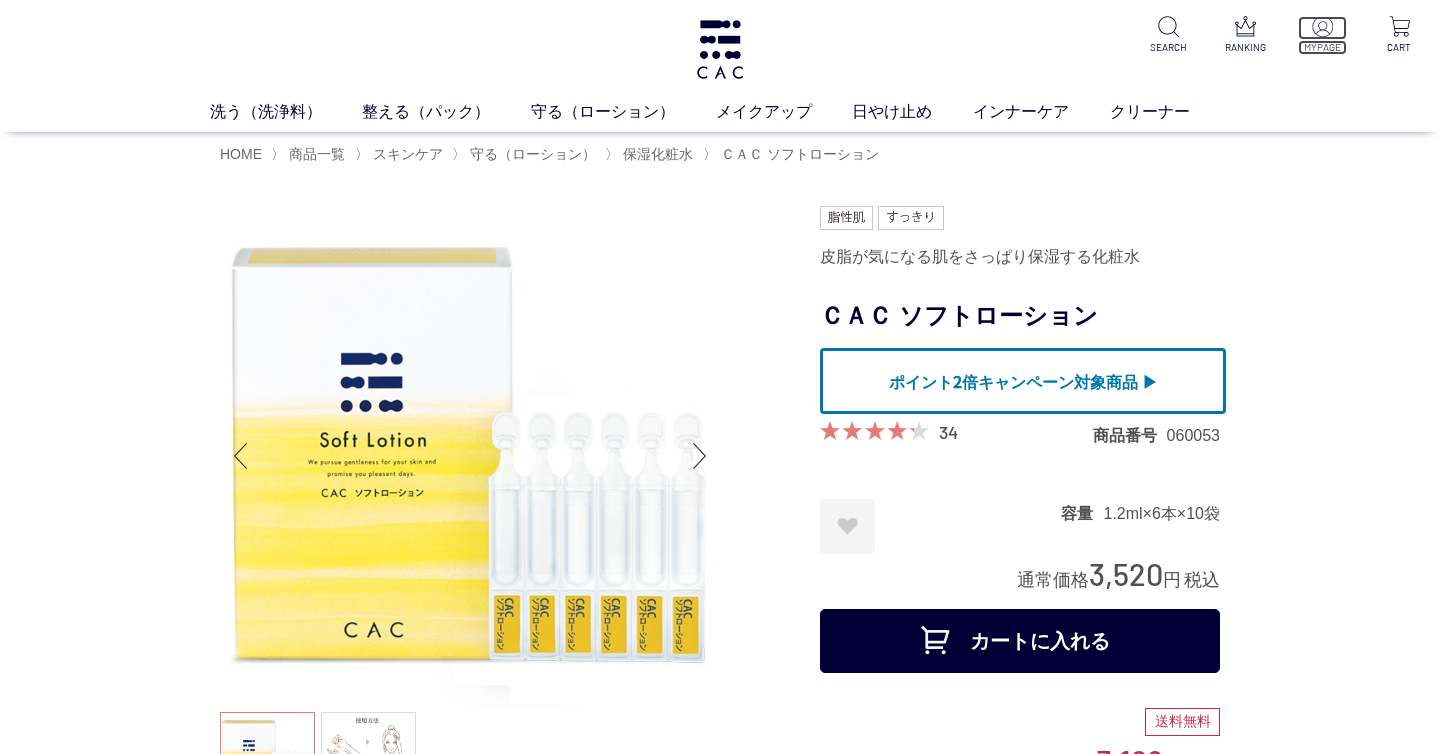 click on "MYPAGE" at bounding box center (1322, 47) 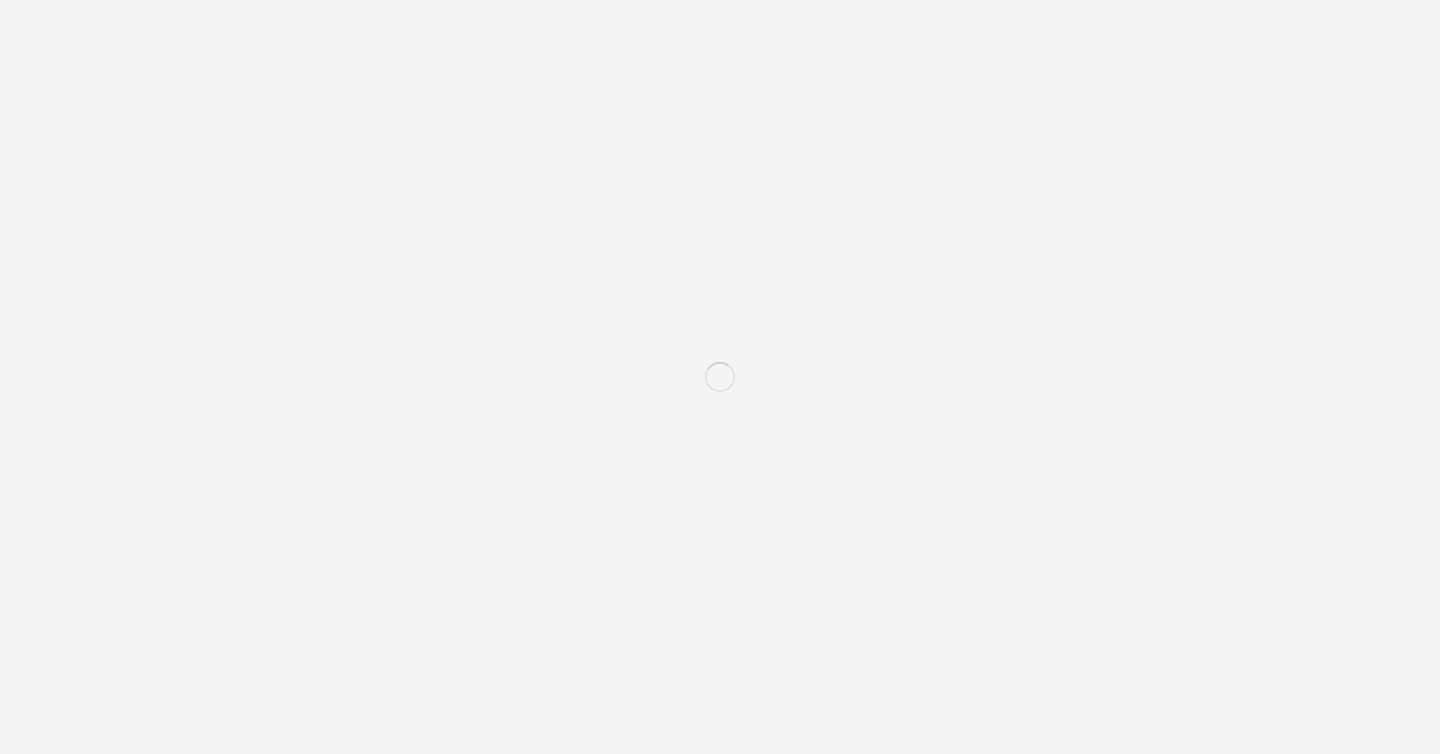 scroll, scrollTop: 0, scrollLeft: 0, axis: both 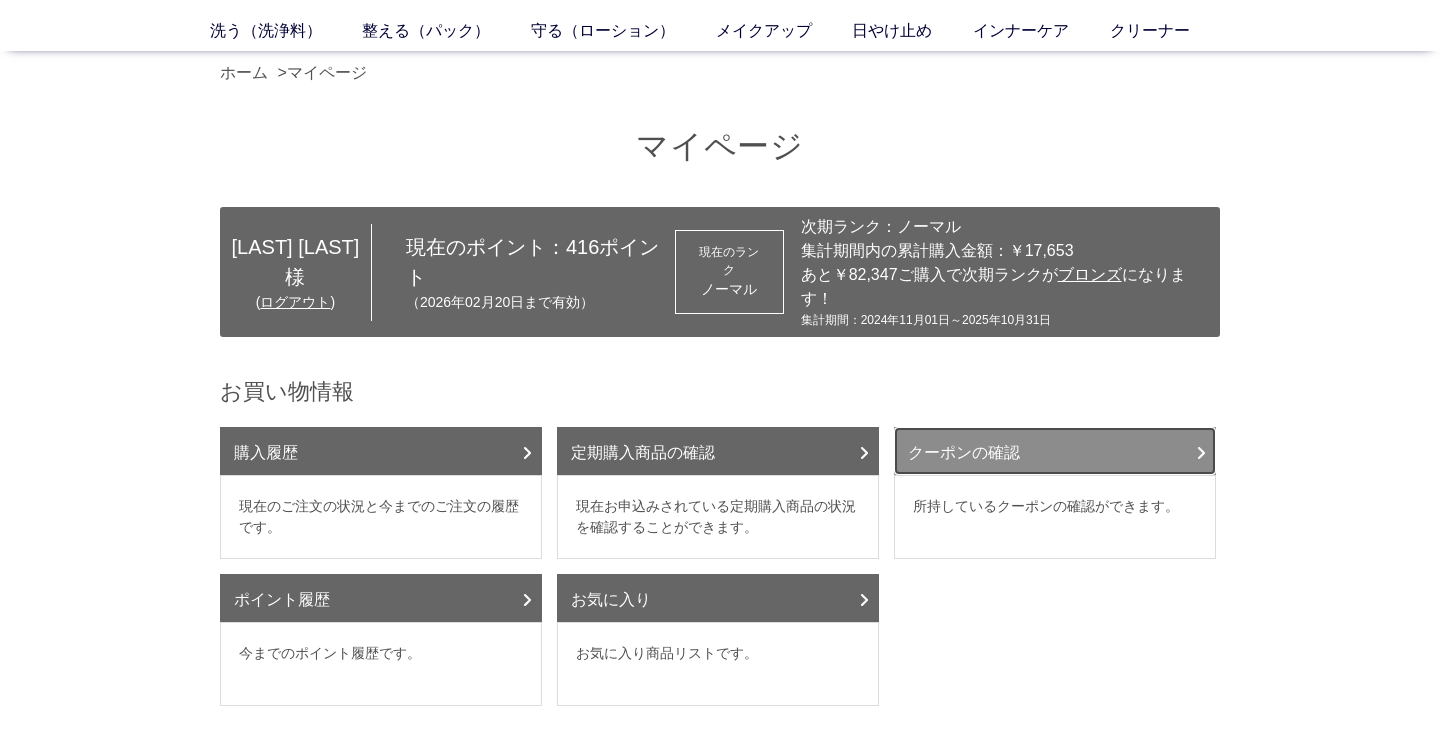click on "クーポンの確認" at bounding box center [1055, 451] 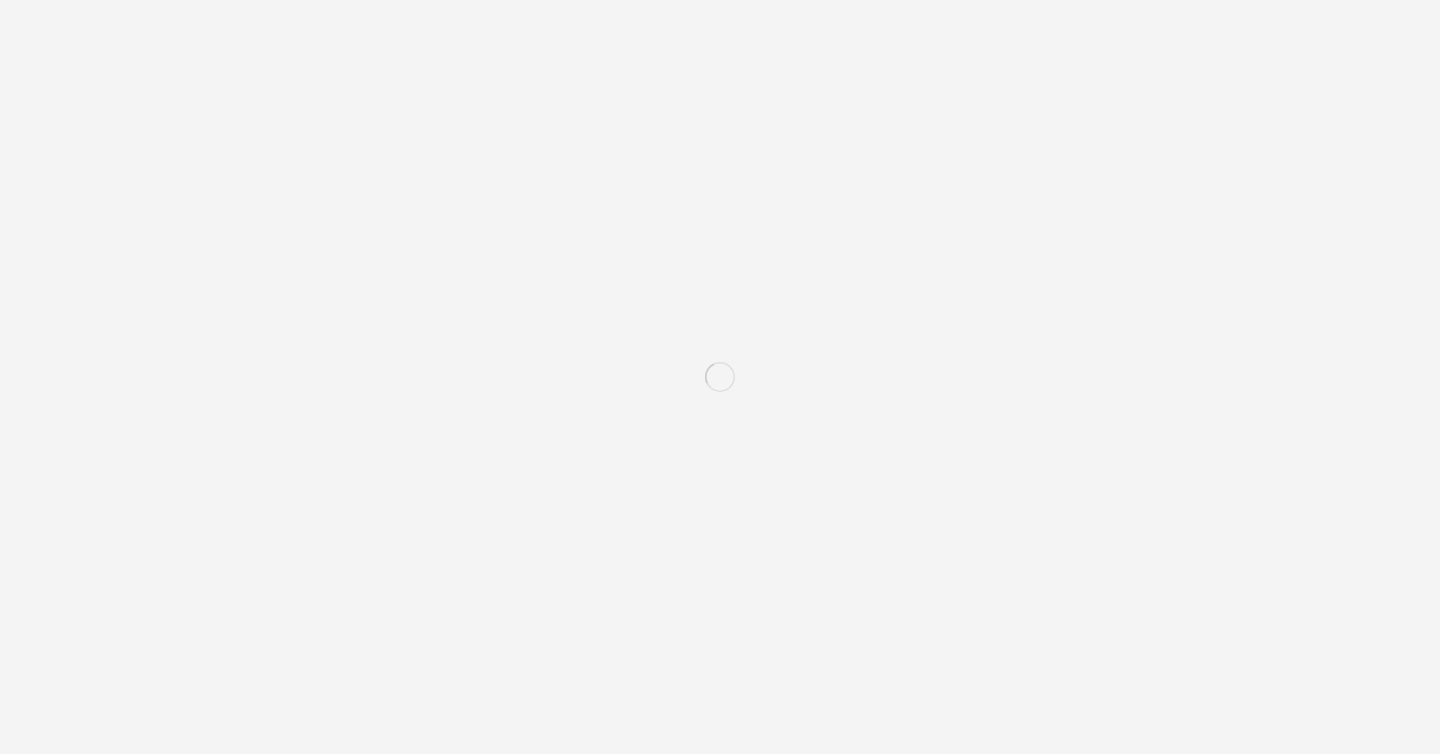 scroll, scrollTop: 0, scrollLeft: 0, axis: both 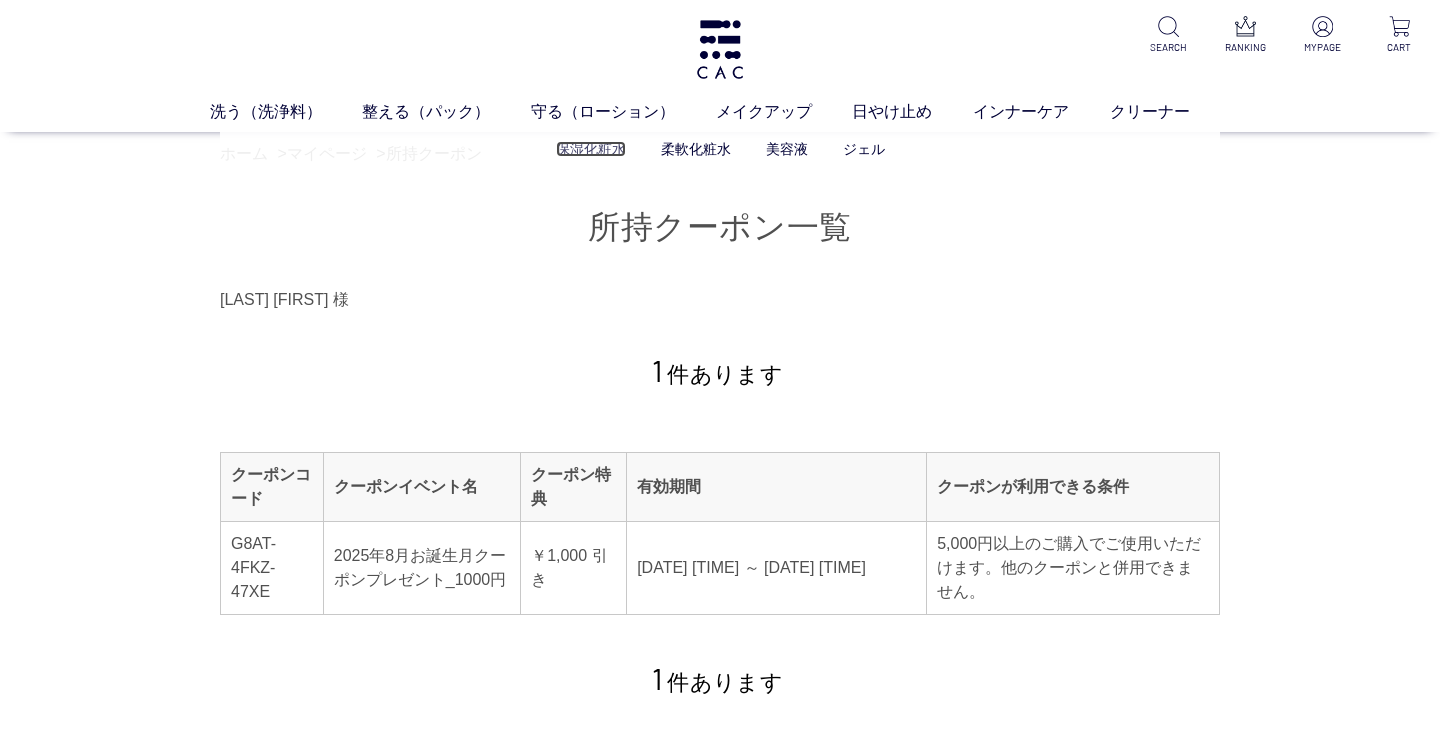click on "保湿化粧水" at bounding box center (591, 149) 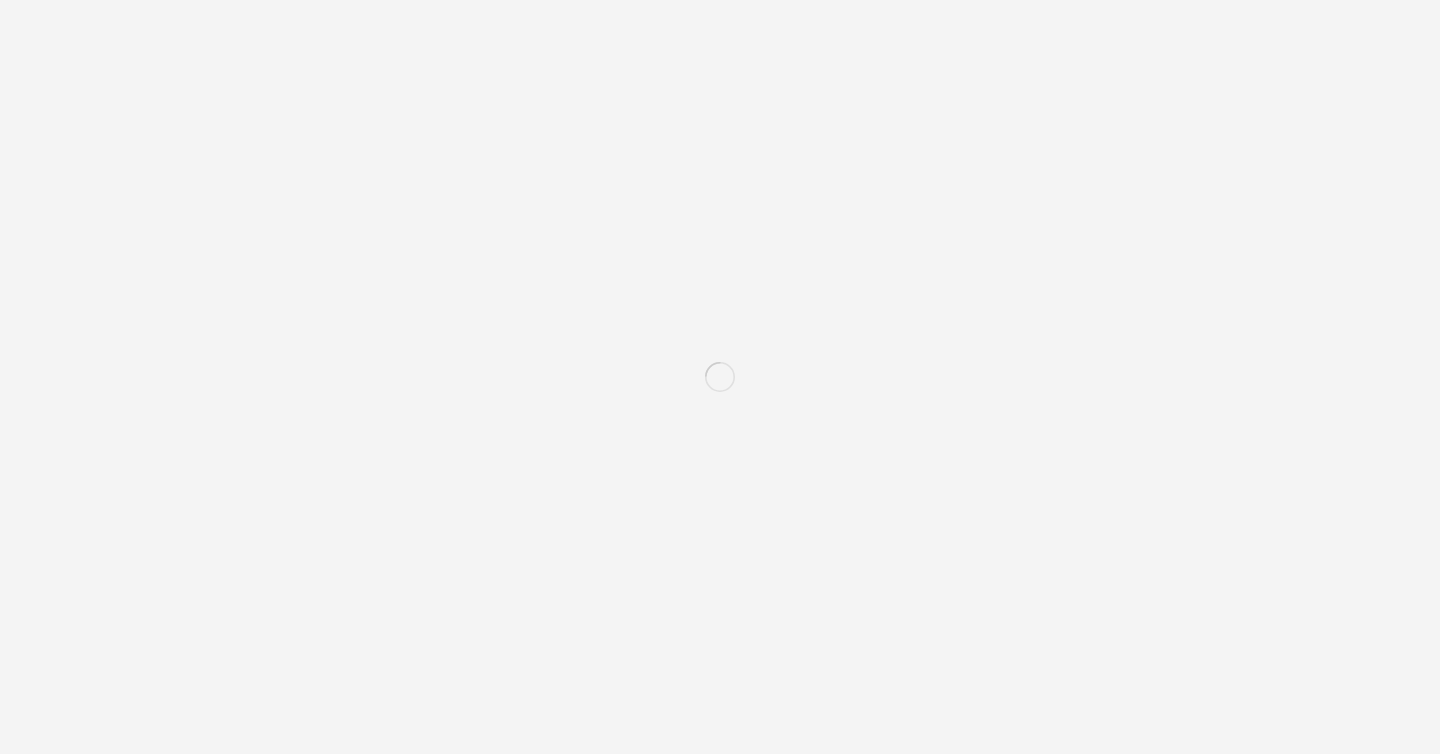 scroll, scrollTop: 0, scrollLeft: 0, axis: both 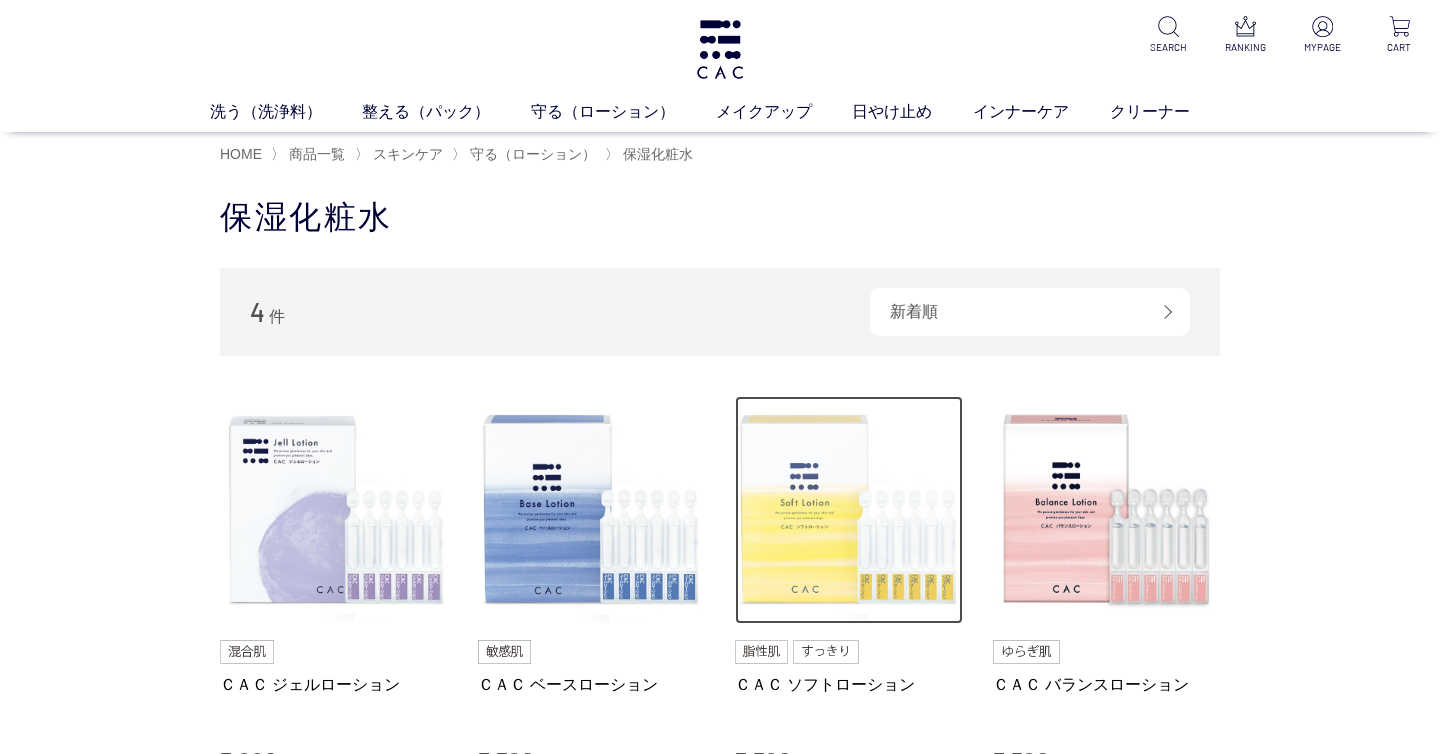 click at bounding box center [849, 510] 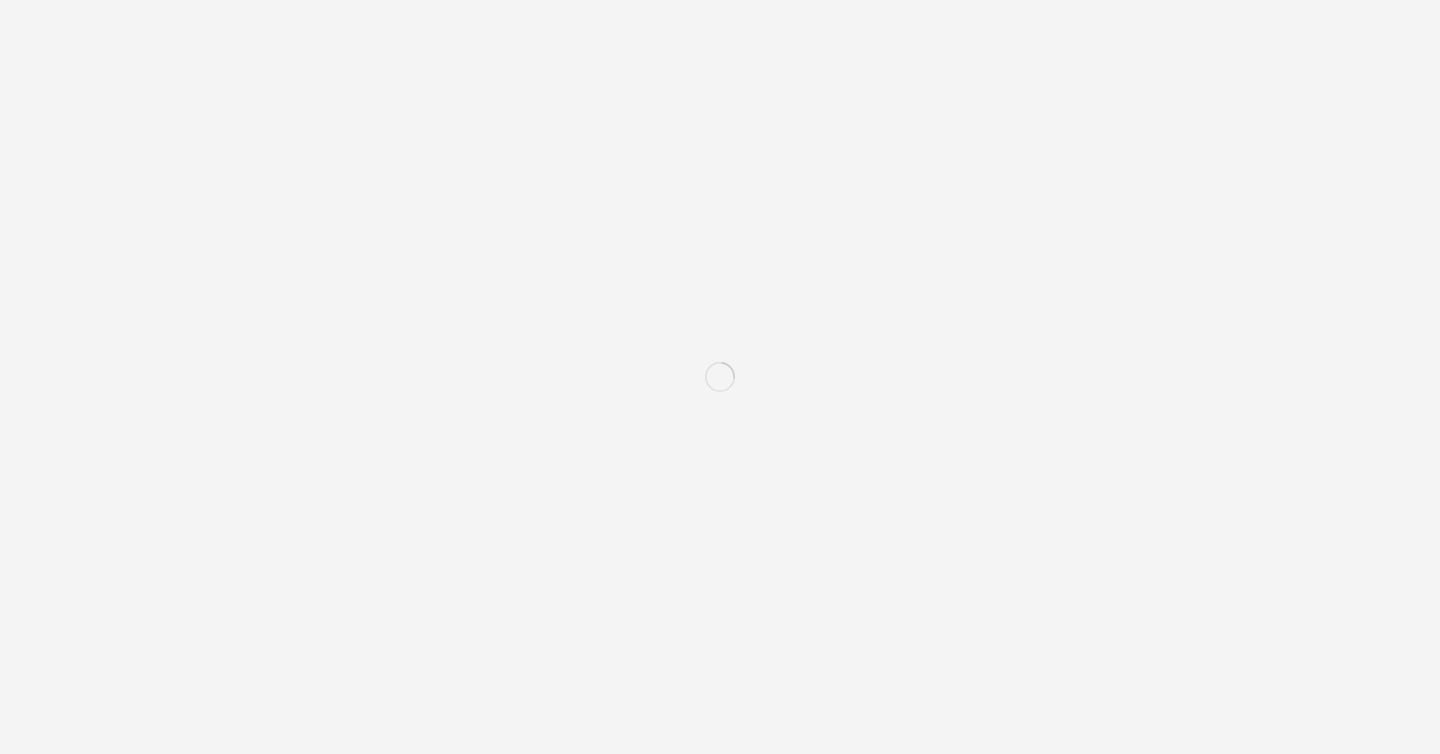 scroll, scrollTop: 0, scrollLeft: 0, axis: both 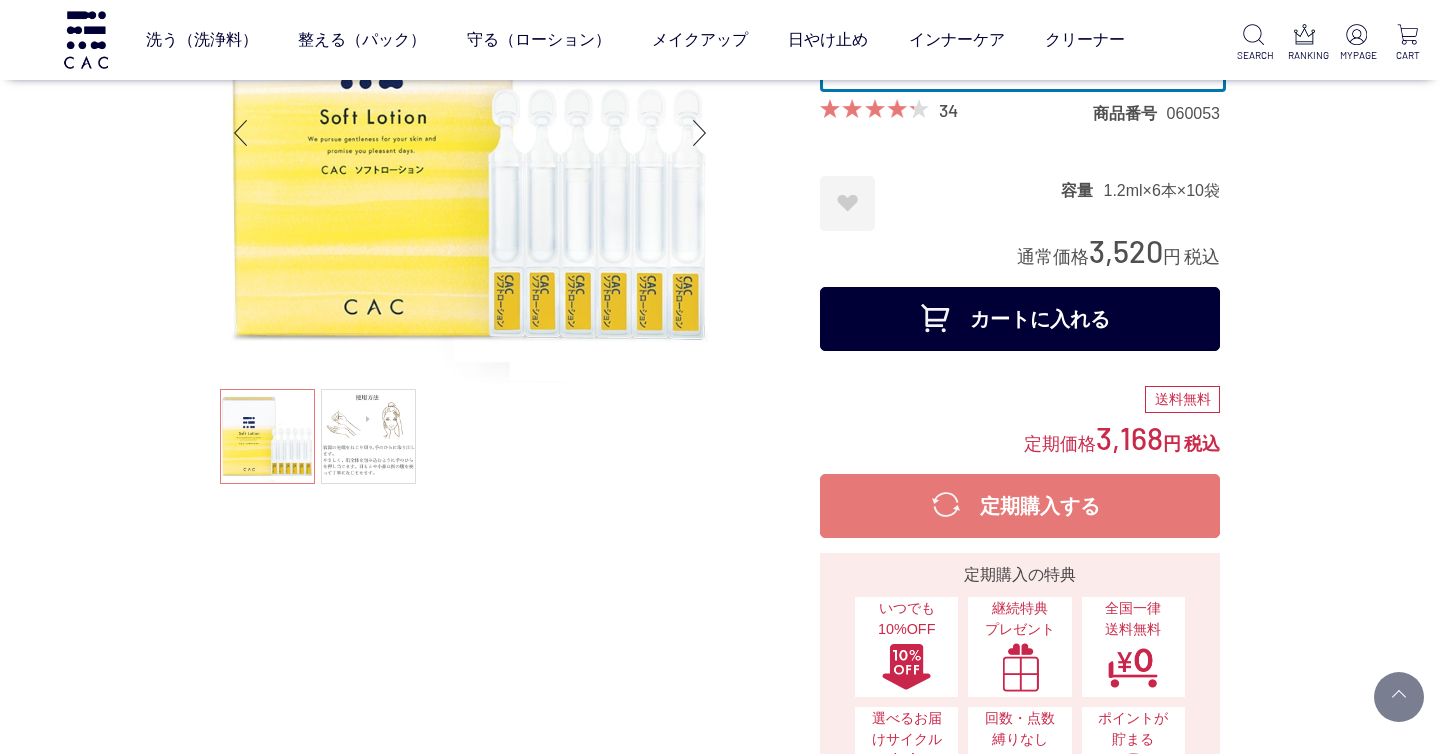 click on "カートに入れる" at bounding box center [1020, 319] 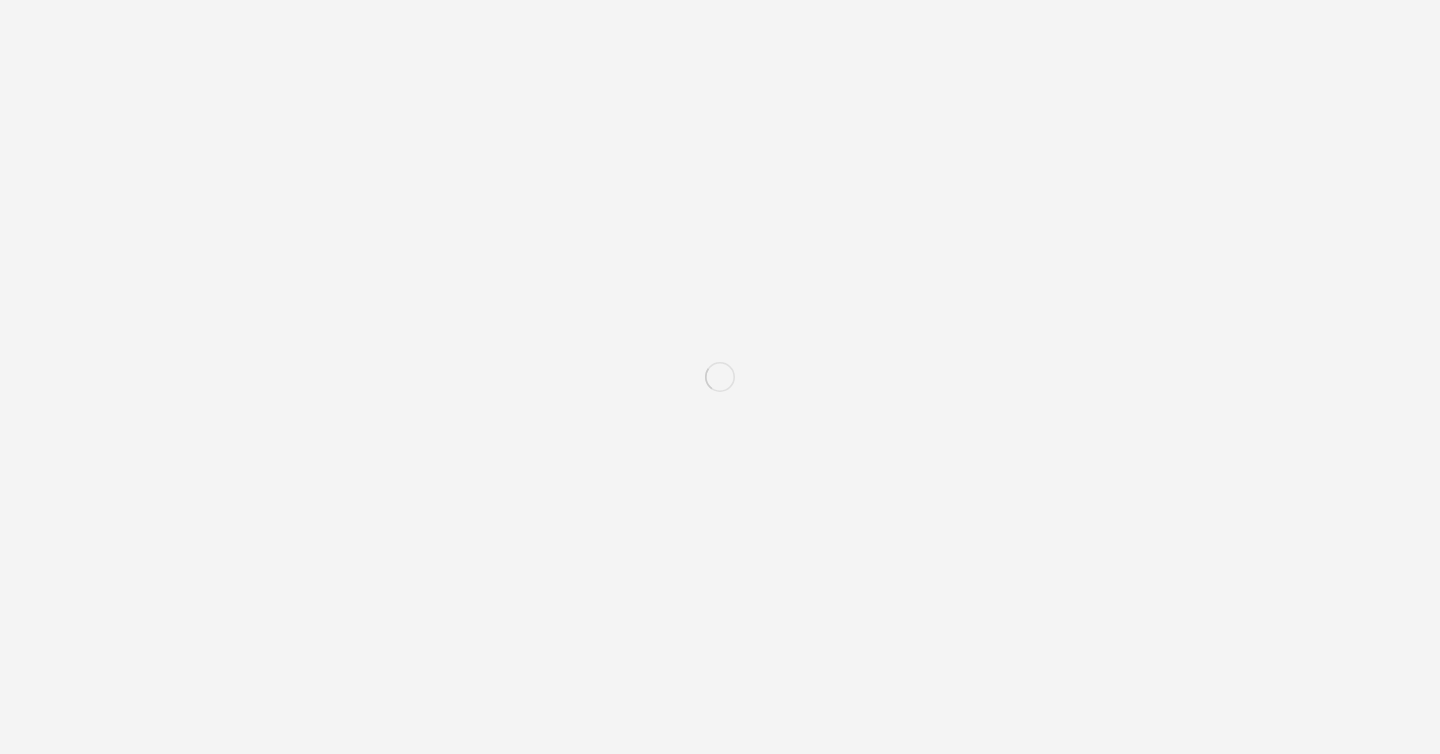 scroll, scrollTop: 0, scrollLeft: 0, axis: both 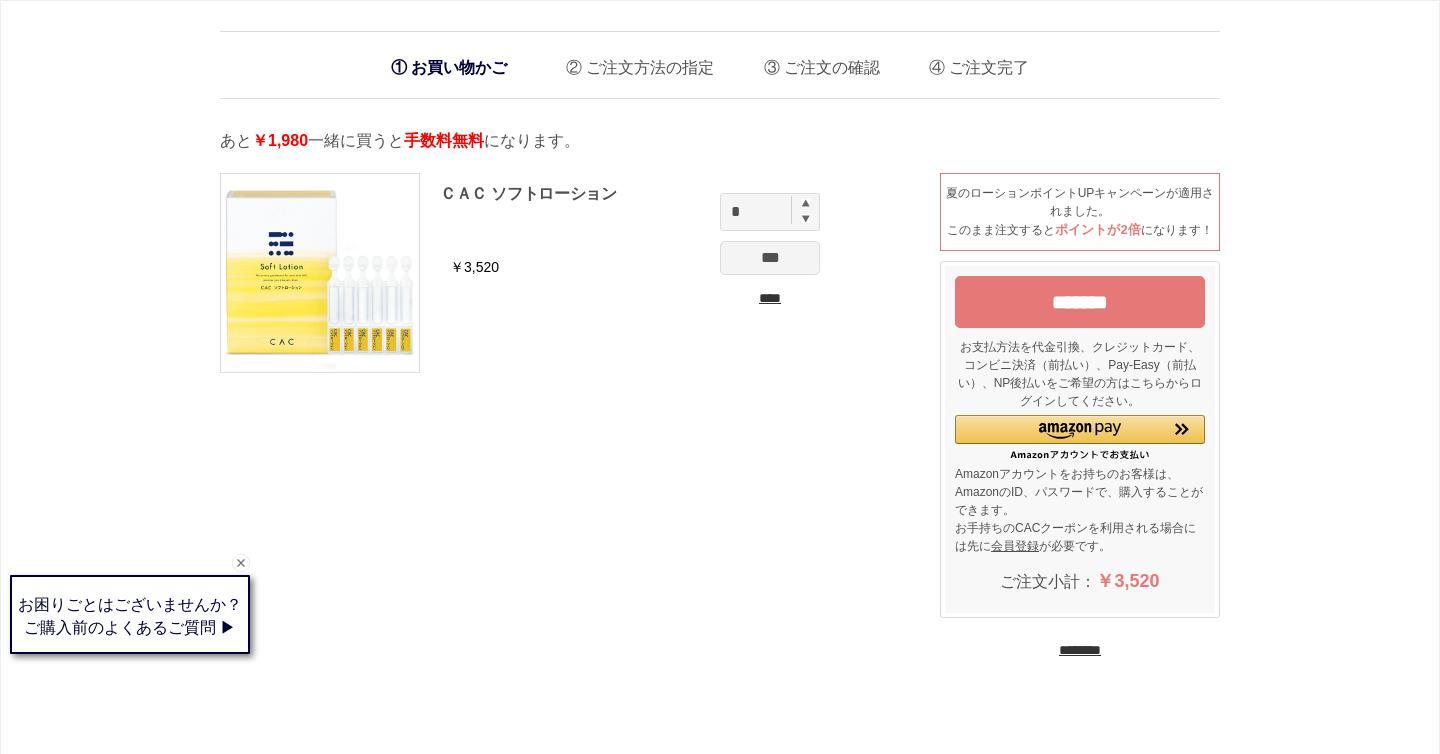 click on "********" at bounding box center (1080, 650) 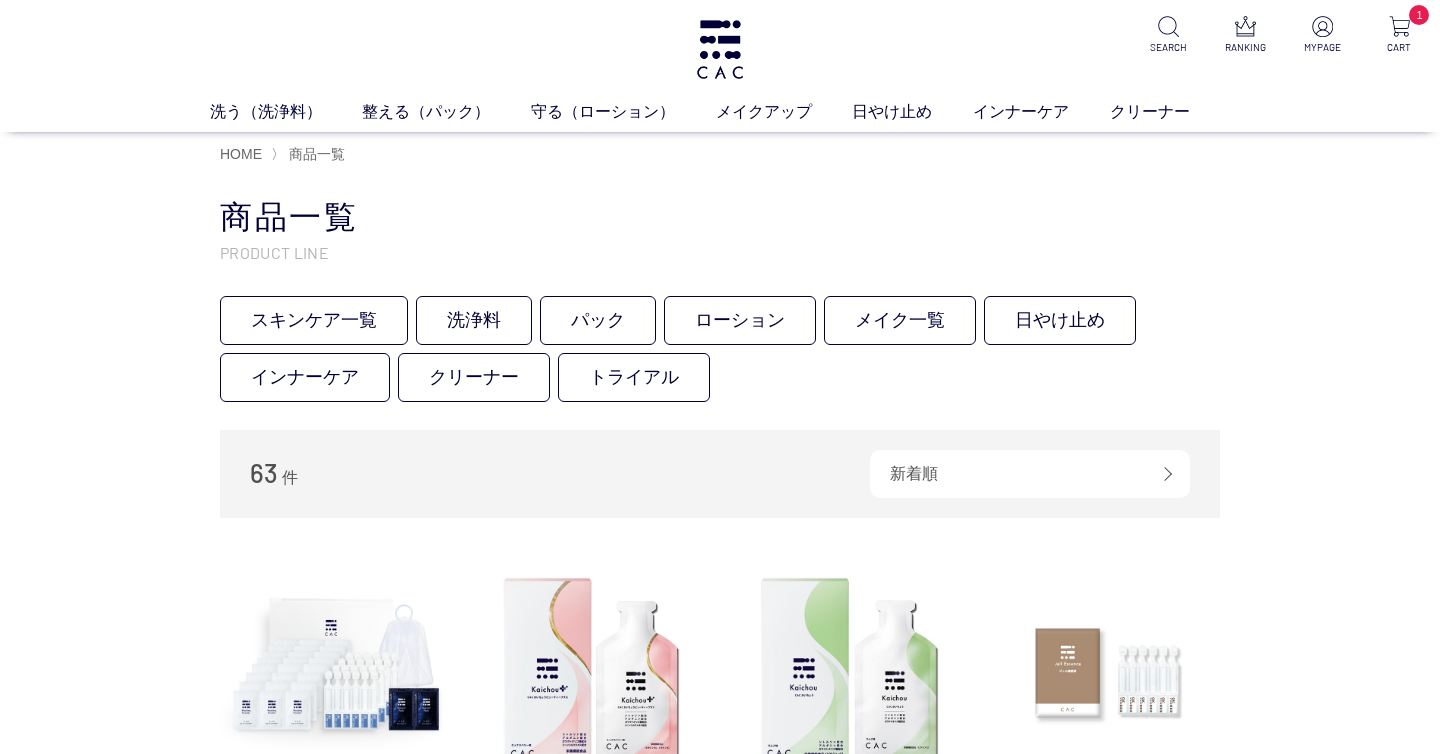 scroll, scrollTop: 0, scrollLeft: 0, axis: both 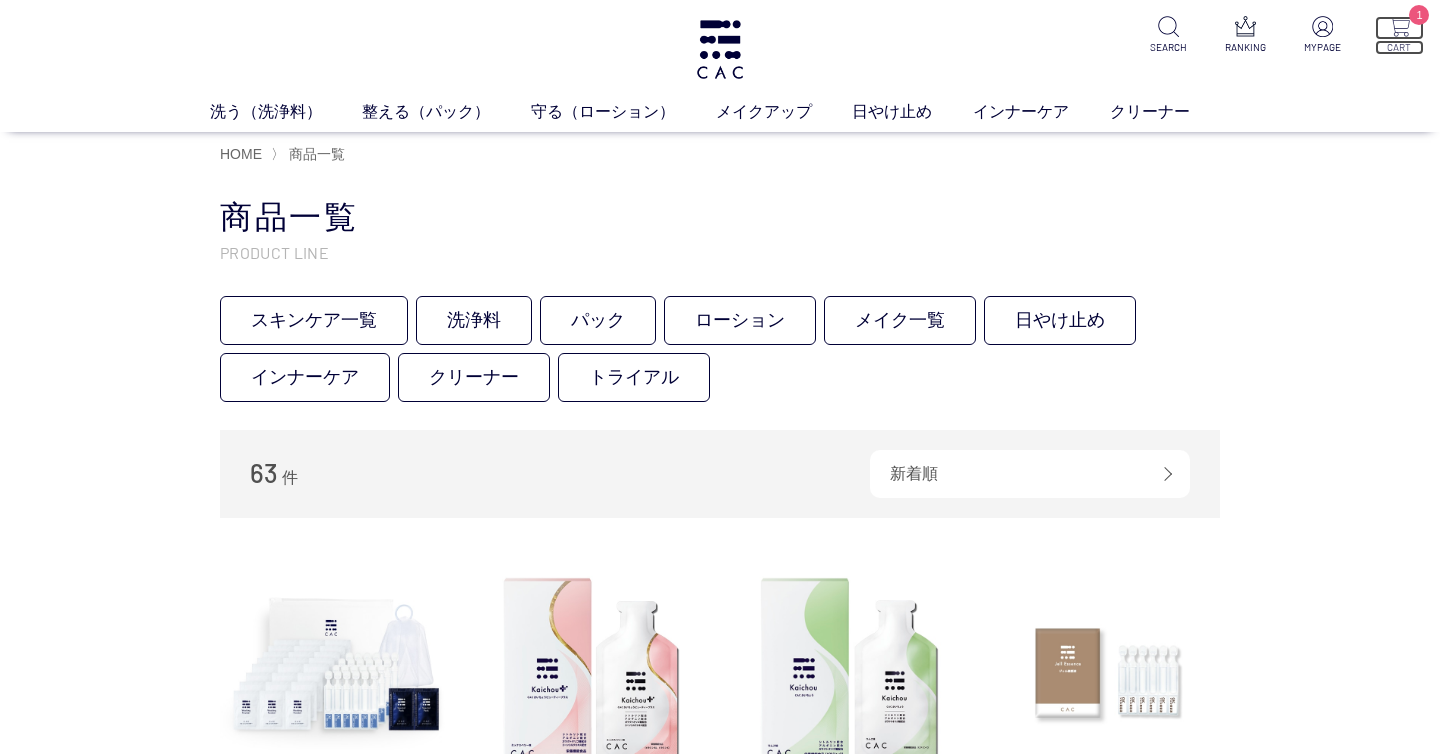 click at bounding box center [1399, 26] 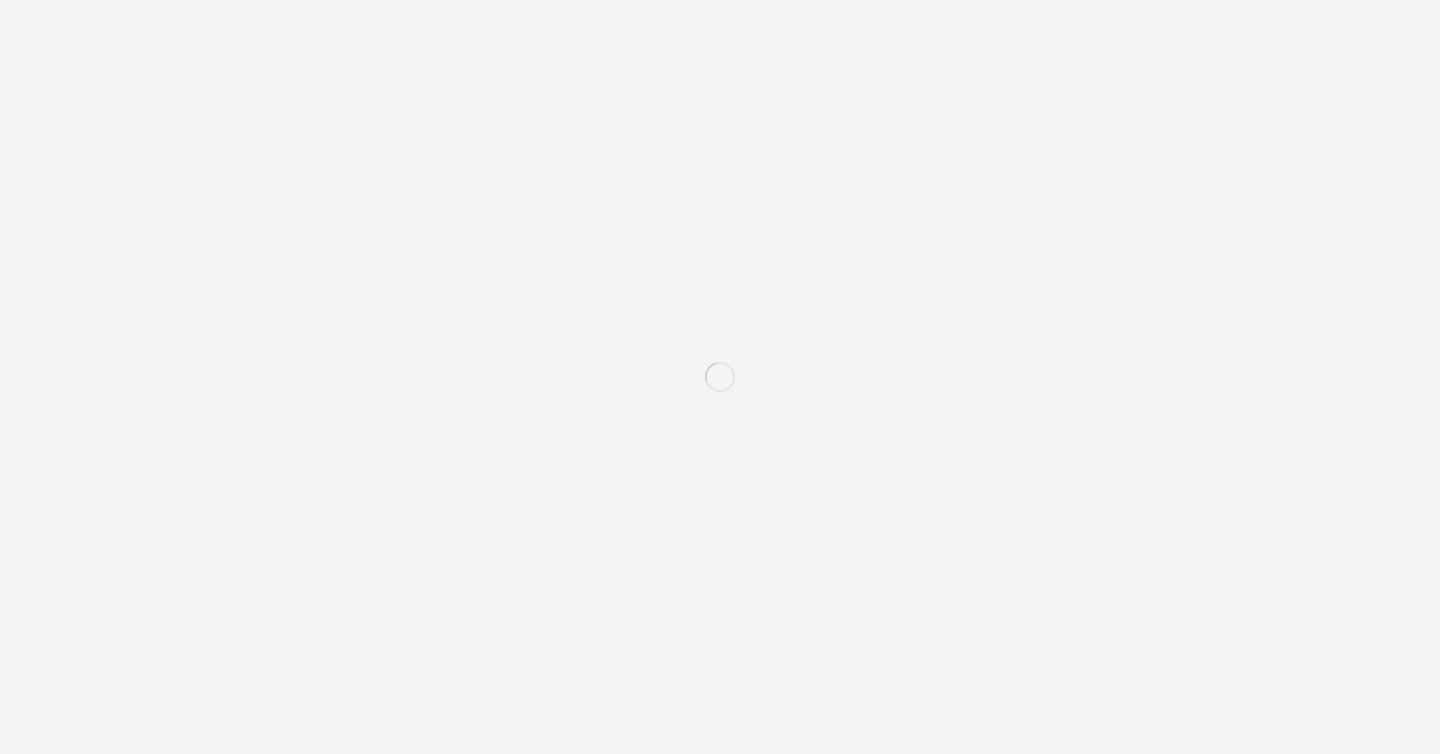 scroll, scrollTop: 0, scrollLeft: 0, axis: both 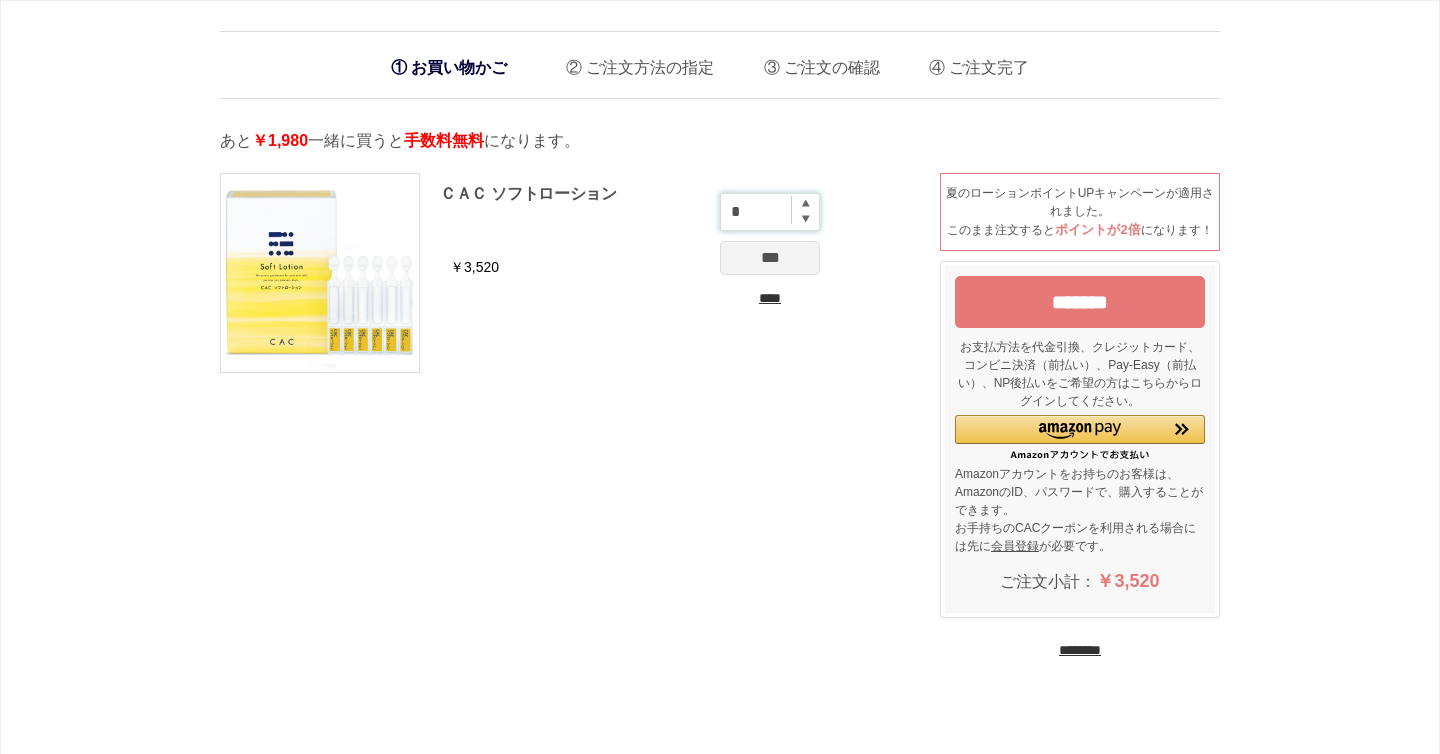 click on "*" at bounding box center [770, 212] 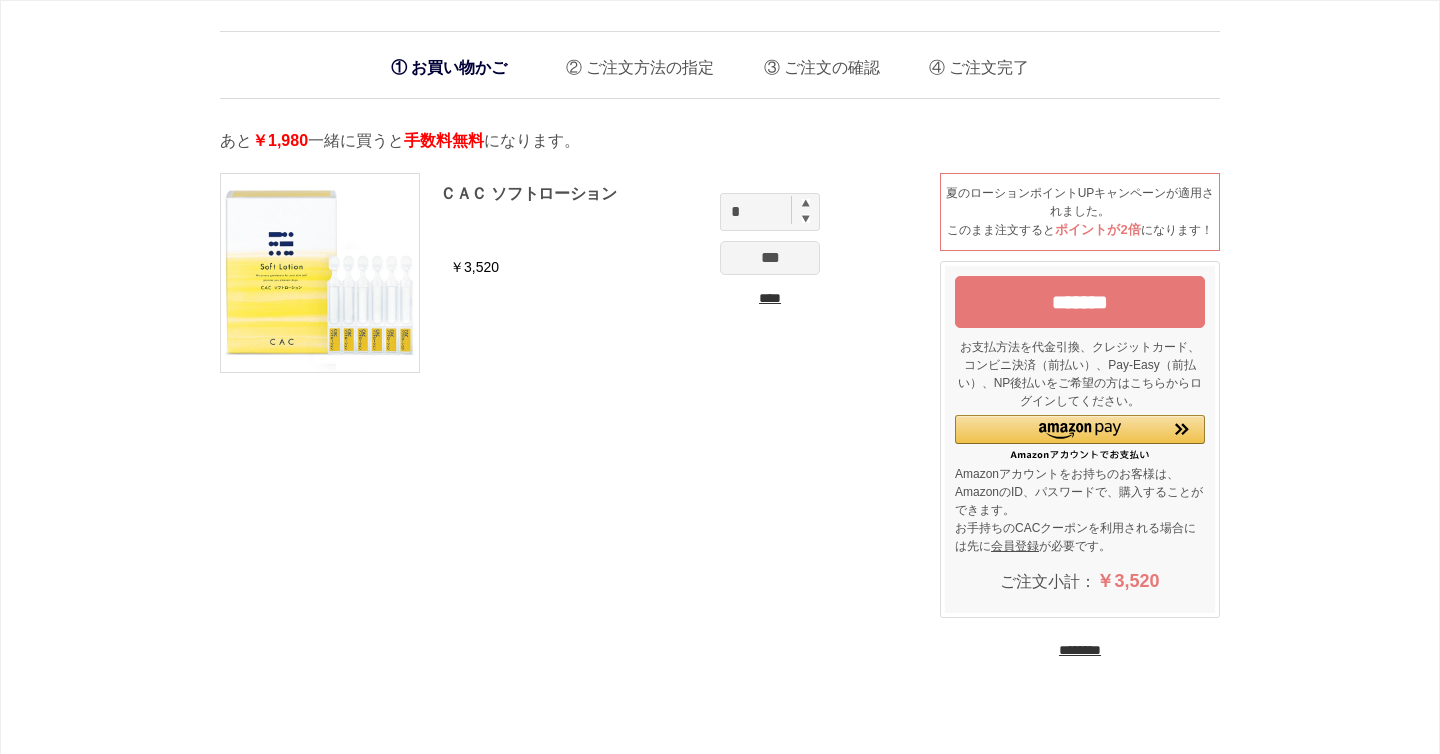 click at bounding box center (806, 203) 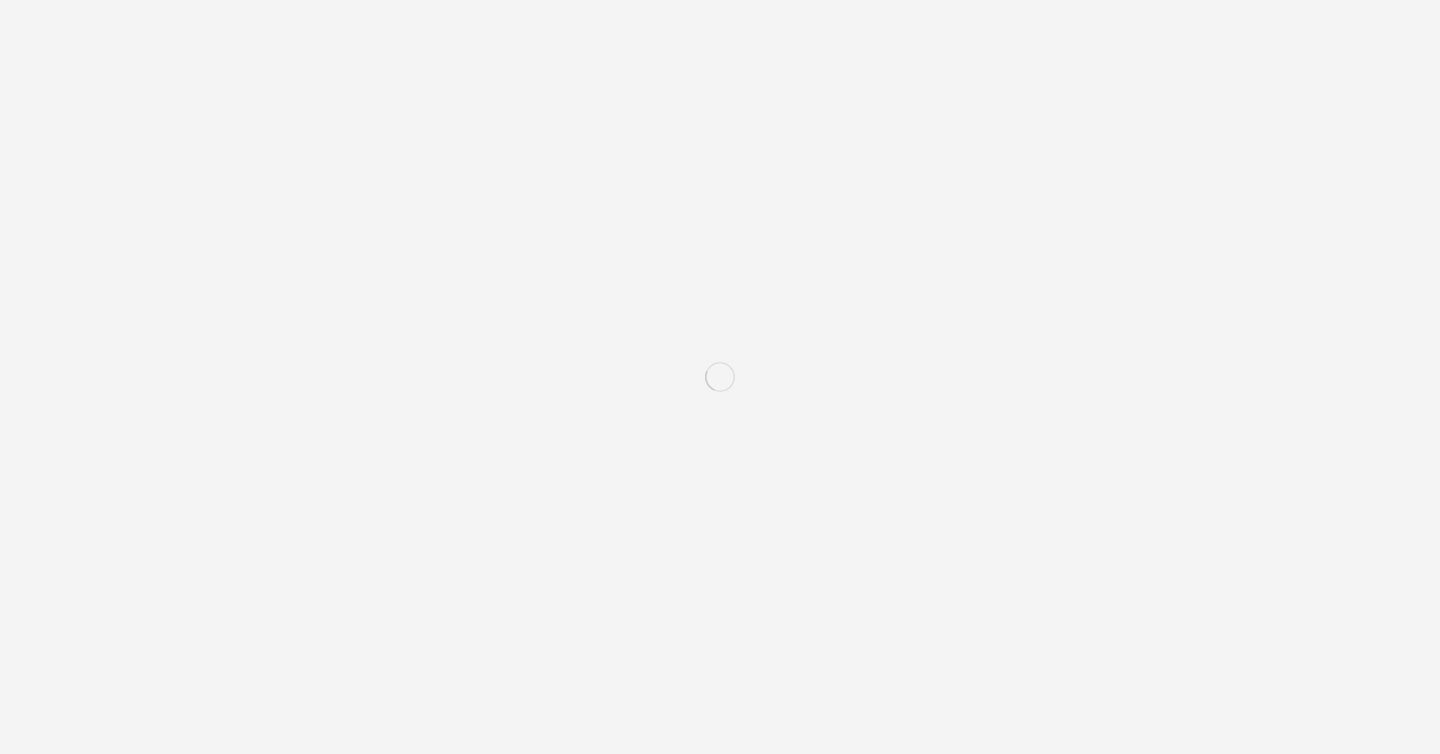 scroll, scrollTop: 0, scrollLeft: 0, axis: both 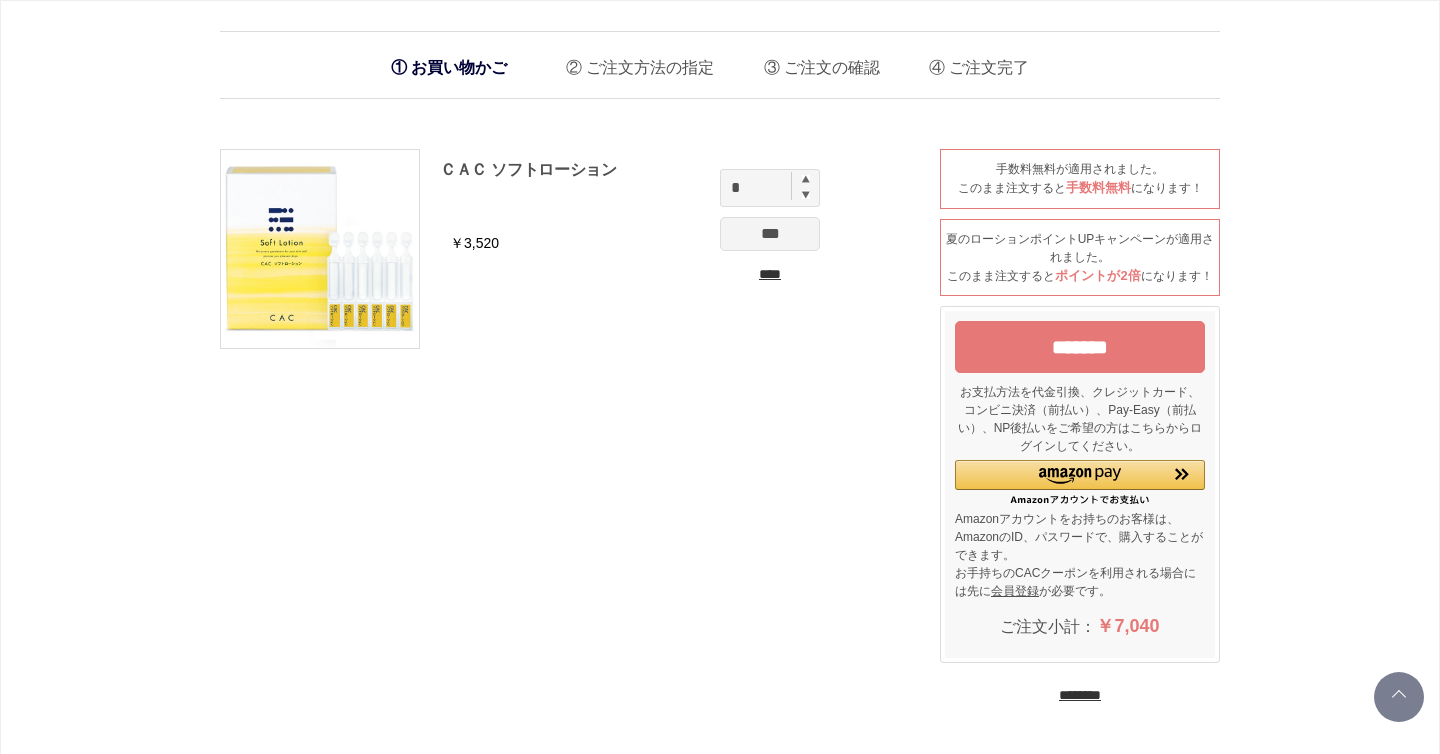 click on "*******" at bounding box center (1080, 347) 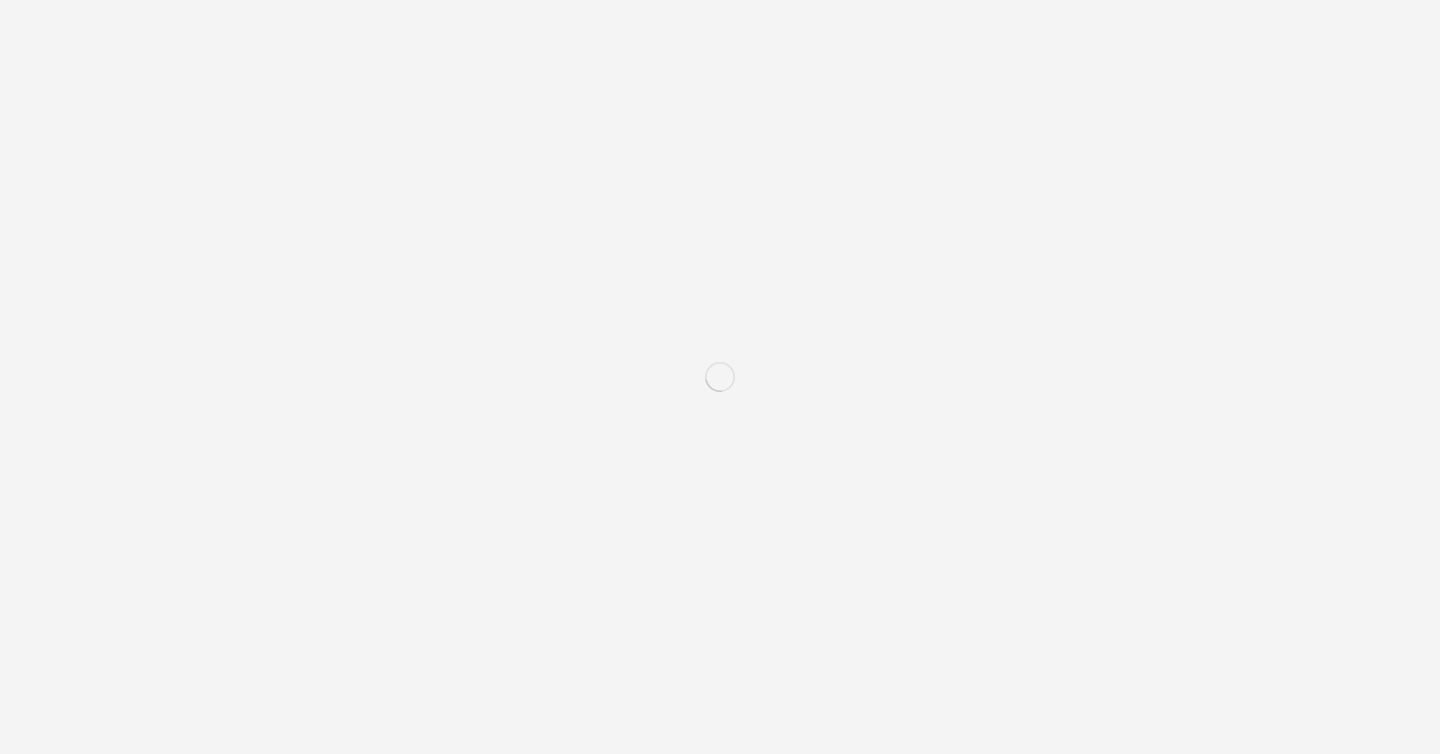 scroll, scrollTop: 0, scrollLeft: 0, axis: both 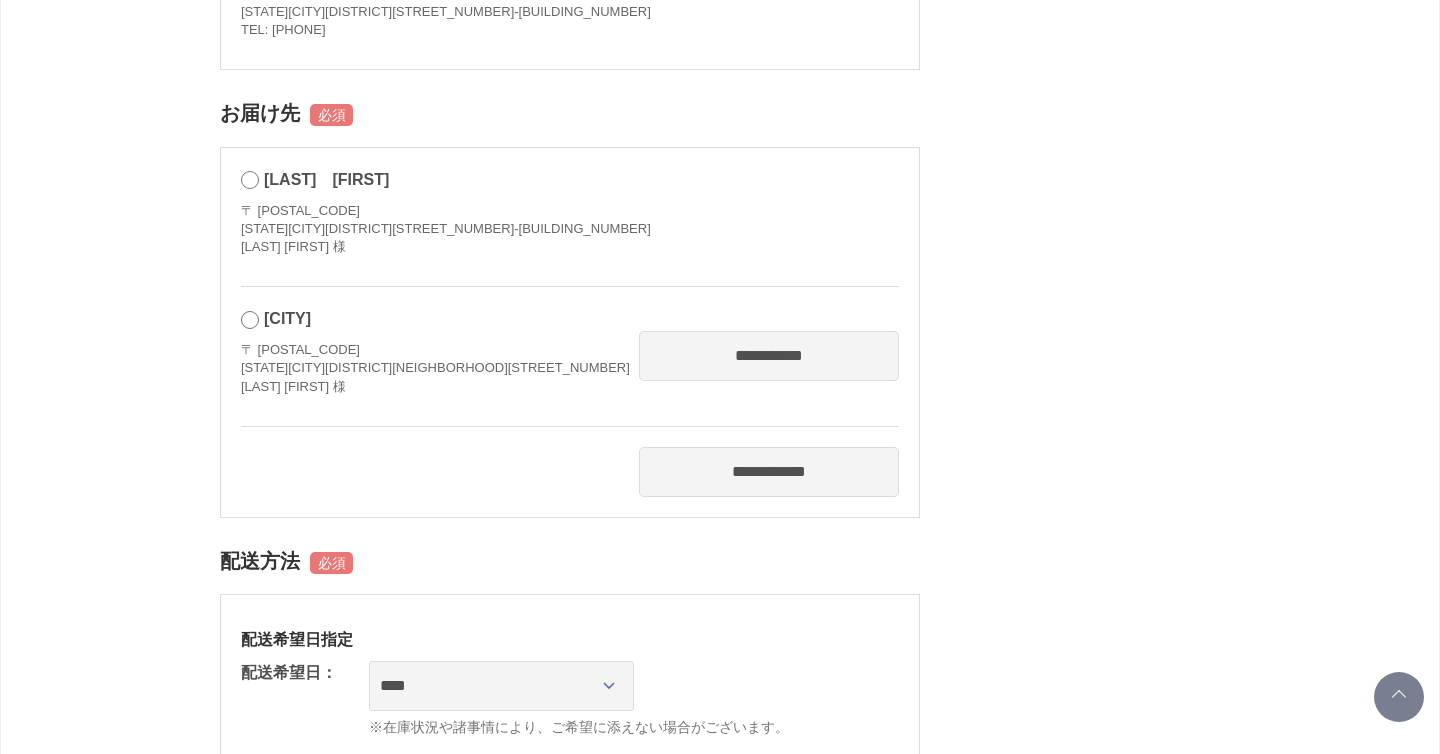 click on "**********" at bounding box center (769, 356) 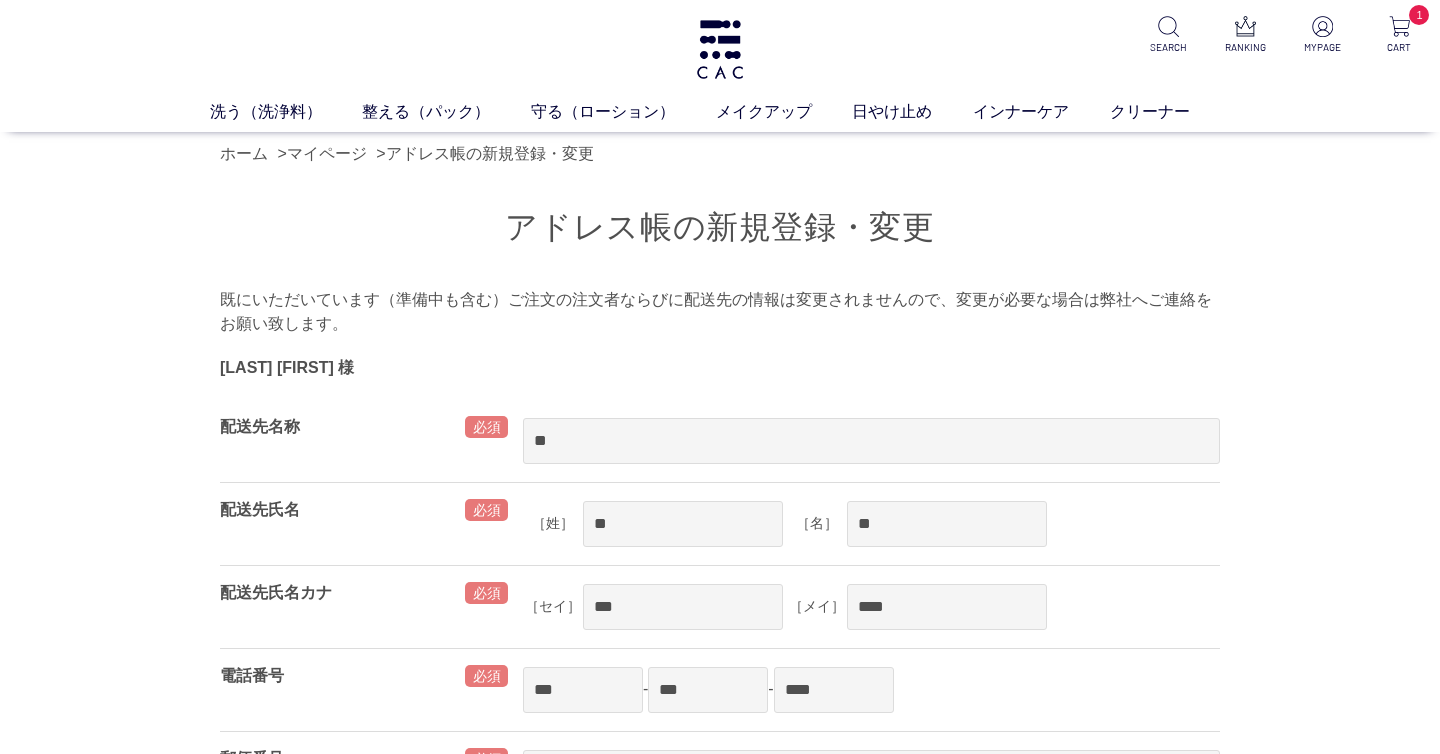 scroll, scrollTop: 0, scrollLeft: 0, axis: both 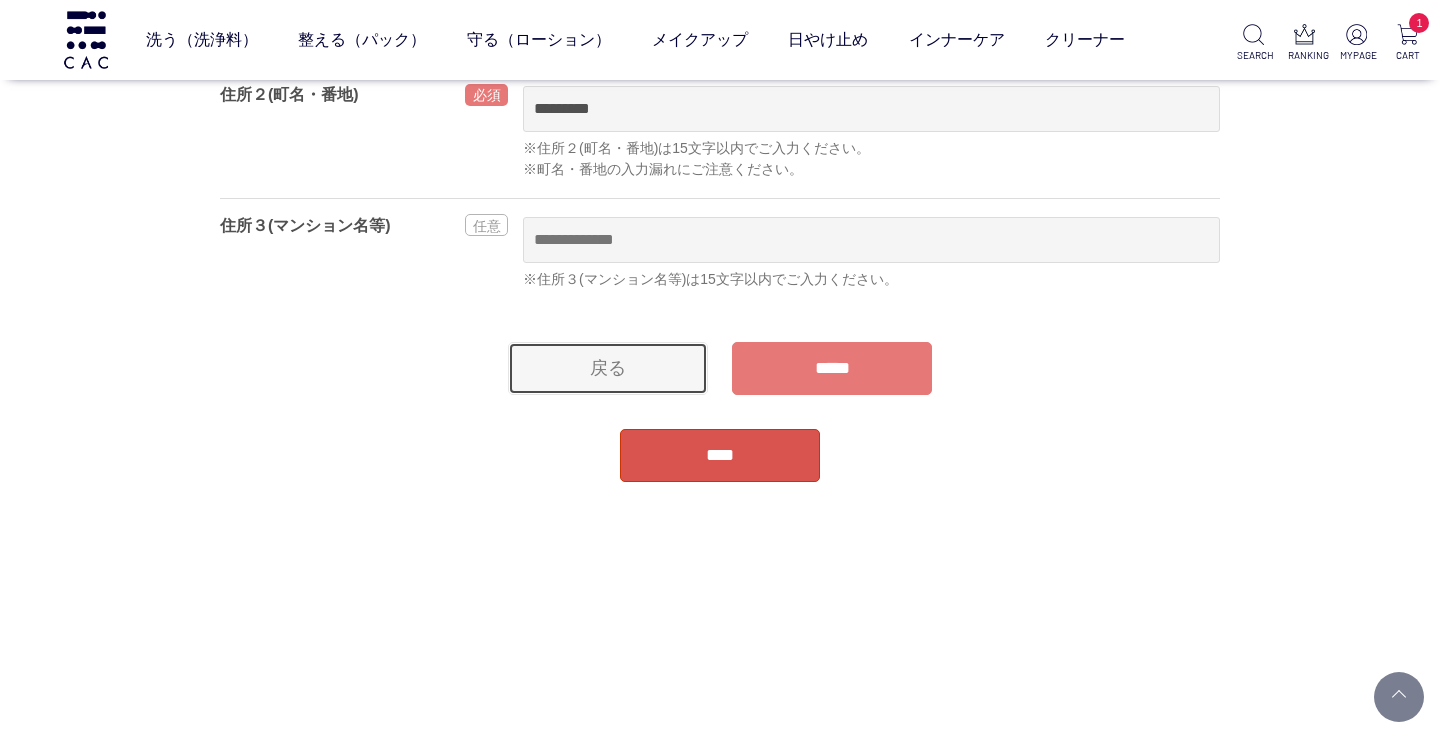 click on "戻る" at bounding box center (608, 368) 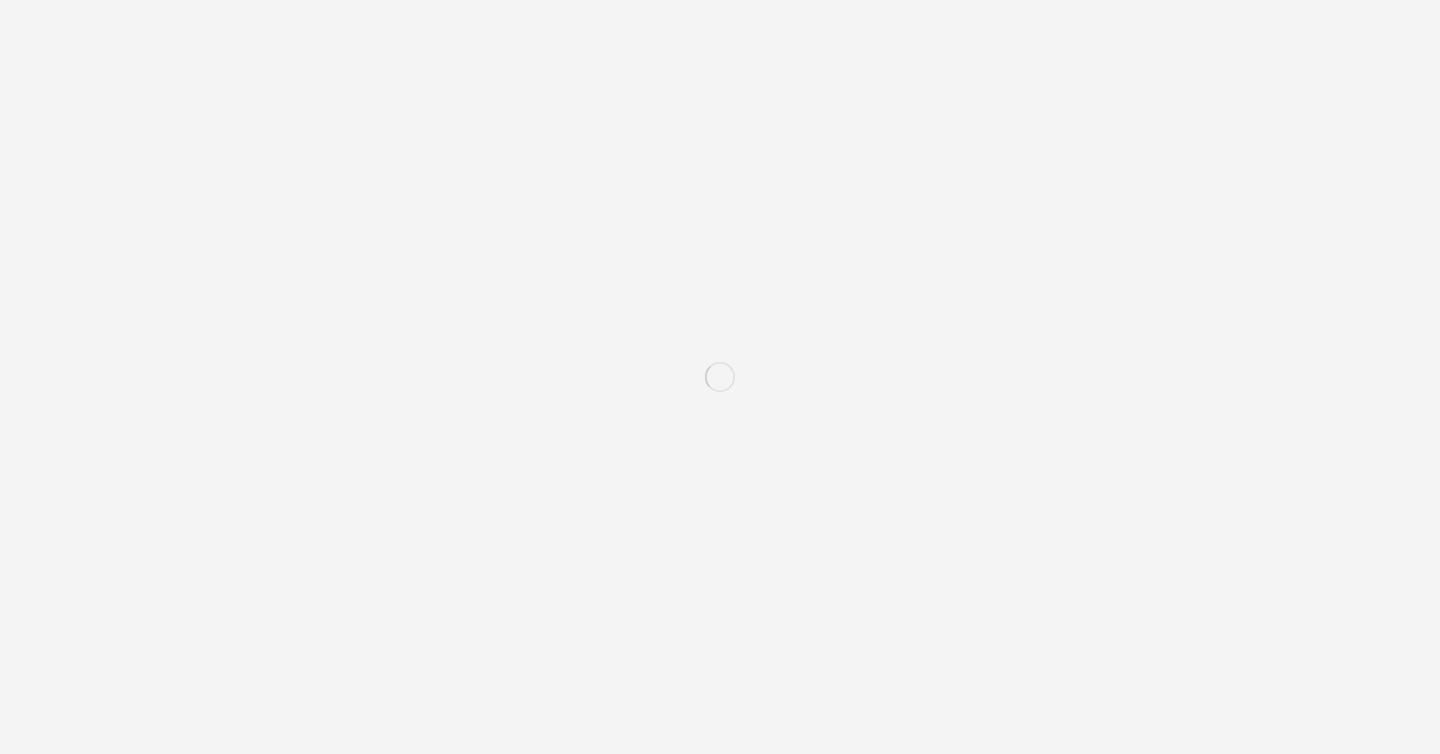scroll, scrollTop: 0, scrollLeft: 0, axis: both 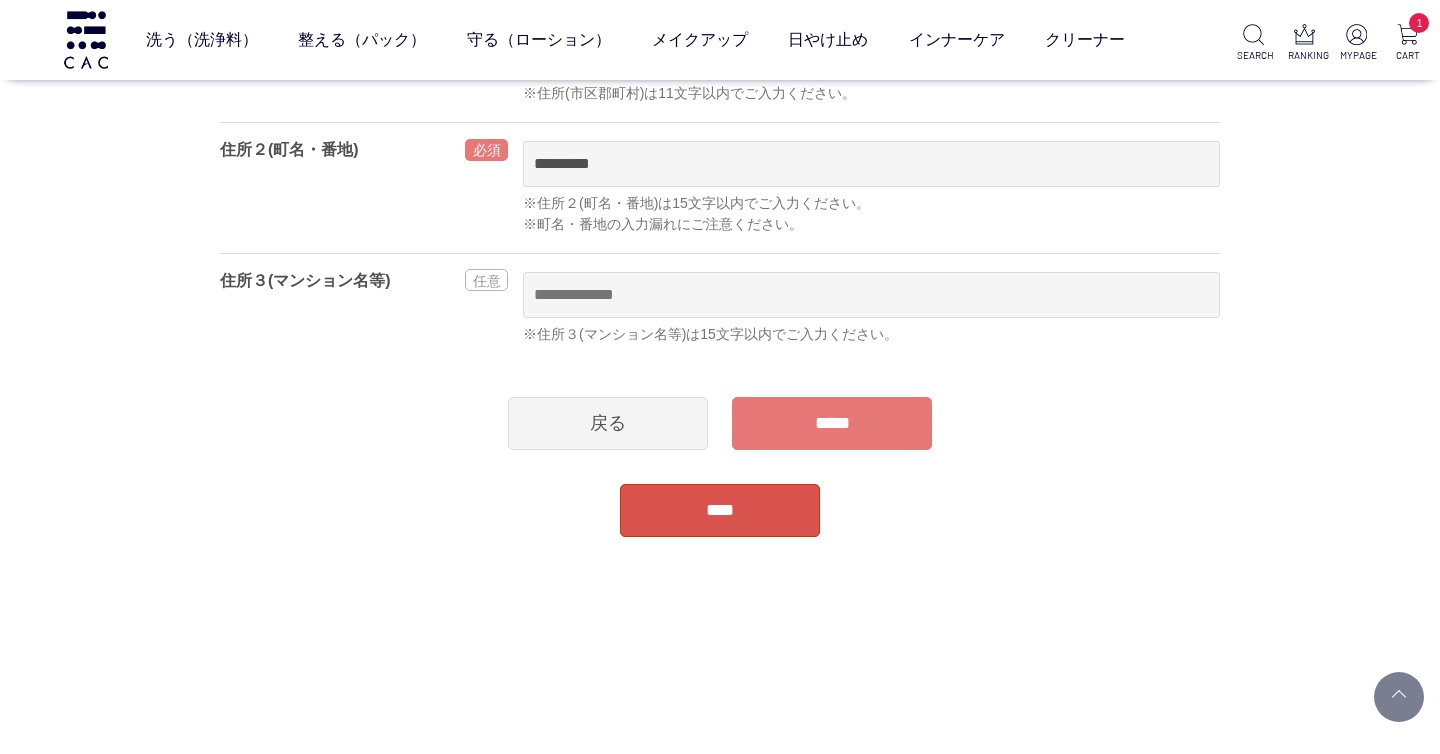 click on "****" at bounding box center [720, 510] 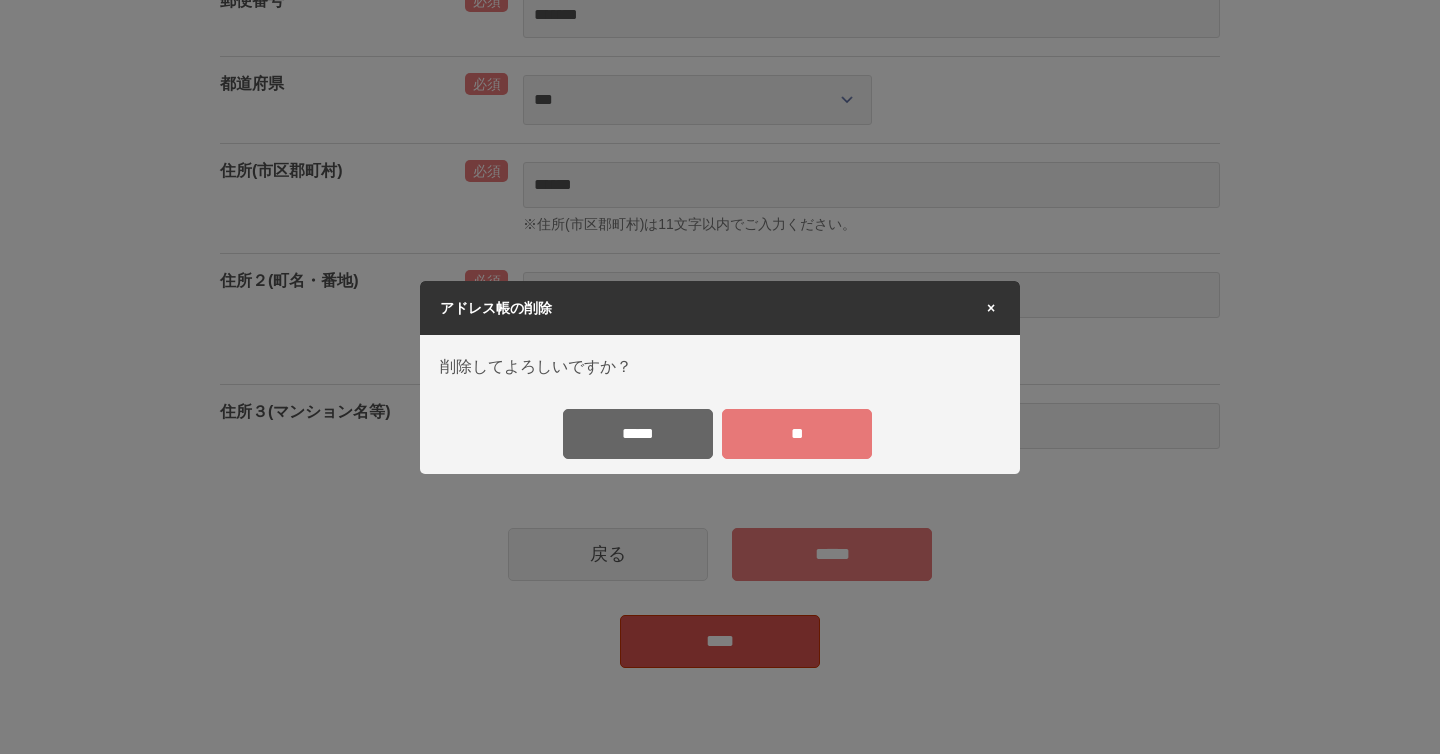 scroll, scrollTop: 0, scrollLeft: 0, axis: both 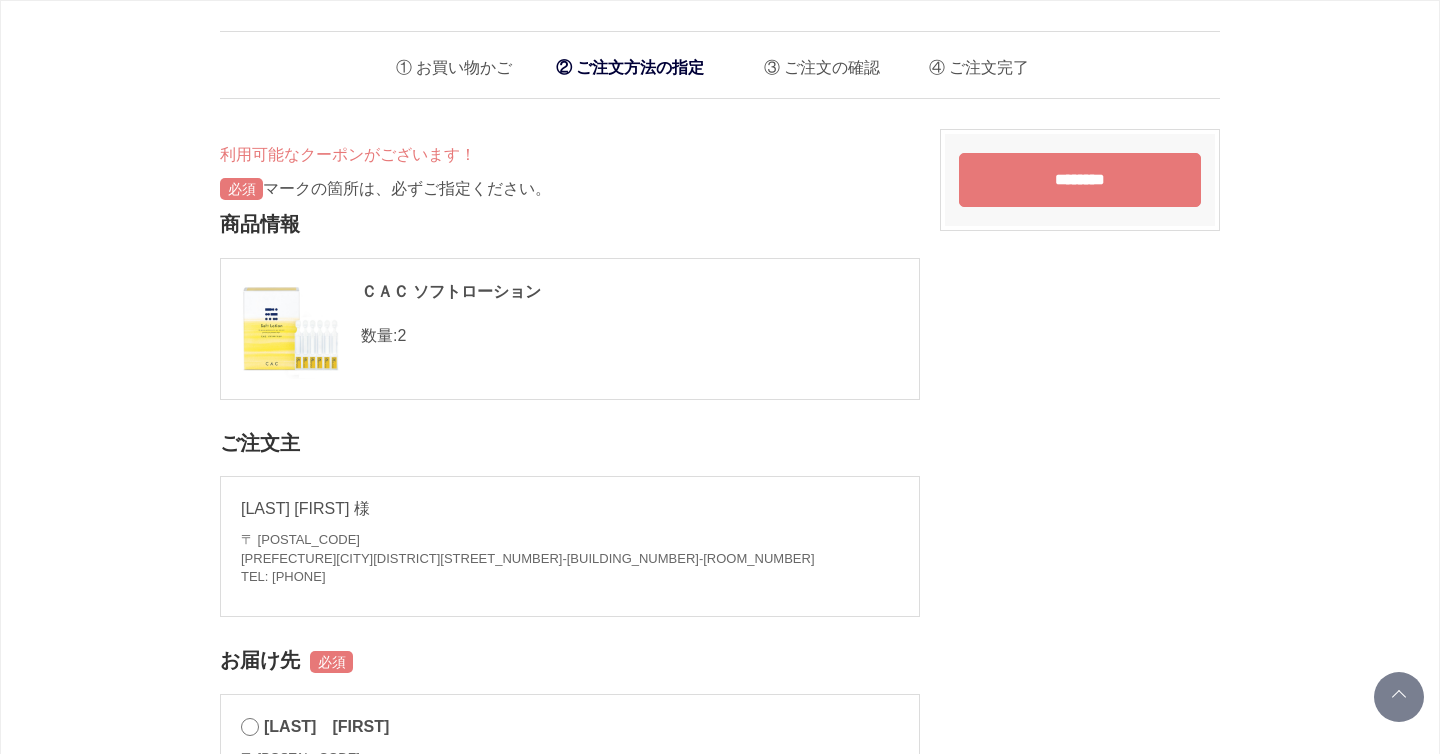 click on "お買い物かご" at bounding box center [446, 62] 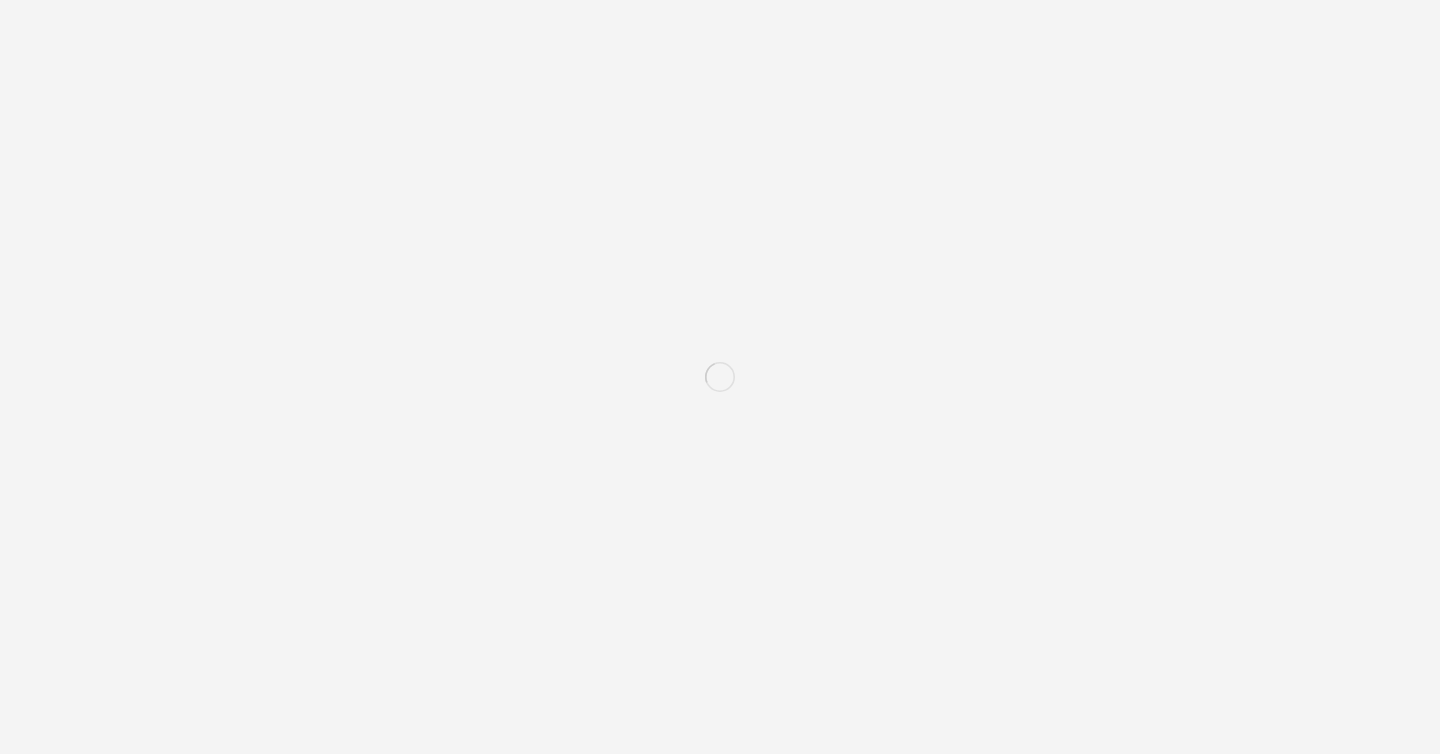 scroll, scrollTop: 0, scrollLeft: 0, axis: both 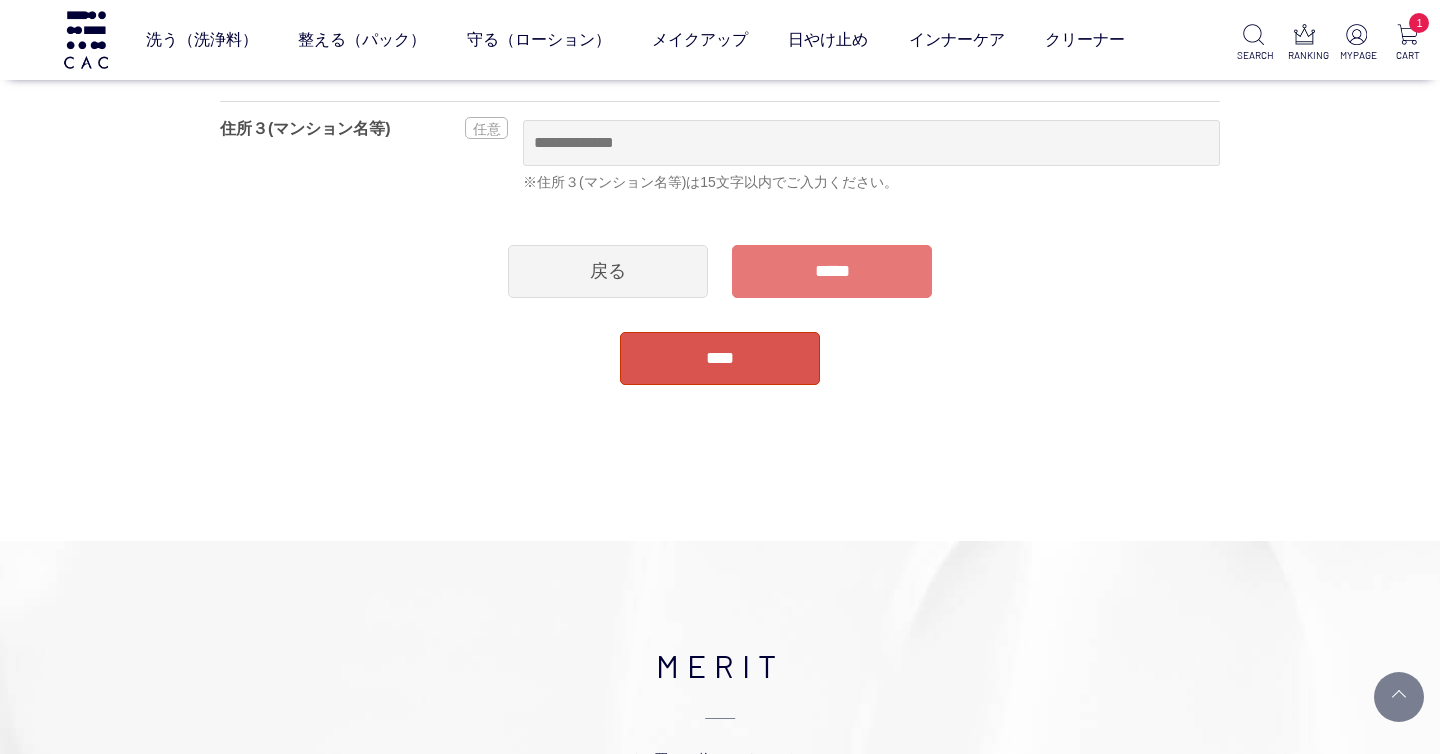click on "****" at bounding box center (720, 358) 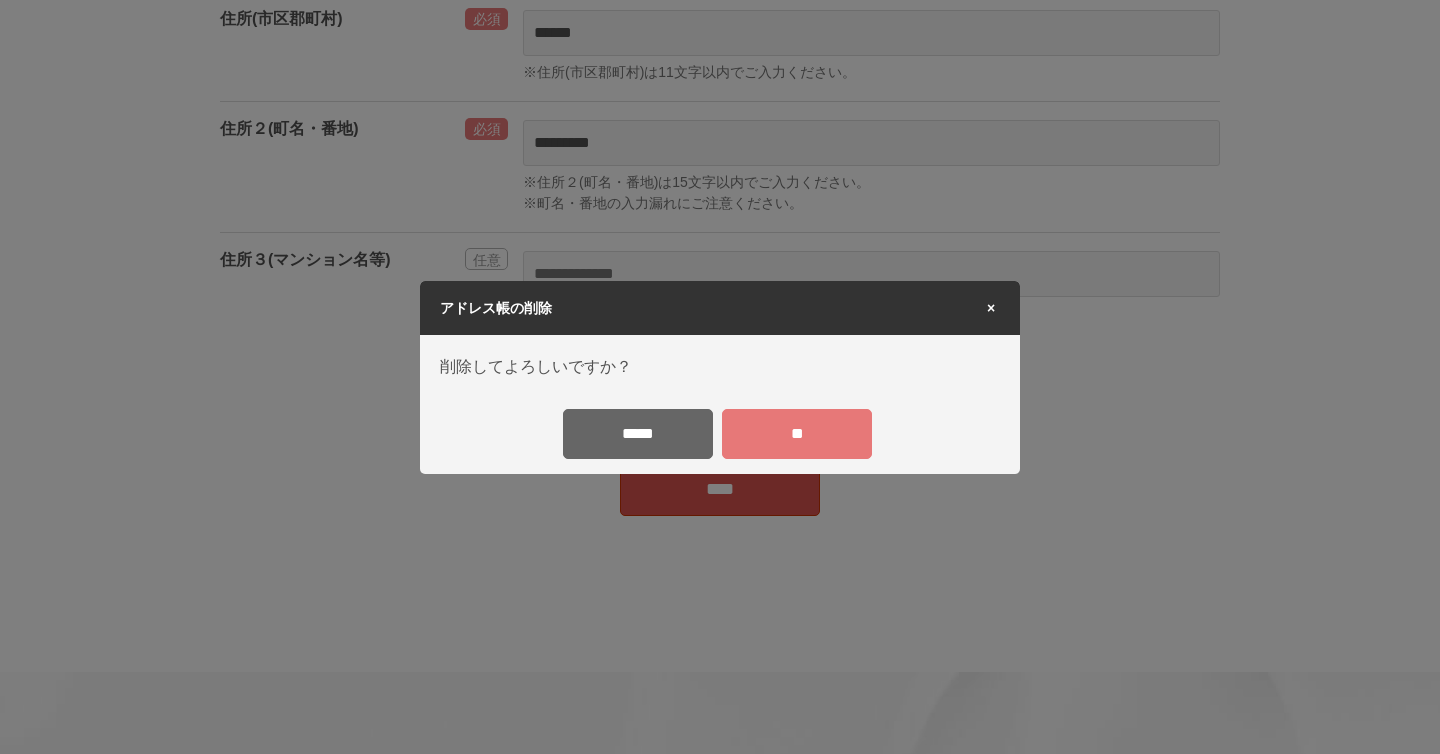 scroll, scrollTop: 0, scrollLeft: 0, axis: both 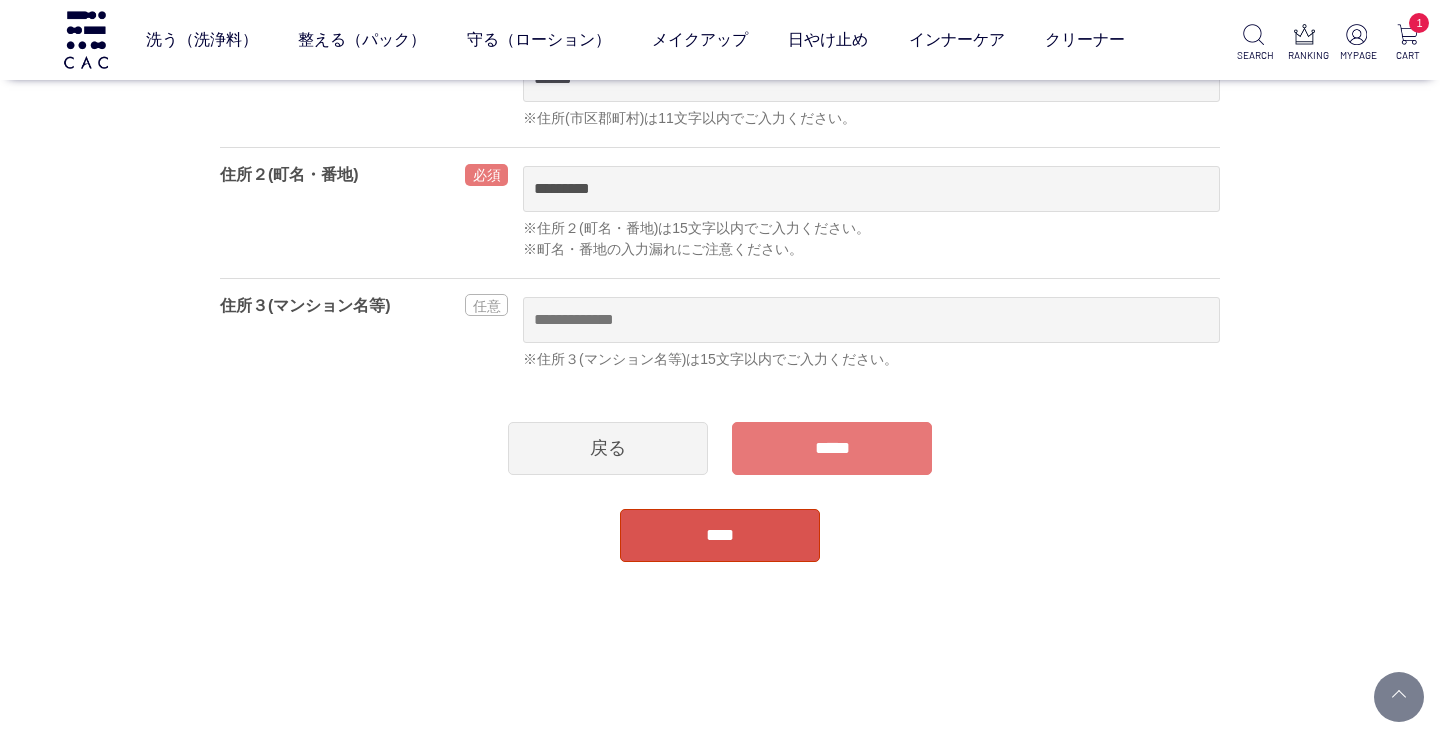 click on "*****" at bounding box center (832, 448) 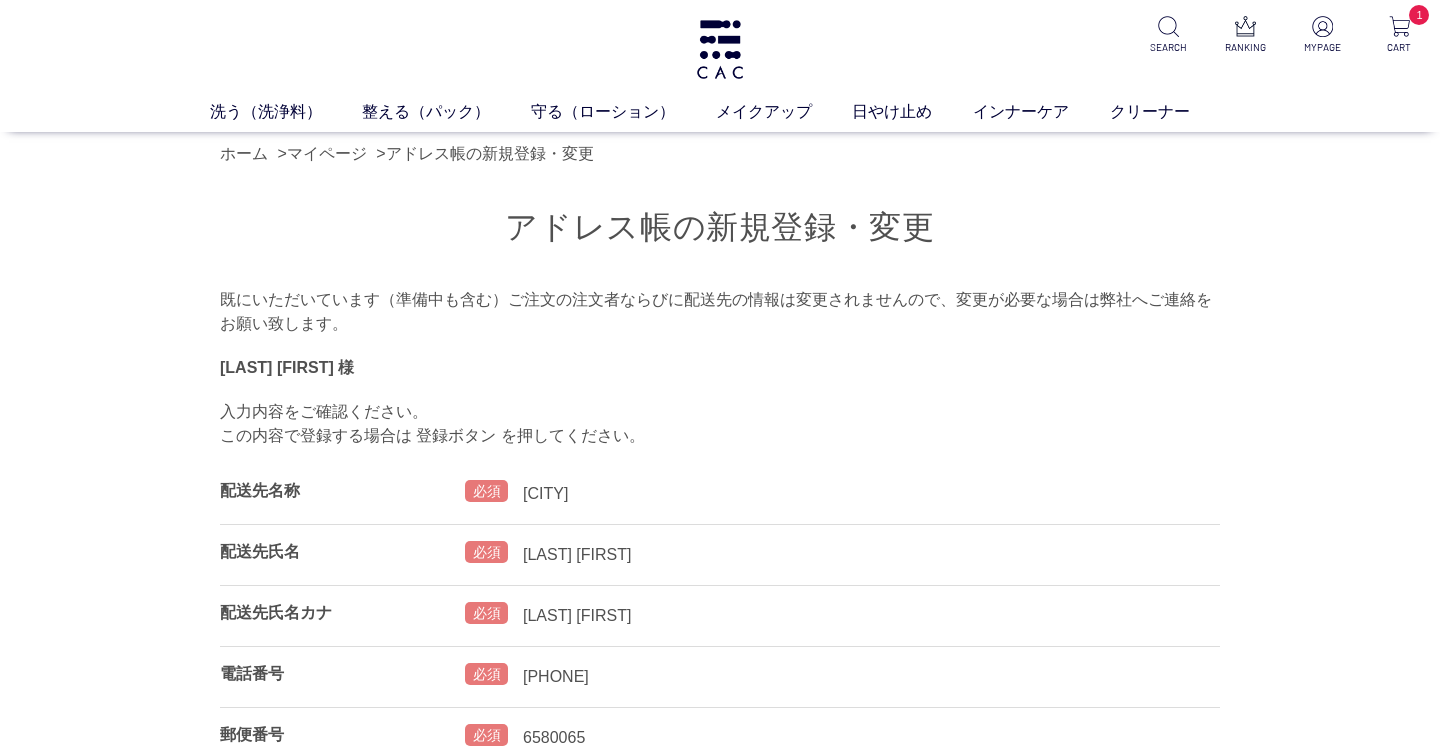 scroll, scrollTop: 0, scrollLeft: 0, axis: both 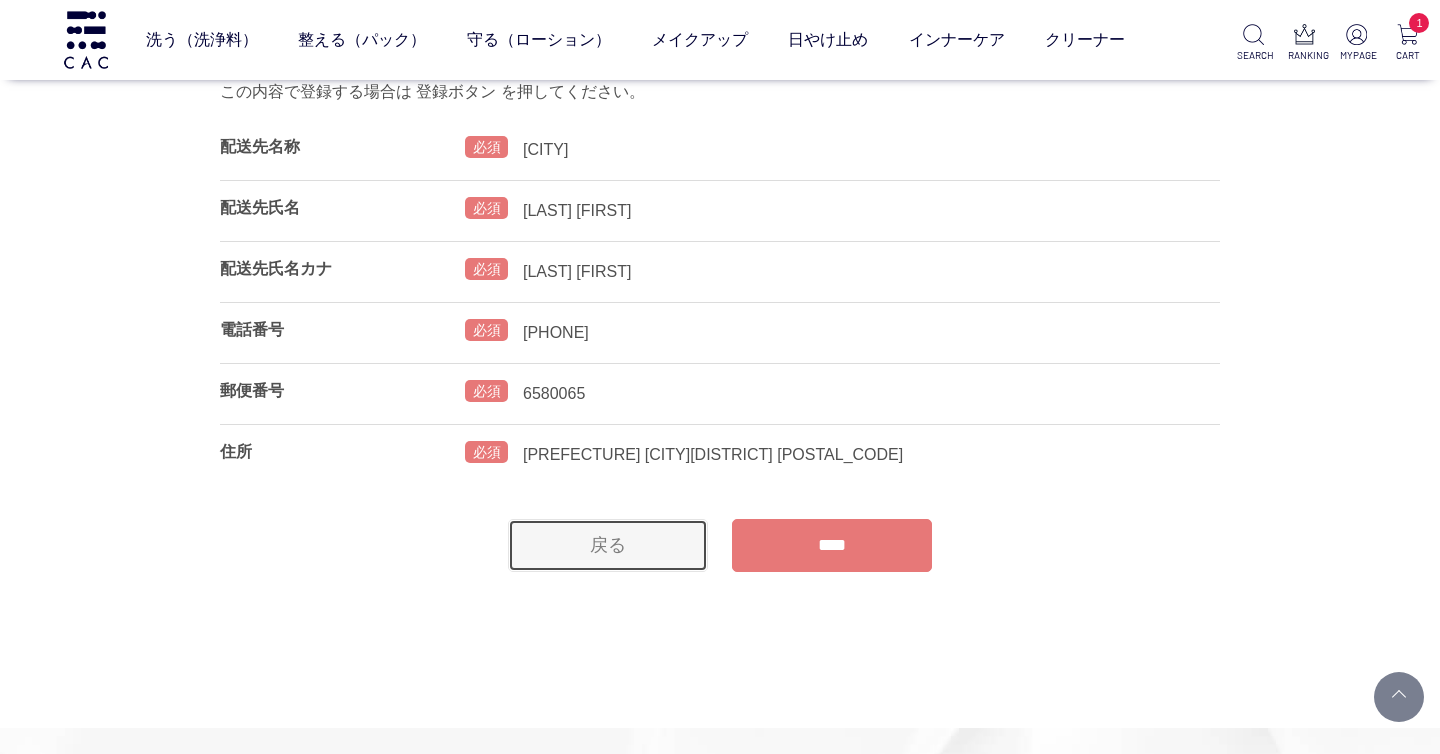 click on "戻る" at bounding box center (608, 545) 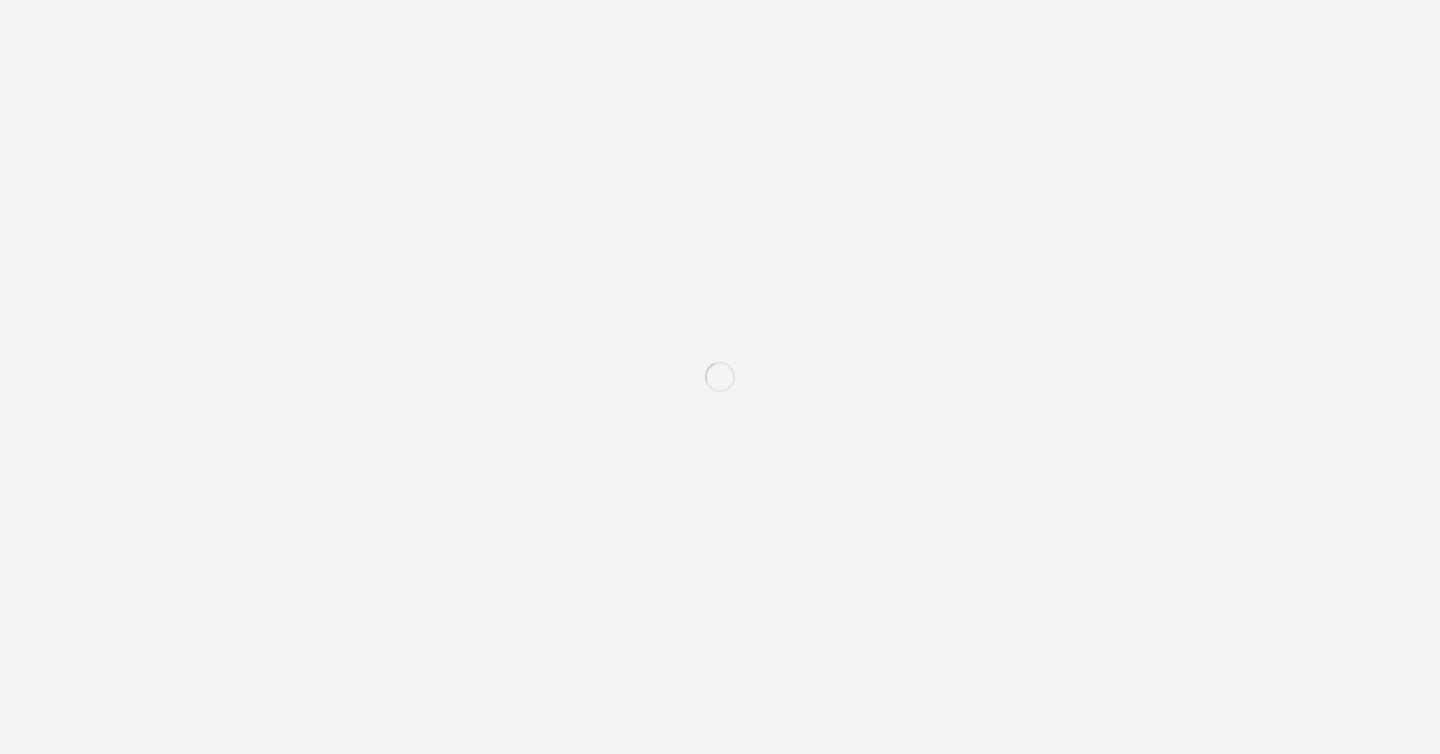 scroll, scrollTop: 795, scrollLeft: 0, axis: vertical 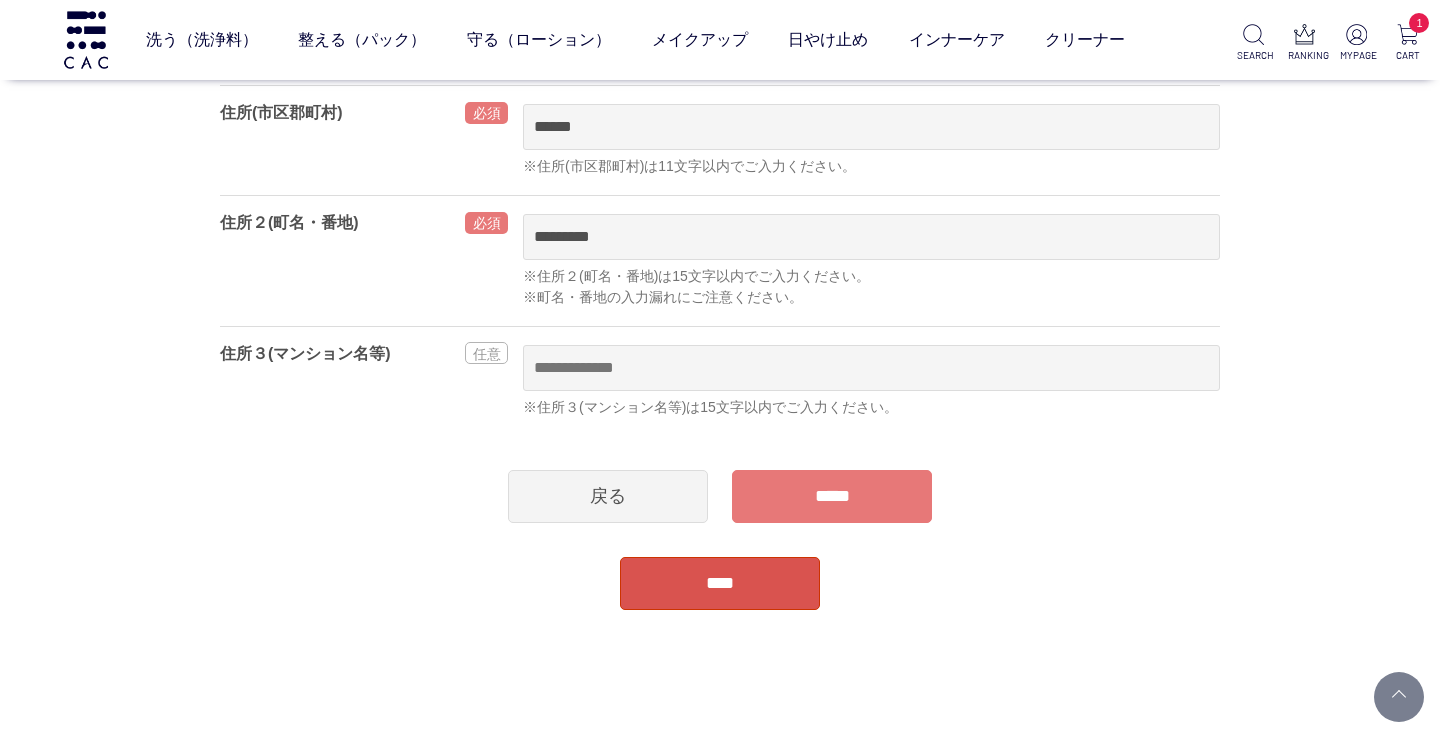 click on "****" at bounding box center (720, 583) 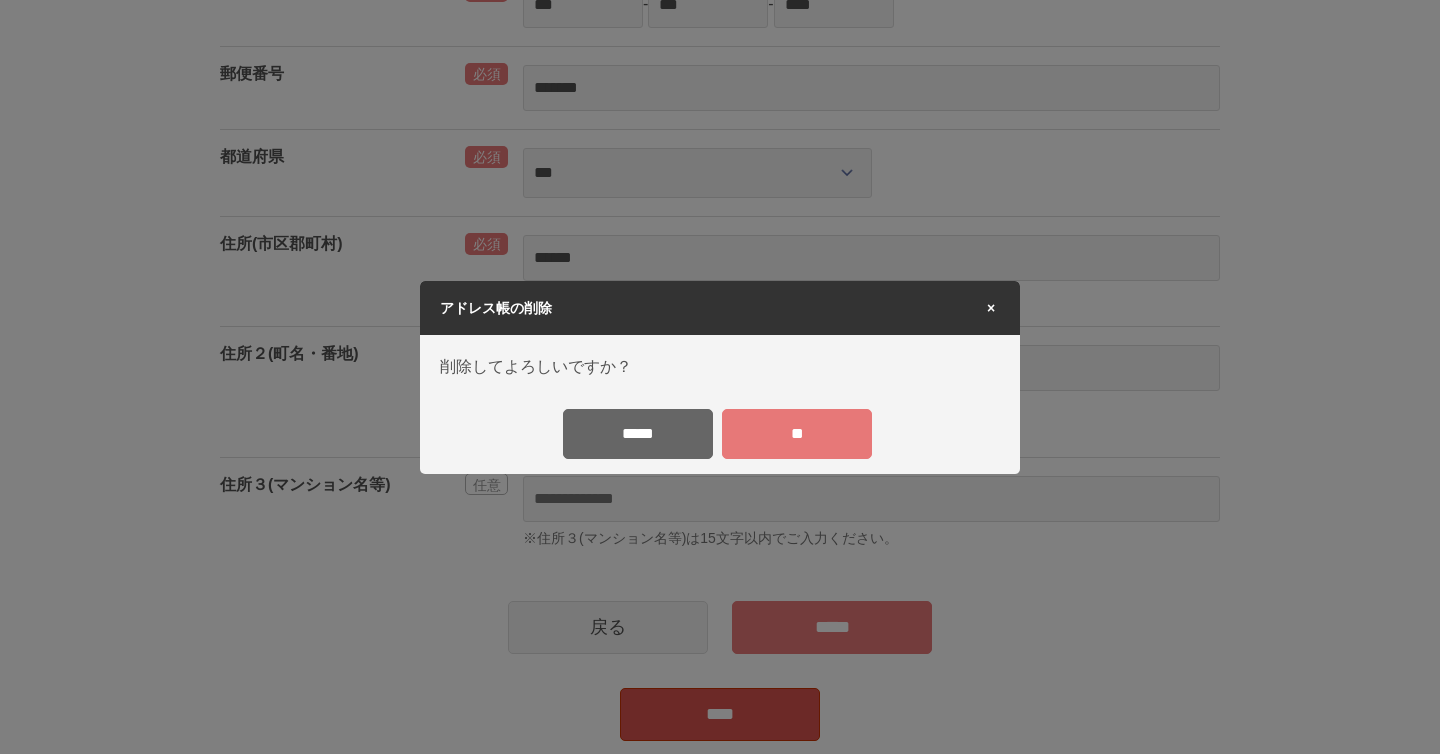 click on "**" at bounding box center [797, 434] 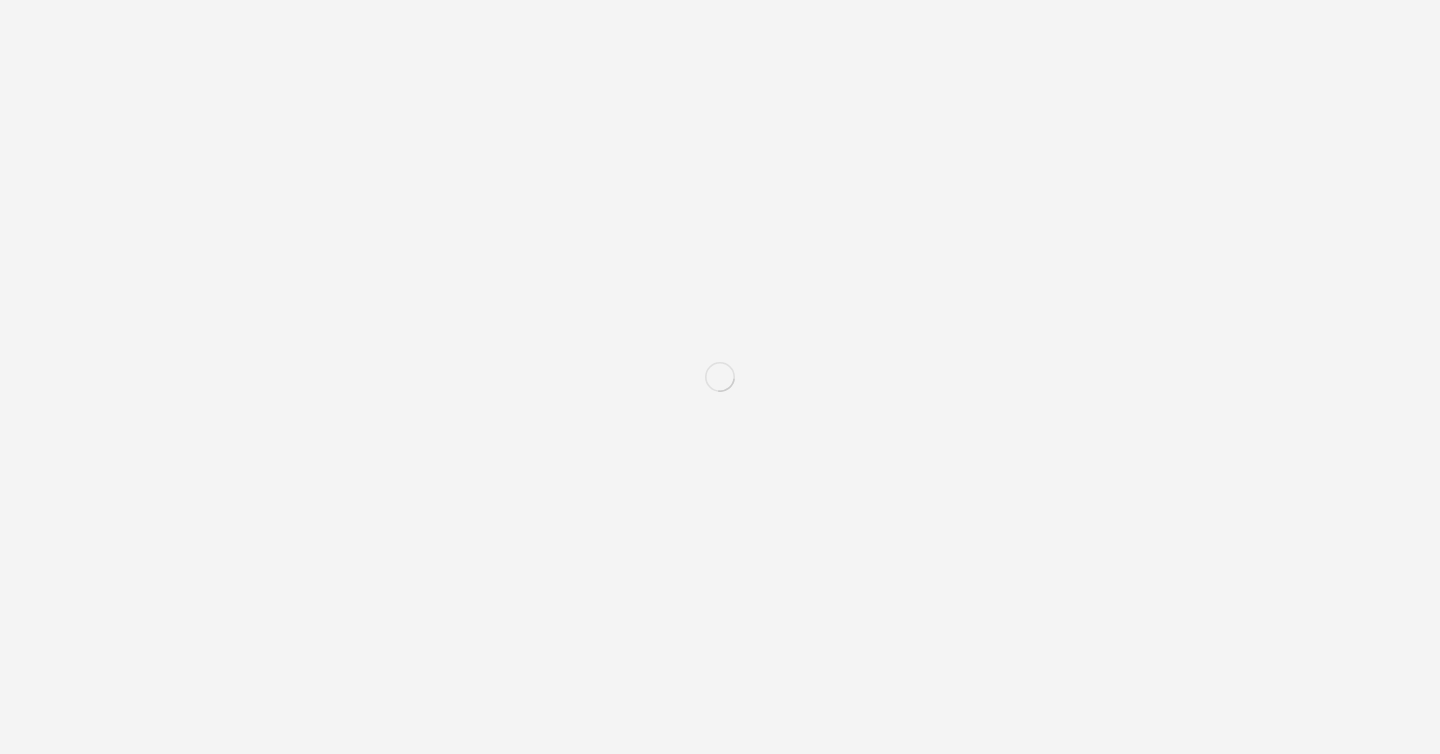 scroll, scrollTop: 0, scrollLeft: 0, axis: both 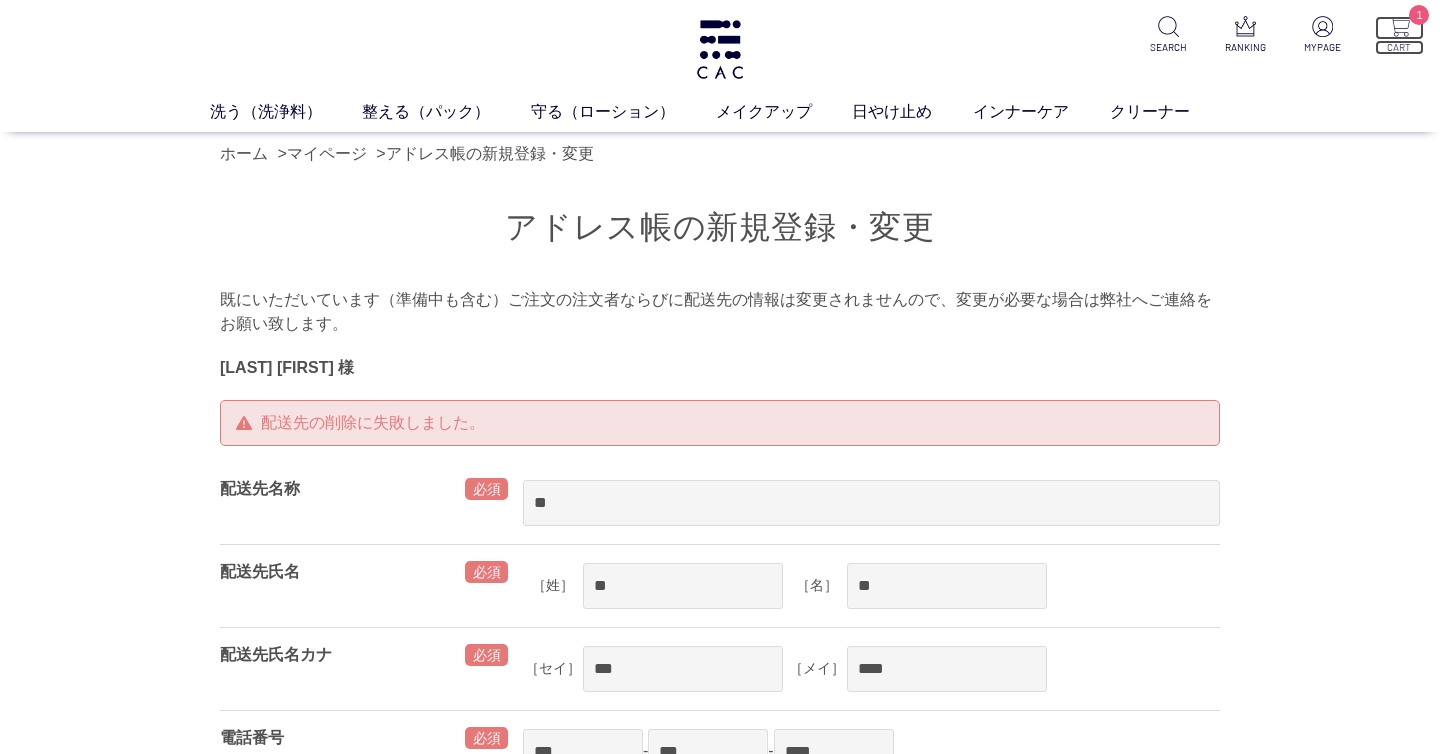 click at bounding box center [1399, 26] 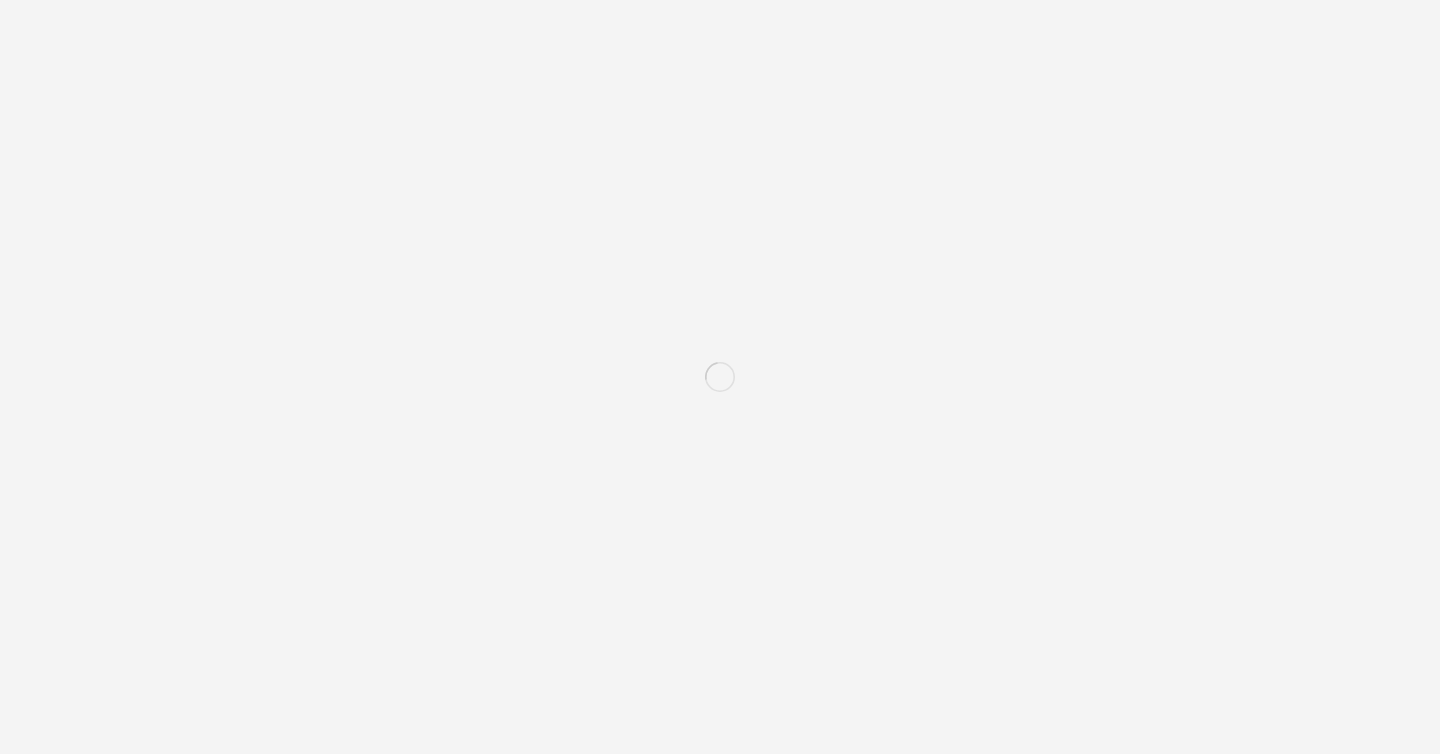 scroll, scrollTop: 0, scrollLeft: 0, axis: both 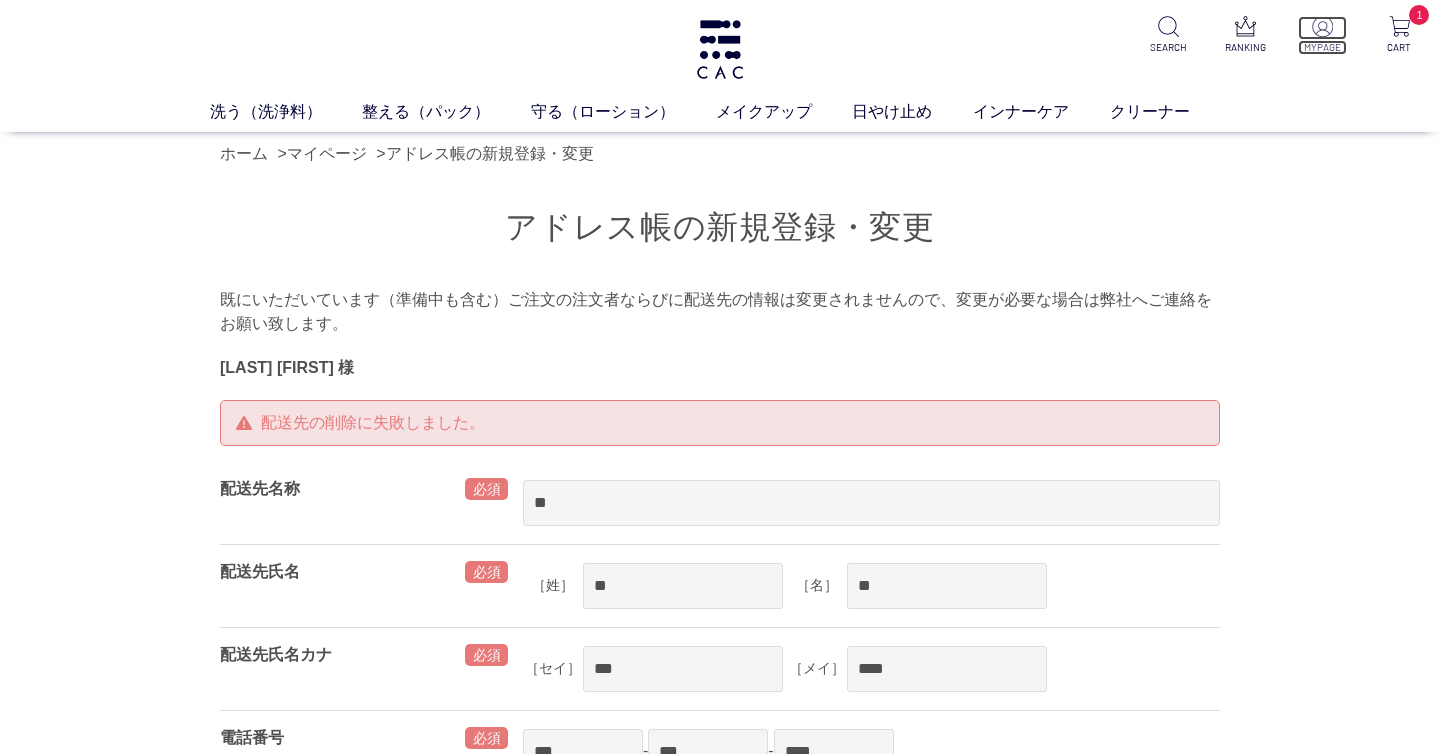 click at bounding box center (1322, 26) 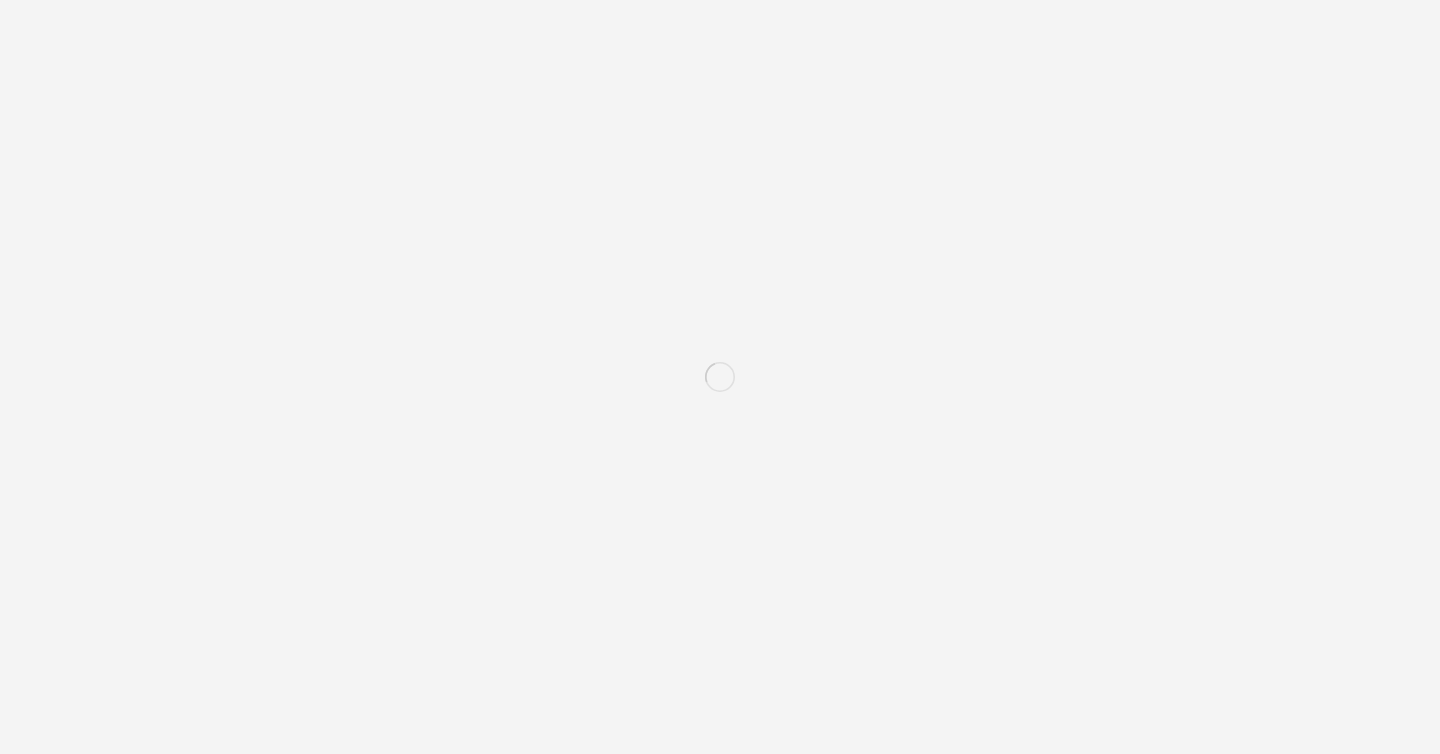 scroll, scrollTop: 0, scrollLeft: 0, axis: both 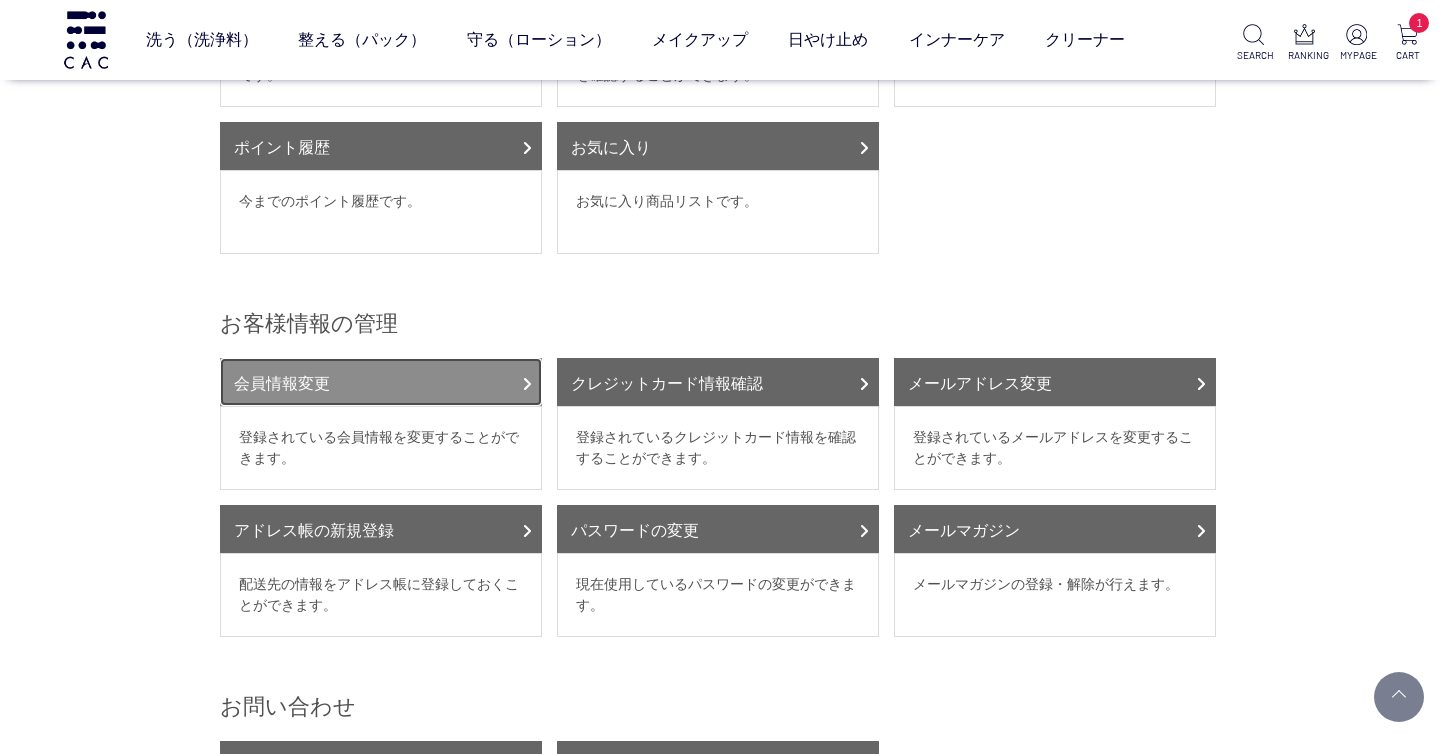 click on "会員情報変更" at bounding box center (381, 382) 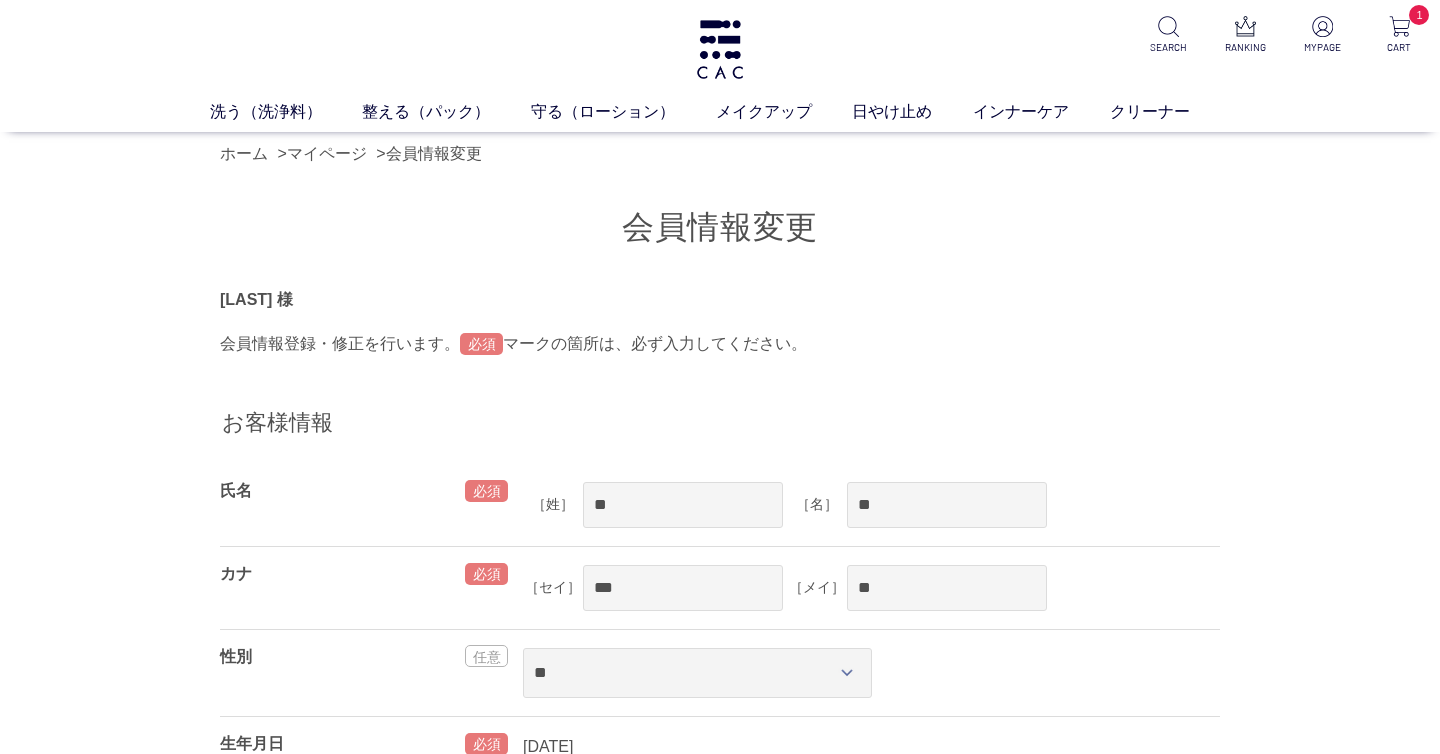 scroll, scrollTop: 0, scrollLeft: 0, axis: both 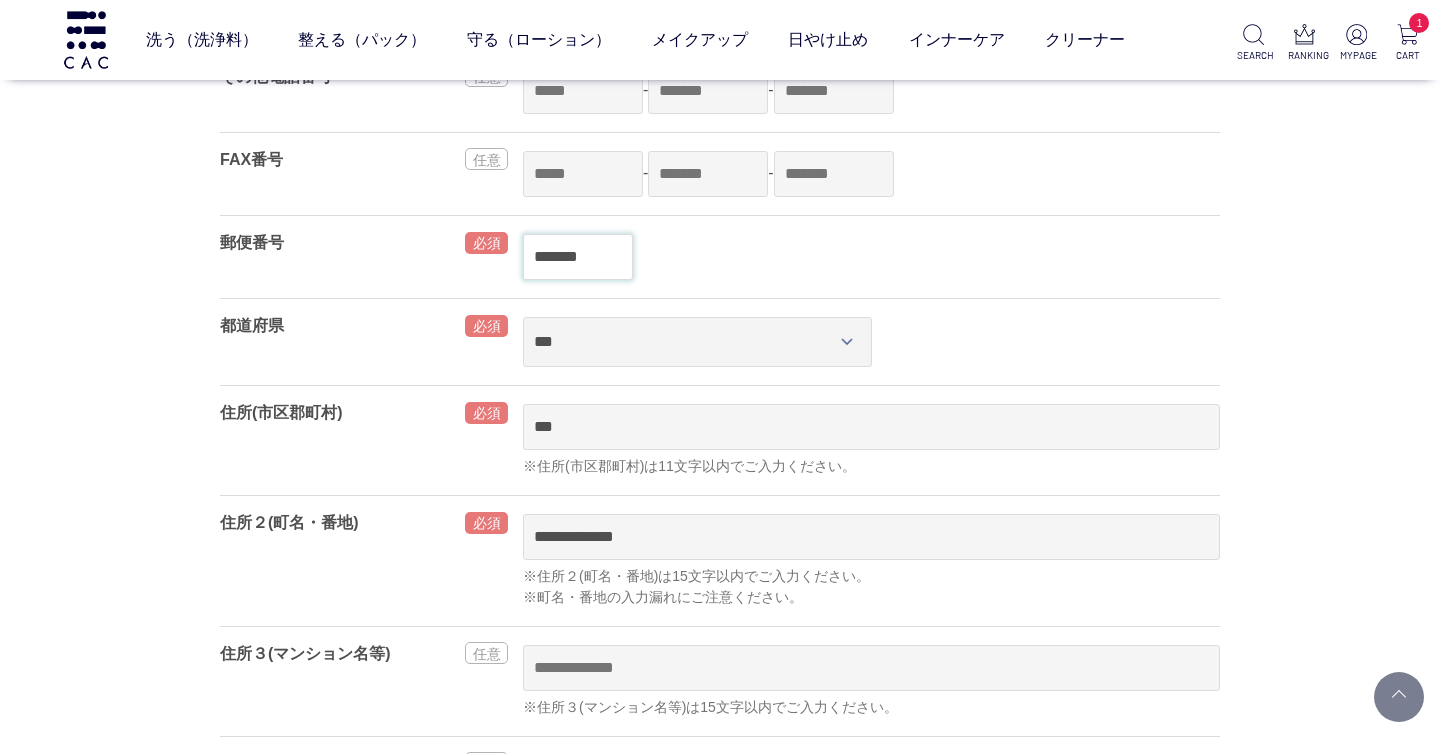 click on "洗う（洗浄料）
液体洗浄料
パウダー洗浄料
泡洗顔料
グッズ
整える（パック）
フェイスパック
ヘアパック
守る（ローション）
保湿化粧水
柔軟化粧水
美容液
ジェル
メイクアップ
ベース
アイ
フェイスカラー
リップ
日やけ止め
インナーケア
クリーナー
SEARCH
RANKING
MYPAGE
1
CART
ホーム
>
マイページ" at bounding box center (720, 1409) 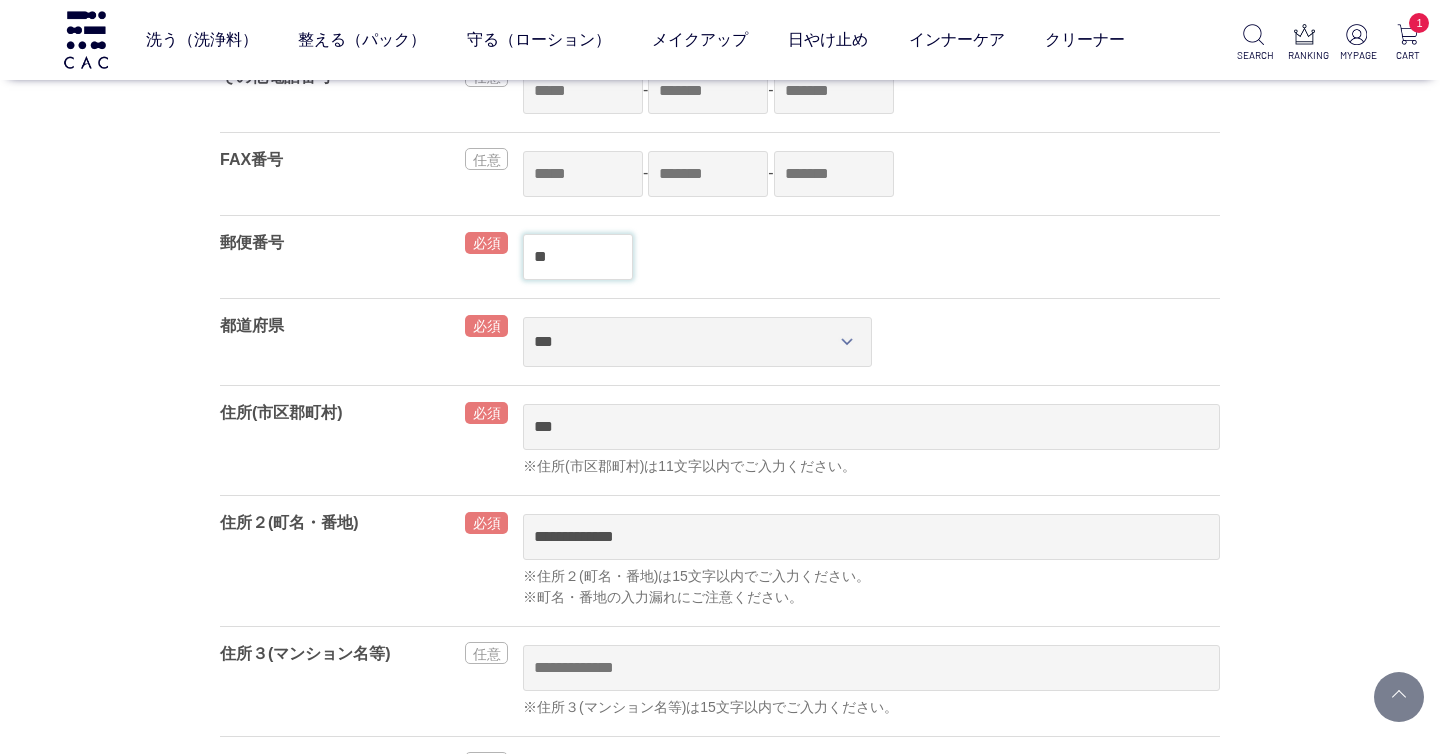type on "*" 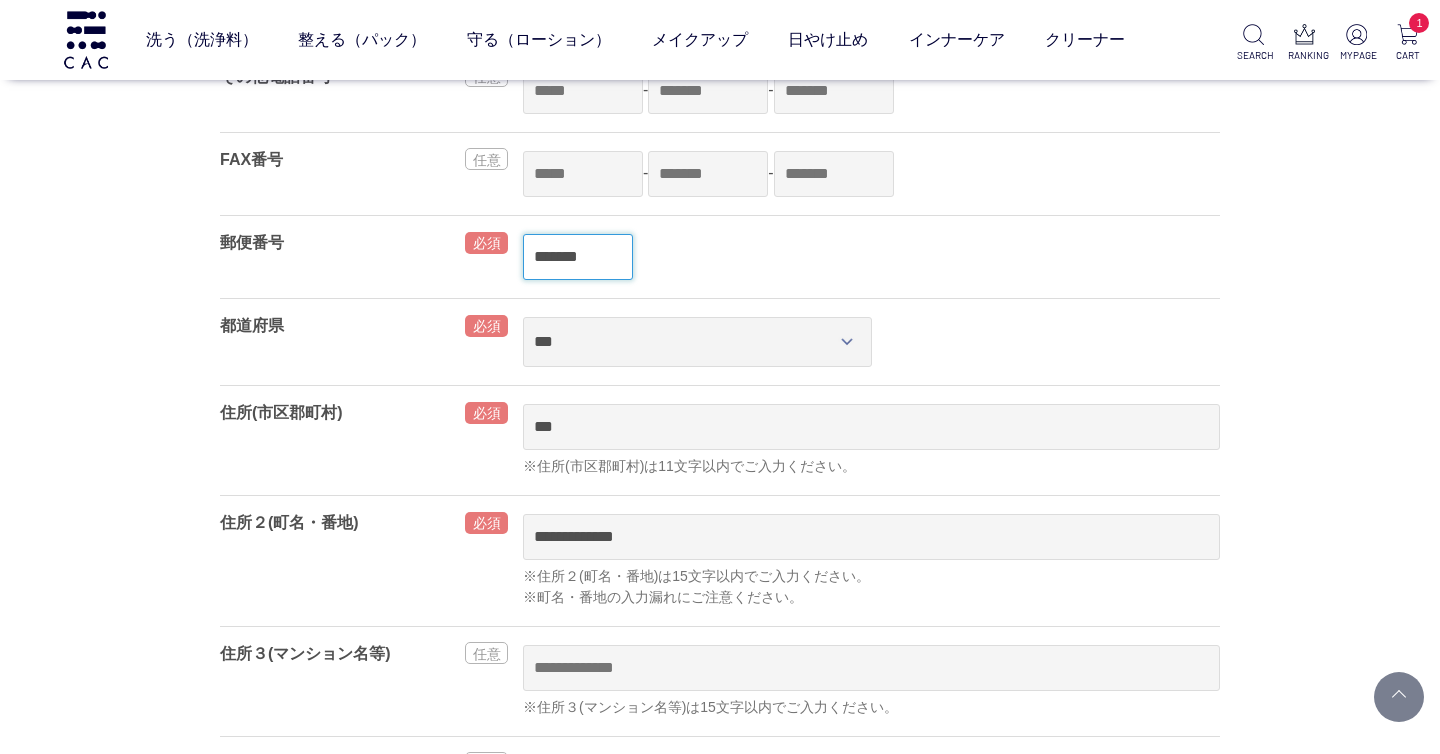 type on "*******" 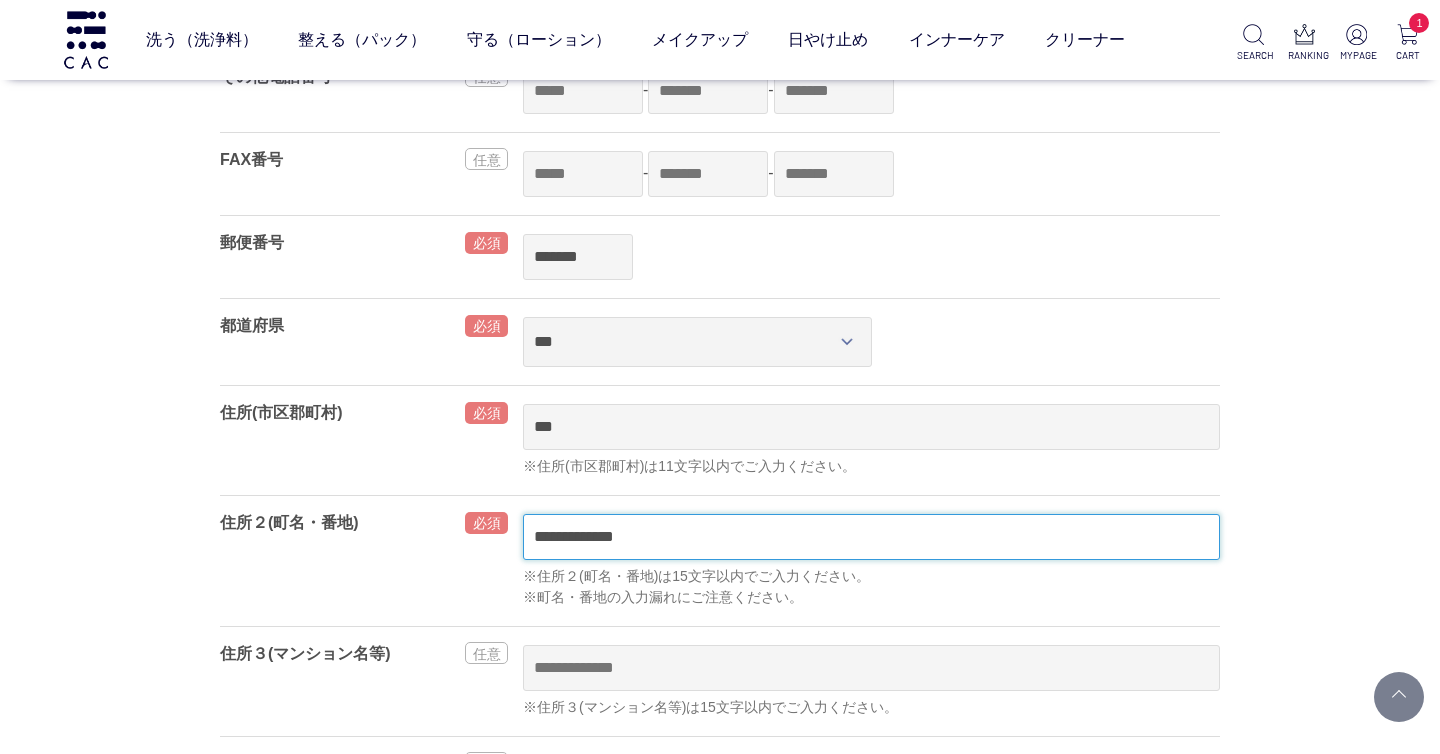 type on "**" 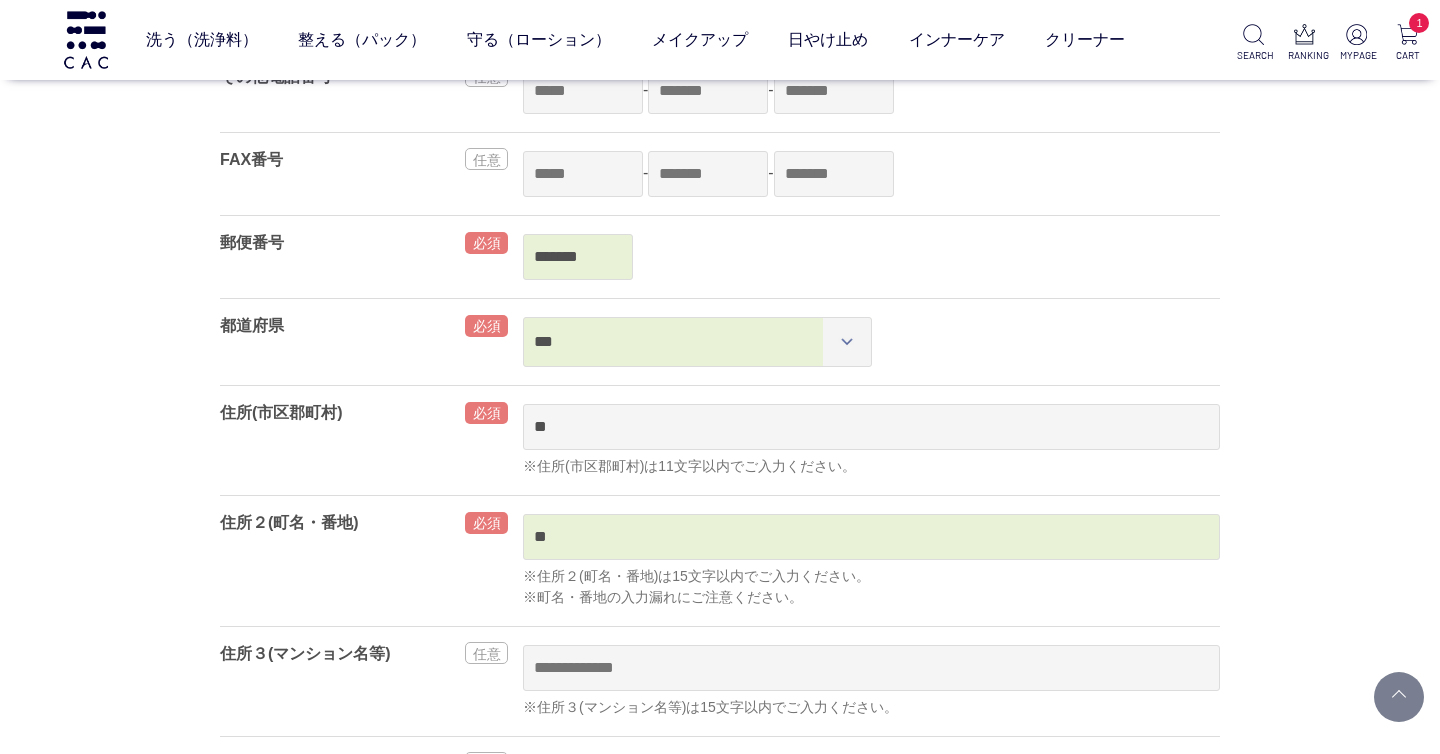 click on "*******" at bounding box center (871, 257) 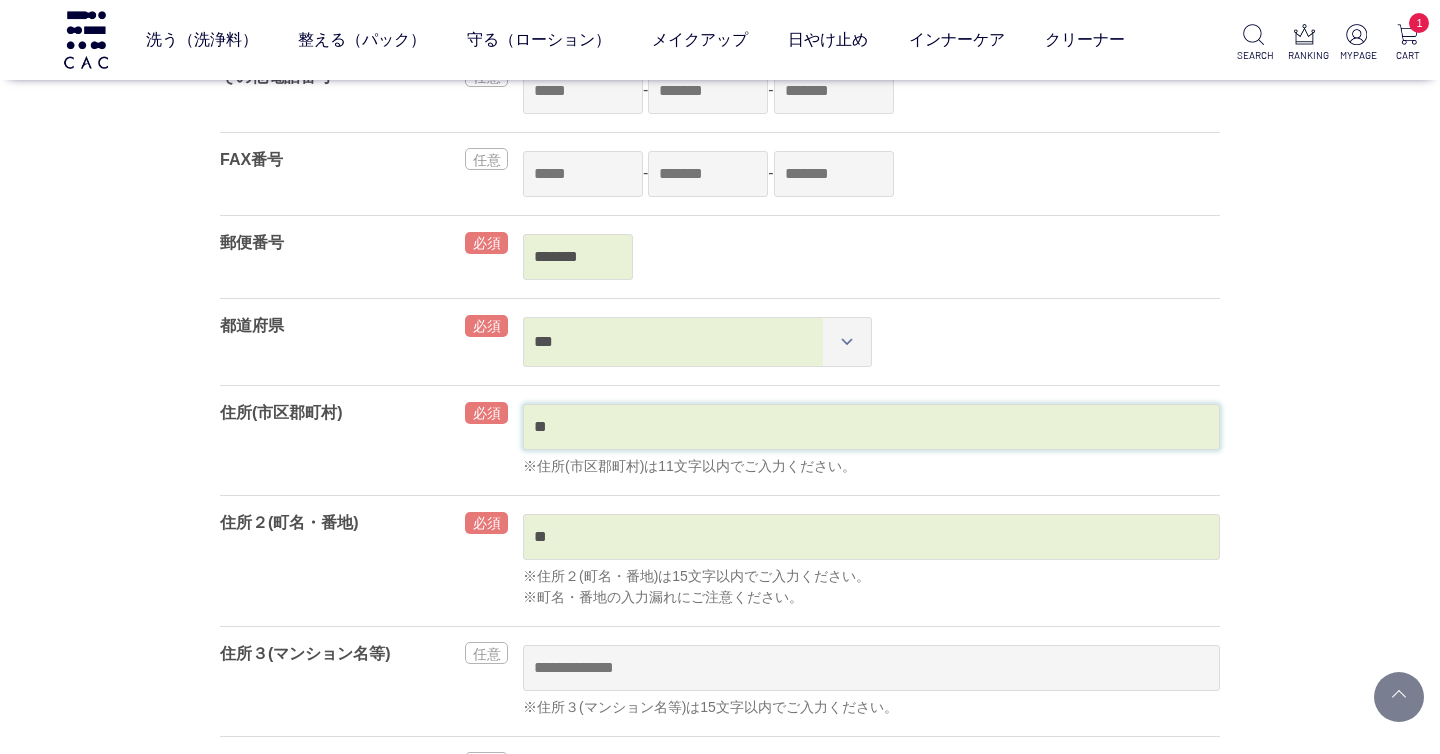click on "**" at bounding box center [871, 427] 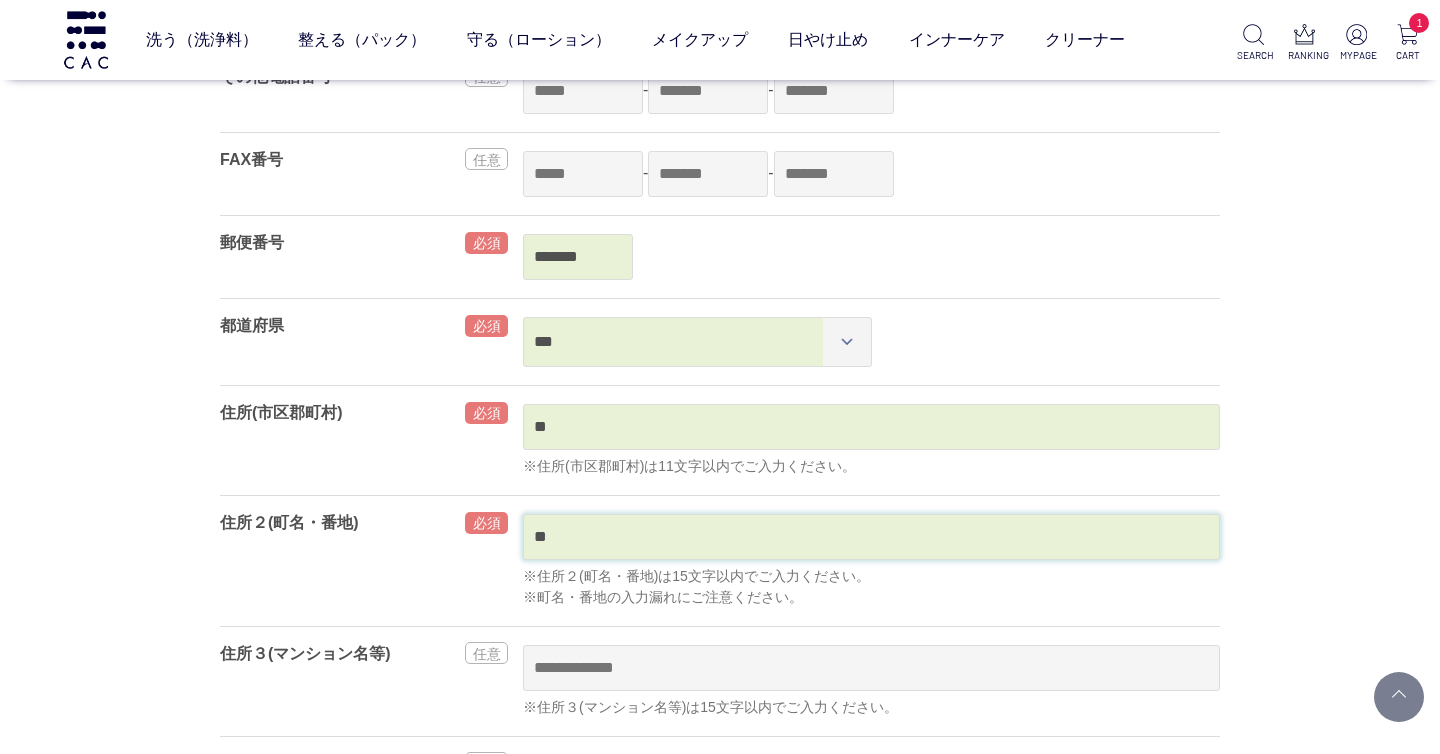 click on "**" at bounding box center (871, 537) 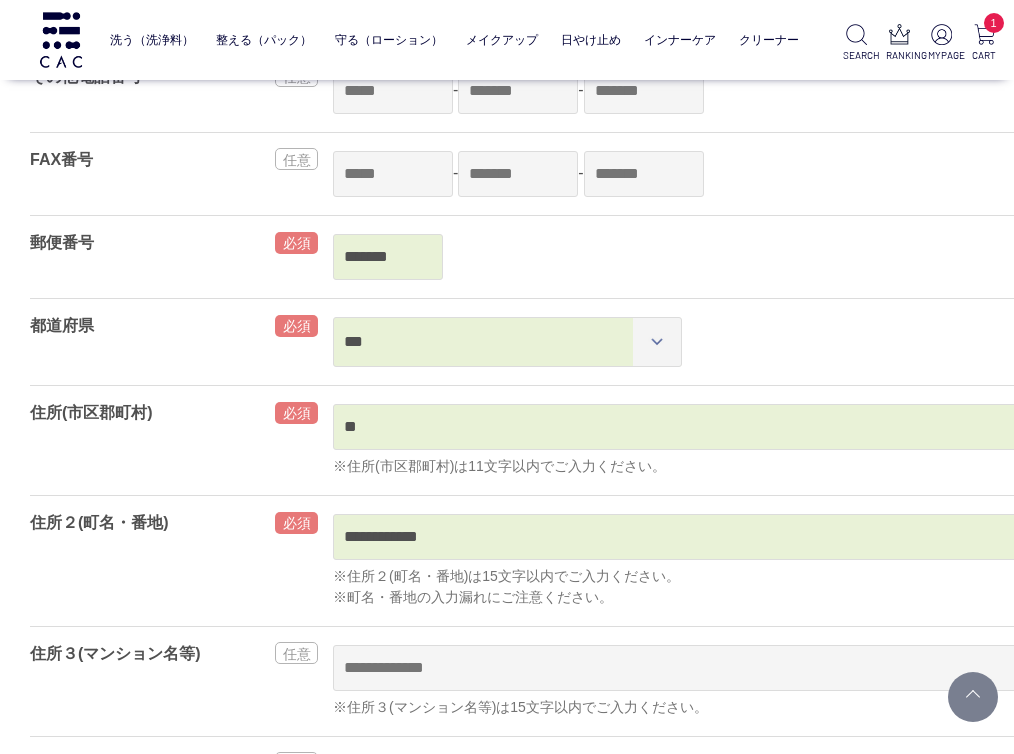 type on "**********" 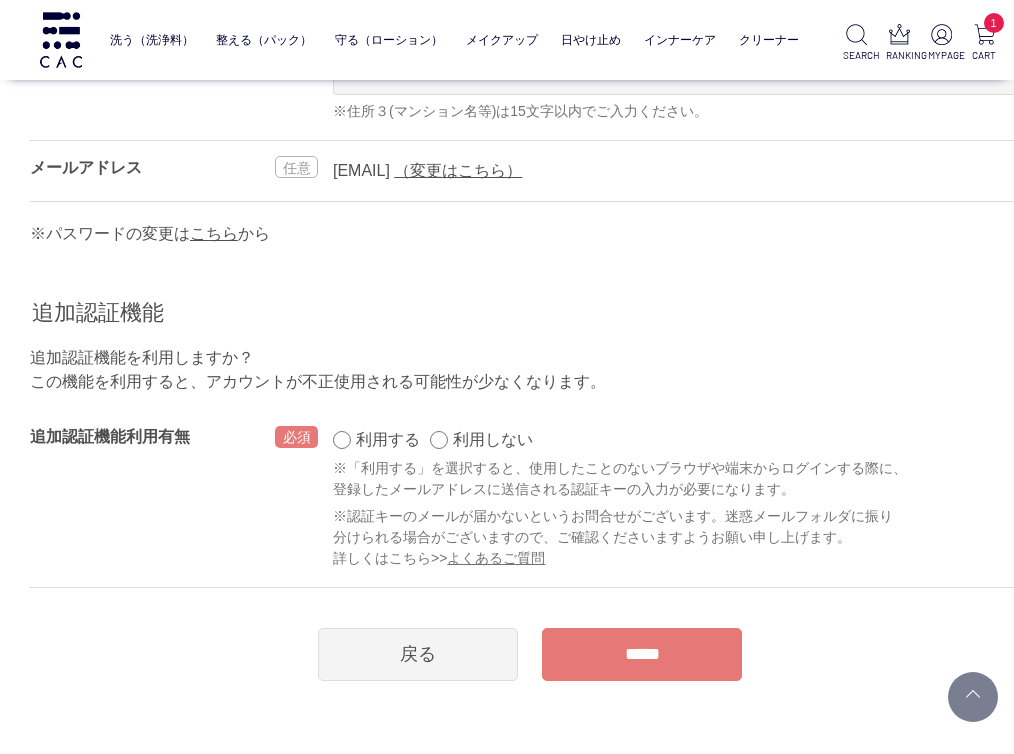 scroll, scrollTop: 1334, scrollLeft: 0, axis: vertical 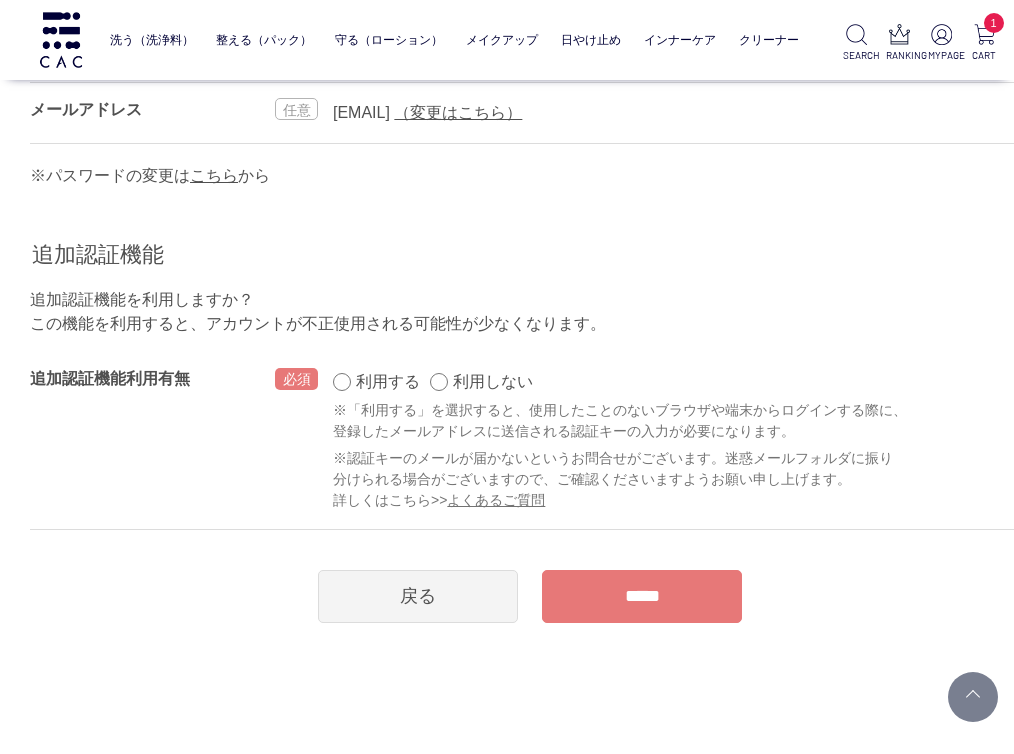 click on "*****" at bounding box center [642, 596] 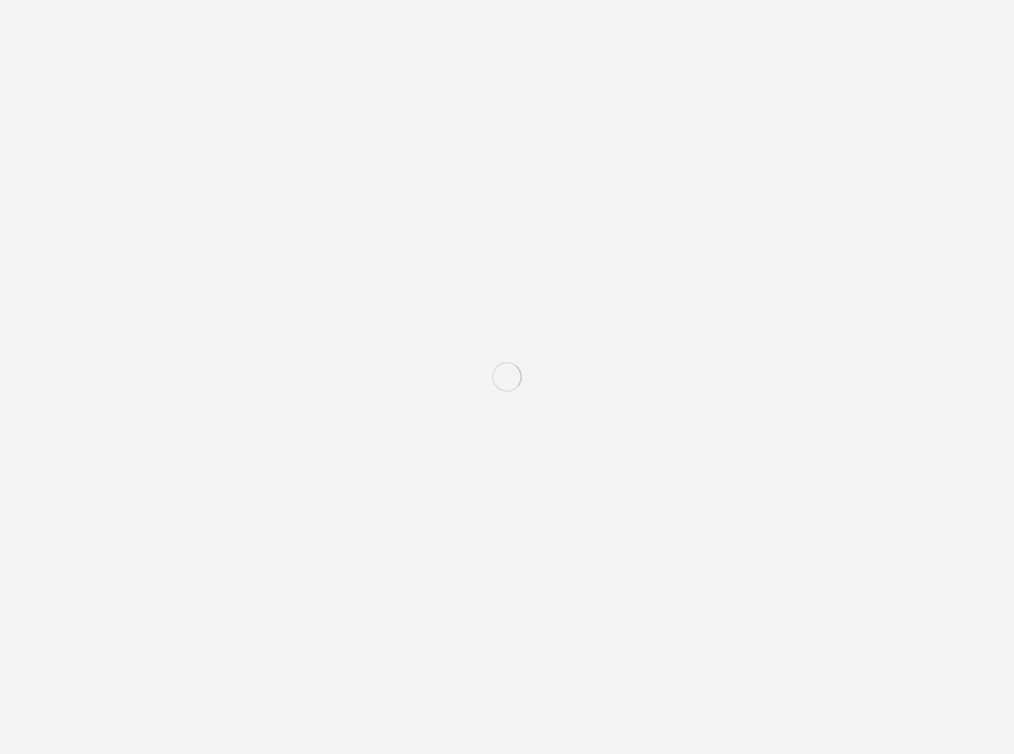 scroll, scrollTop: 0, scrollLeft: 0, axis: both 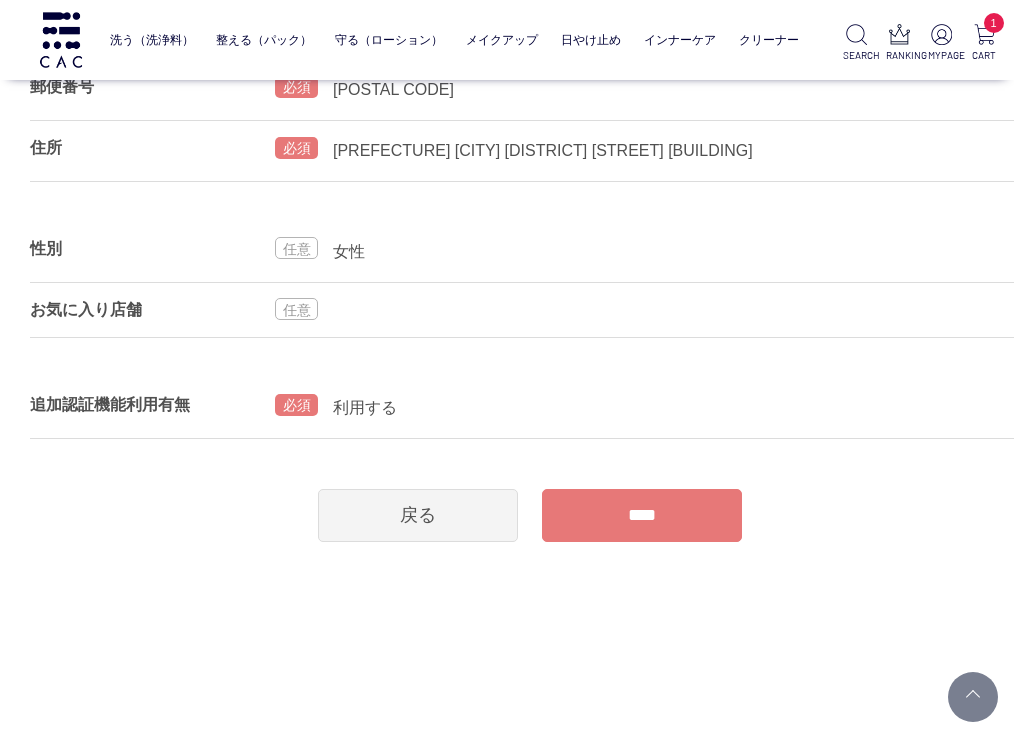click on "****" at bounding box center (642, 515) 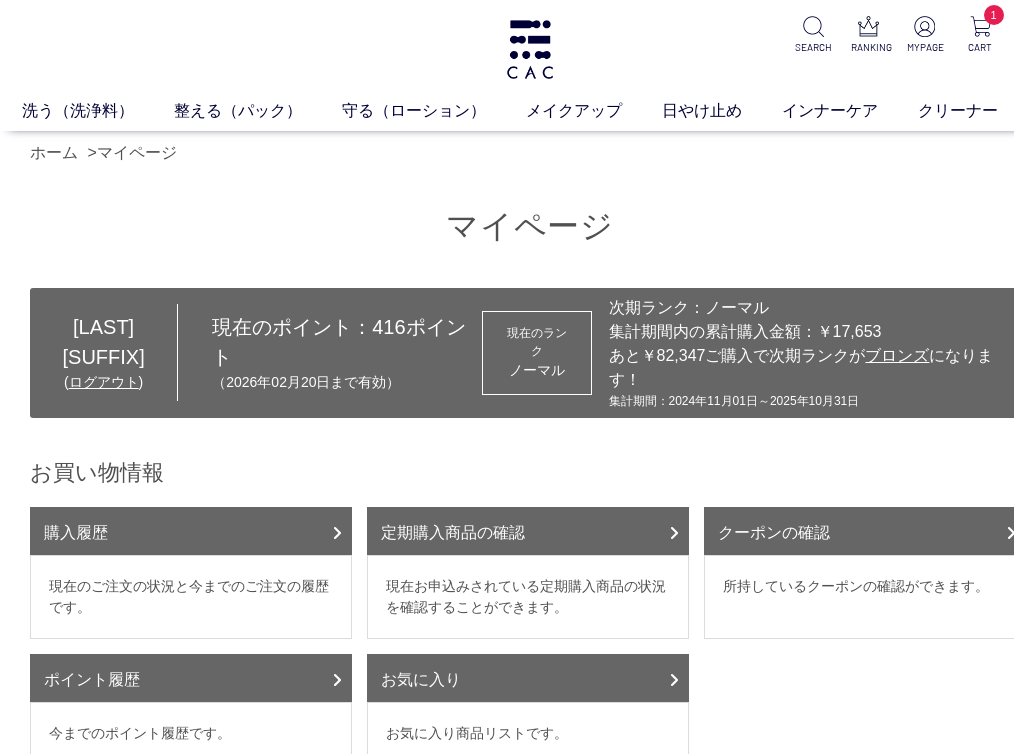 scroll, scrollTop: 0, scrollLeft: 0, axis: both 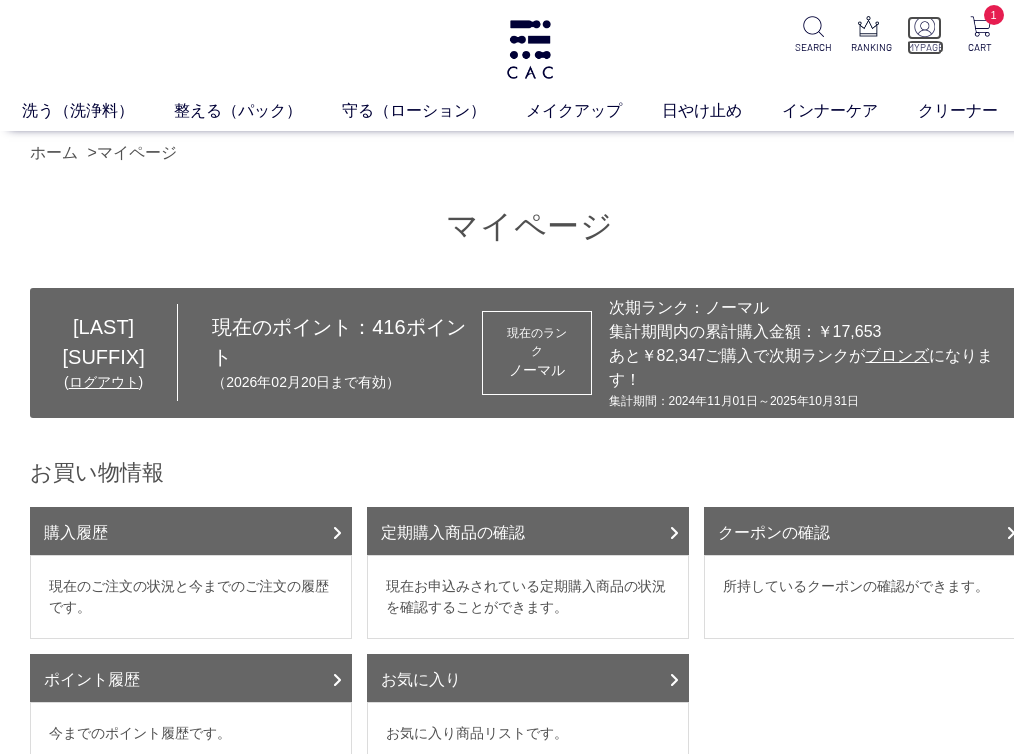 click at bounding box center (924, 26) 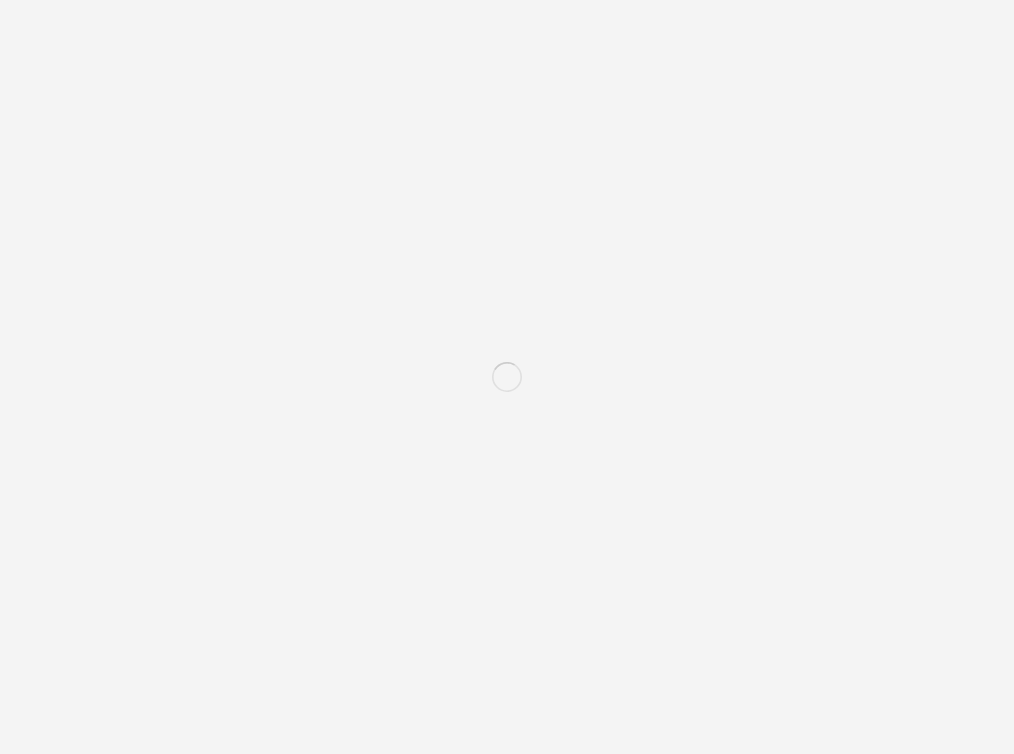 scroll, scrollTop: 0, scrollLeft: 0, axis: both 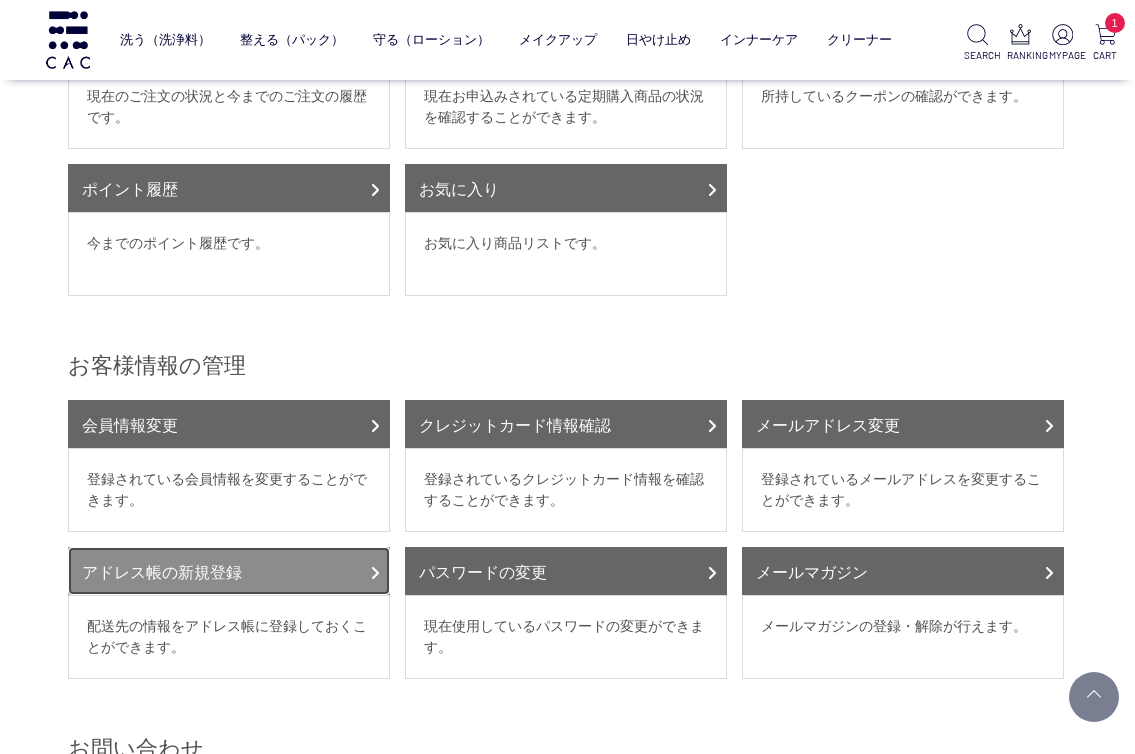 click on "アドレス帳の新規登録" at bounding box center [229, 571] 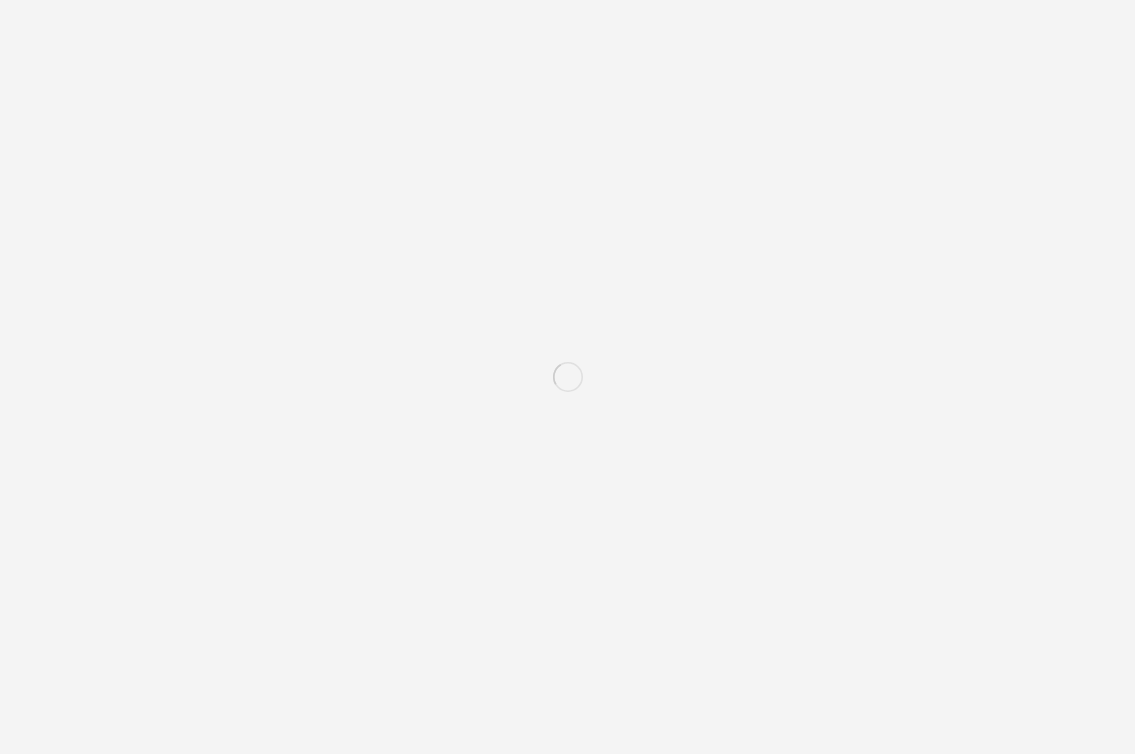 scroll, scrollTop: 0, scrollLeft: 0, axis: both 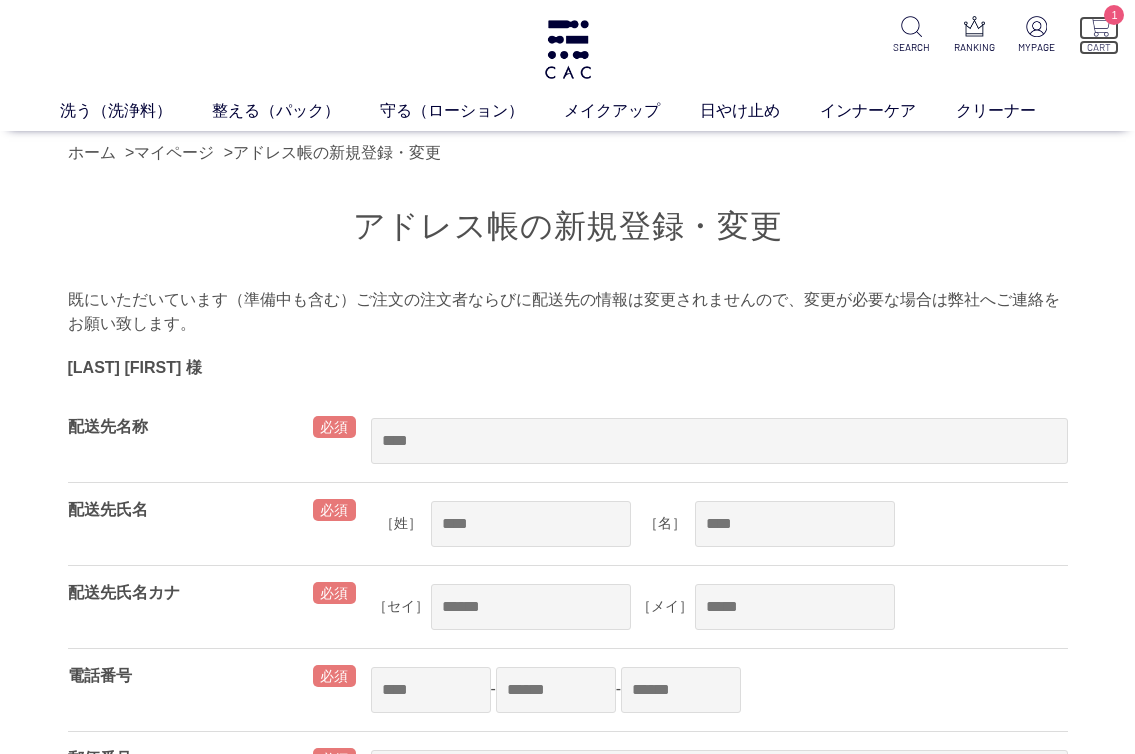 click at bounding box center (1099, 26) 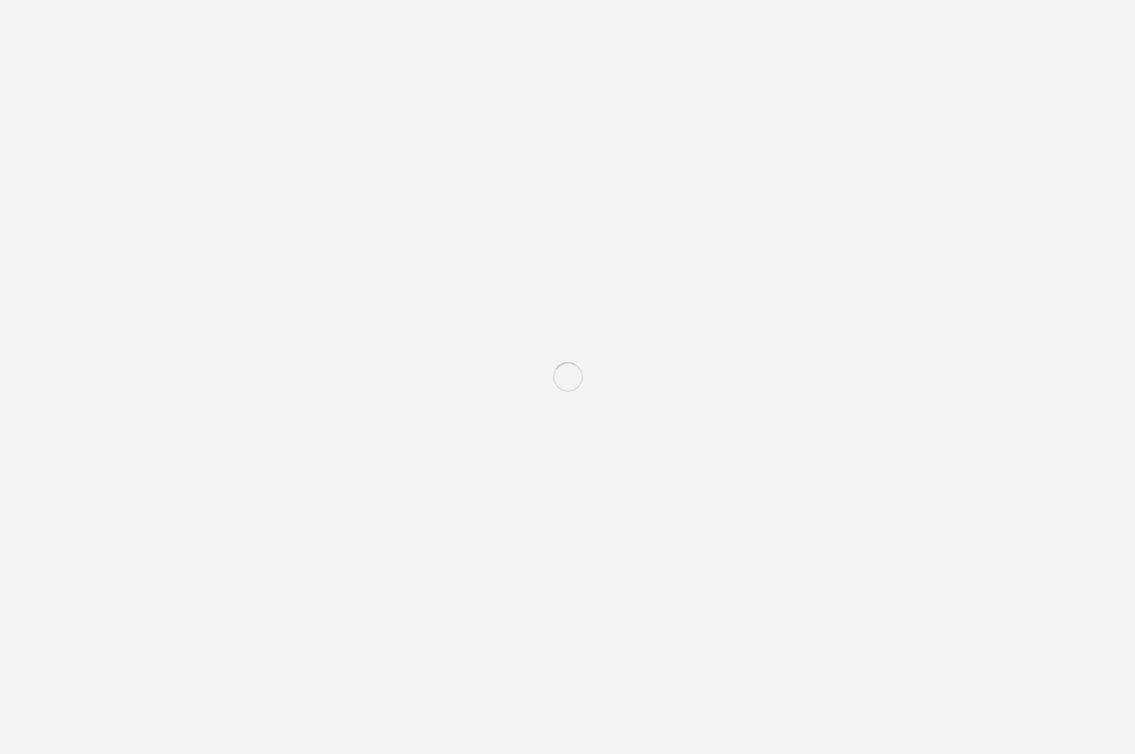 scroll, scrollTop: 0, scrollLeft: 0, axis: both 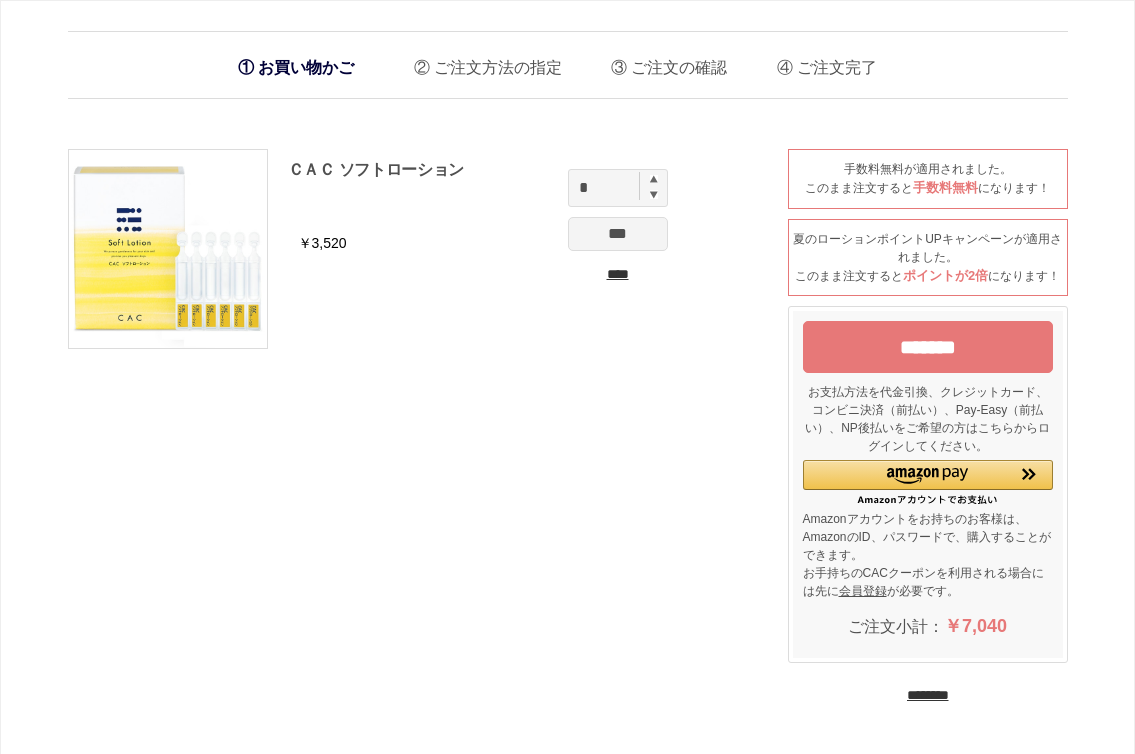 click on "*******" at bounding box center (928, 347) 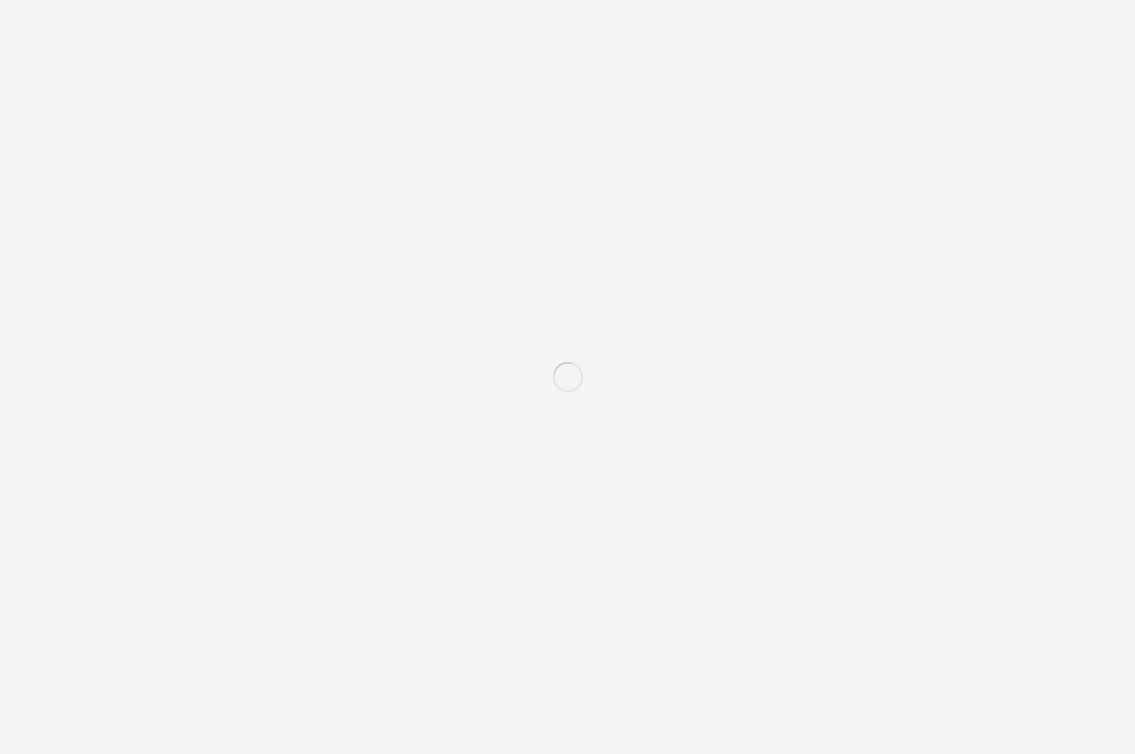 scroll, scrollTop: 0, scrollLeft: 0, axis: both 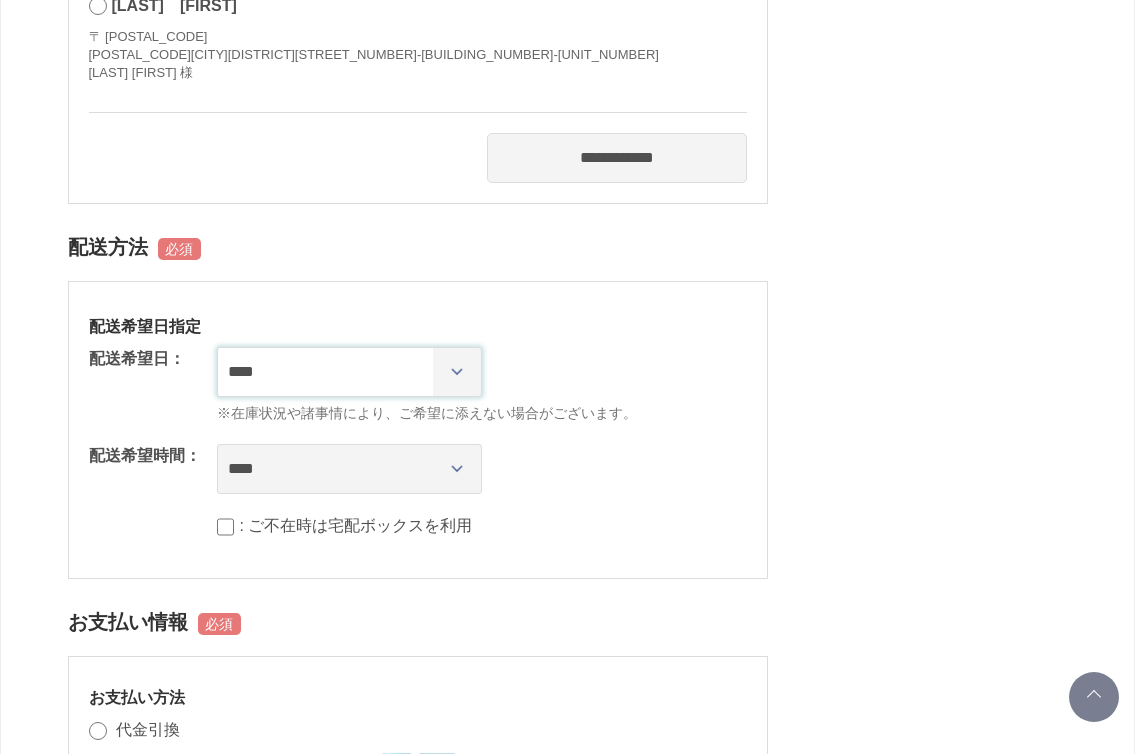 click on "**********" at bounding box center (349, 372) 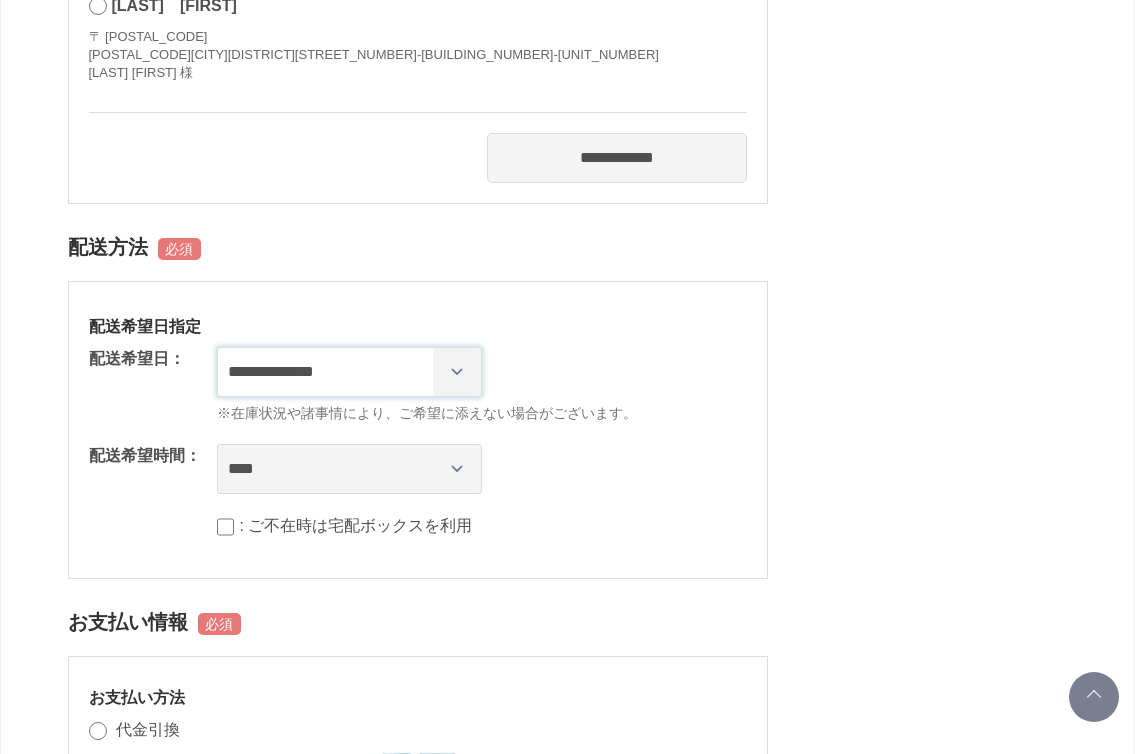 click on "**********" at bounding box center [349, 372] 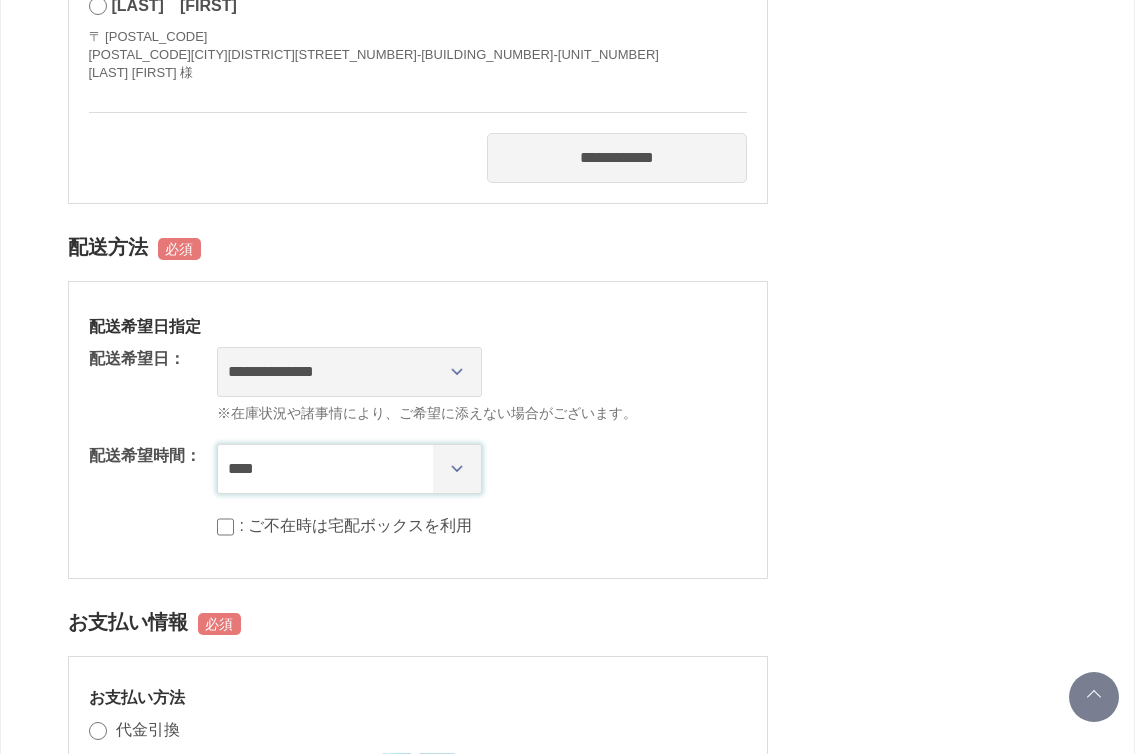 click on "**** *** ****** ****** ****** ******" at bounding box center (349, 469) 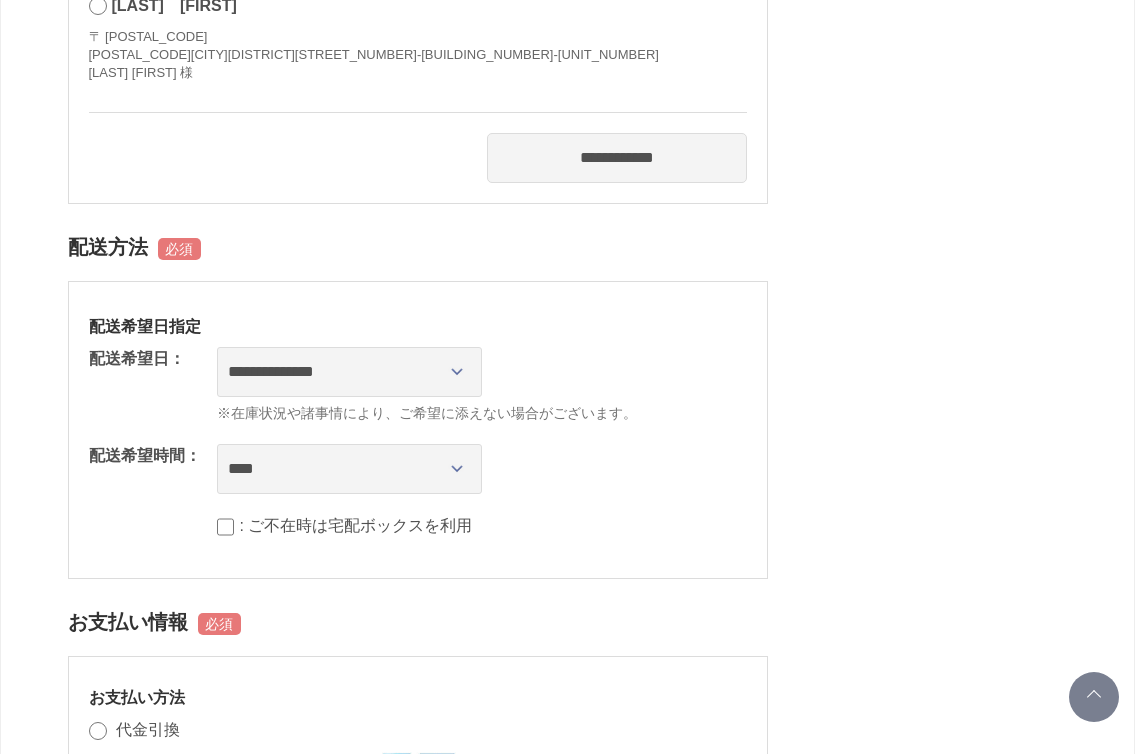 click on "**********" at bounding box center [568, 612] 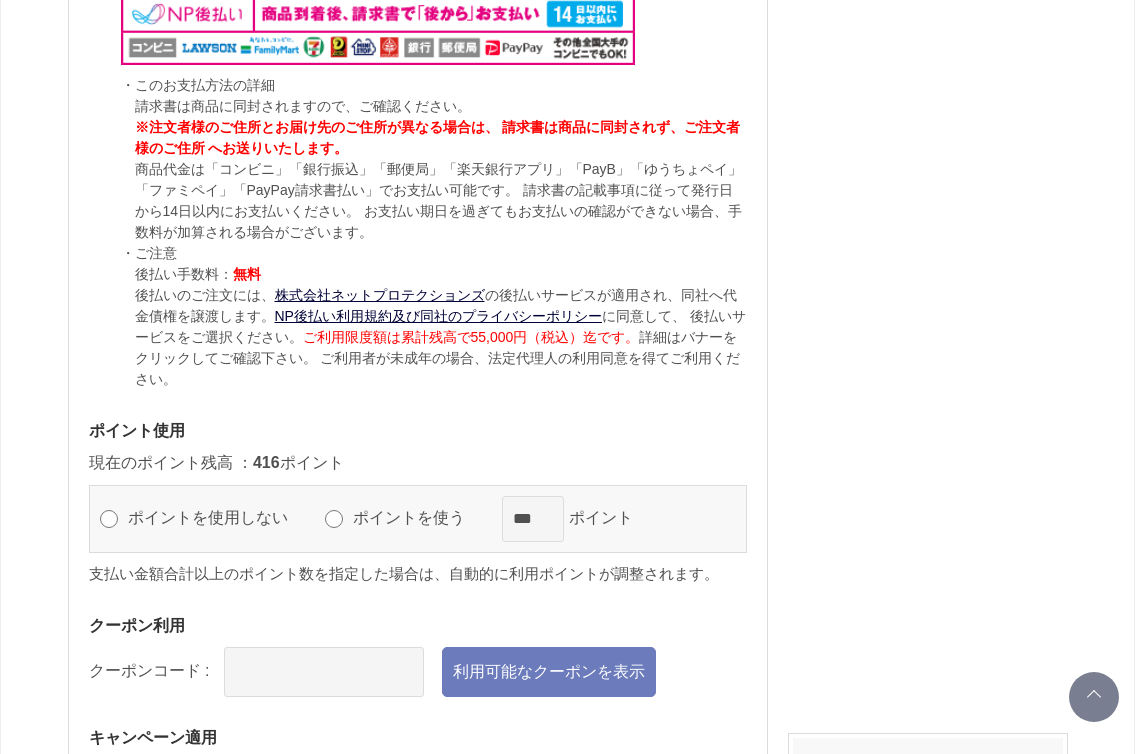 scroll, scrollTop: 1835, scrollLeft: 0, axis: vertical 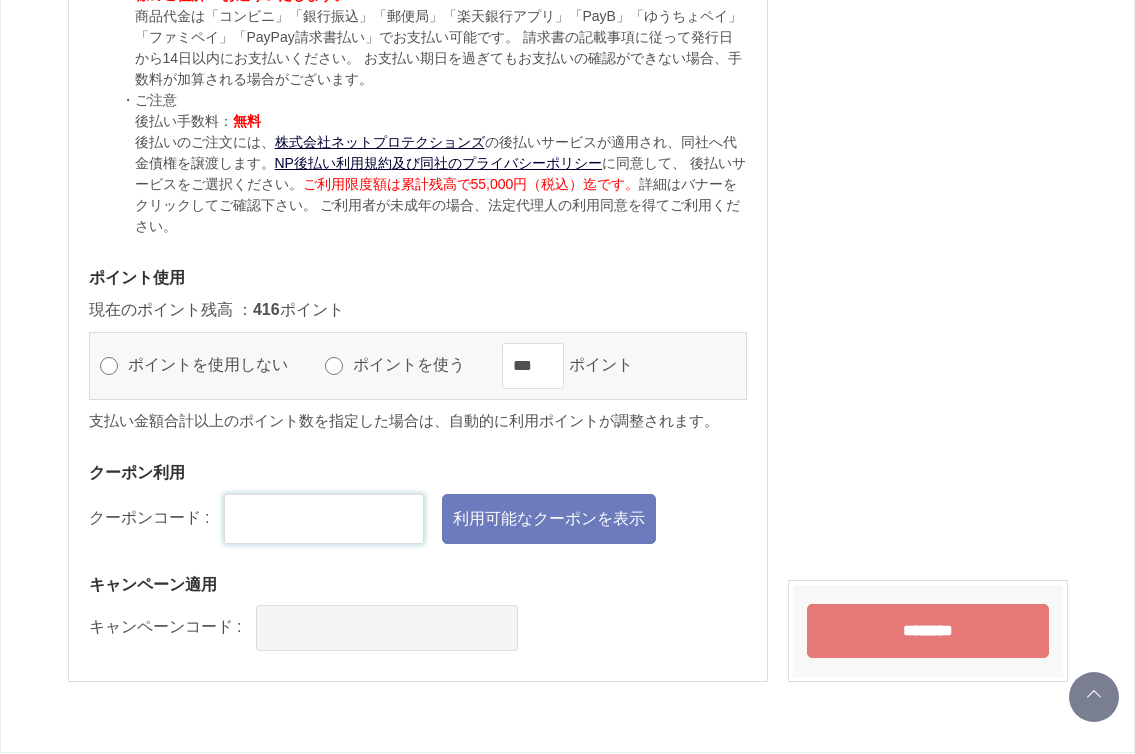 click at bounding box center [324, 519] 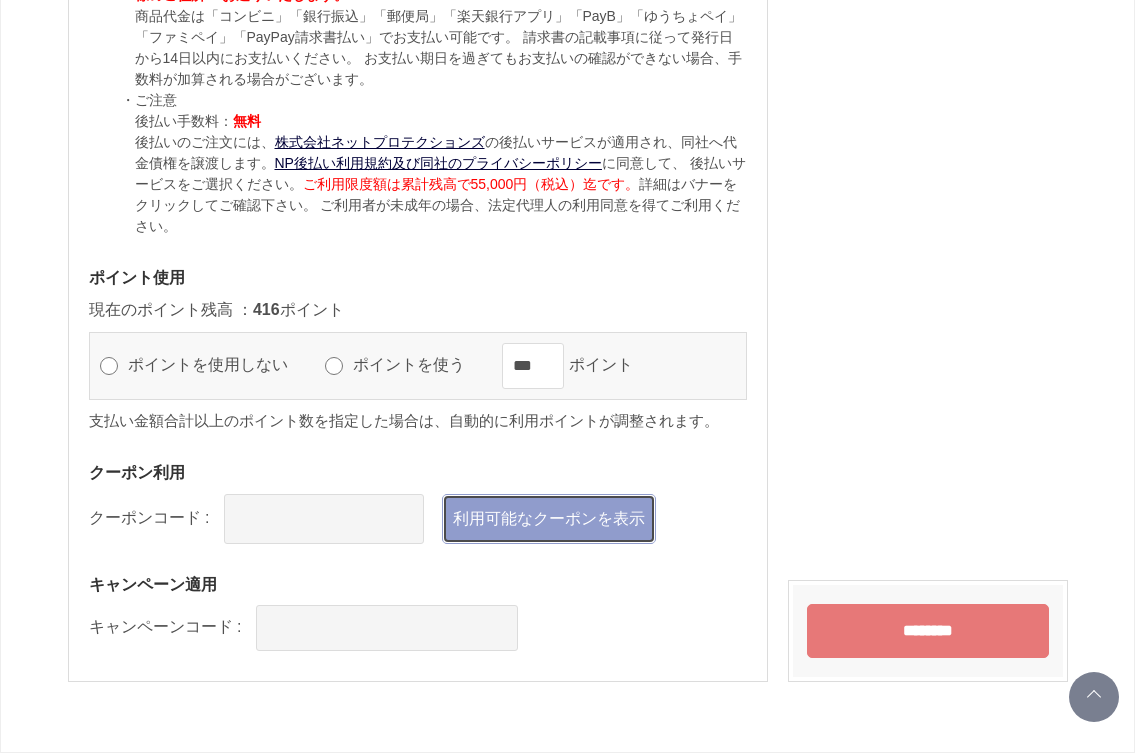 click on "利用可能なクーポンを表示" at bounding box center [549, 519] 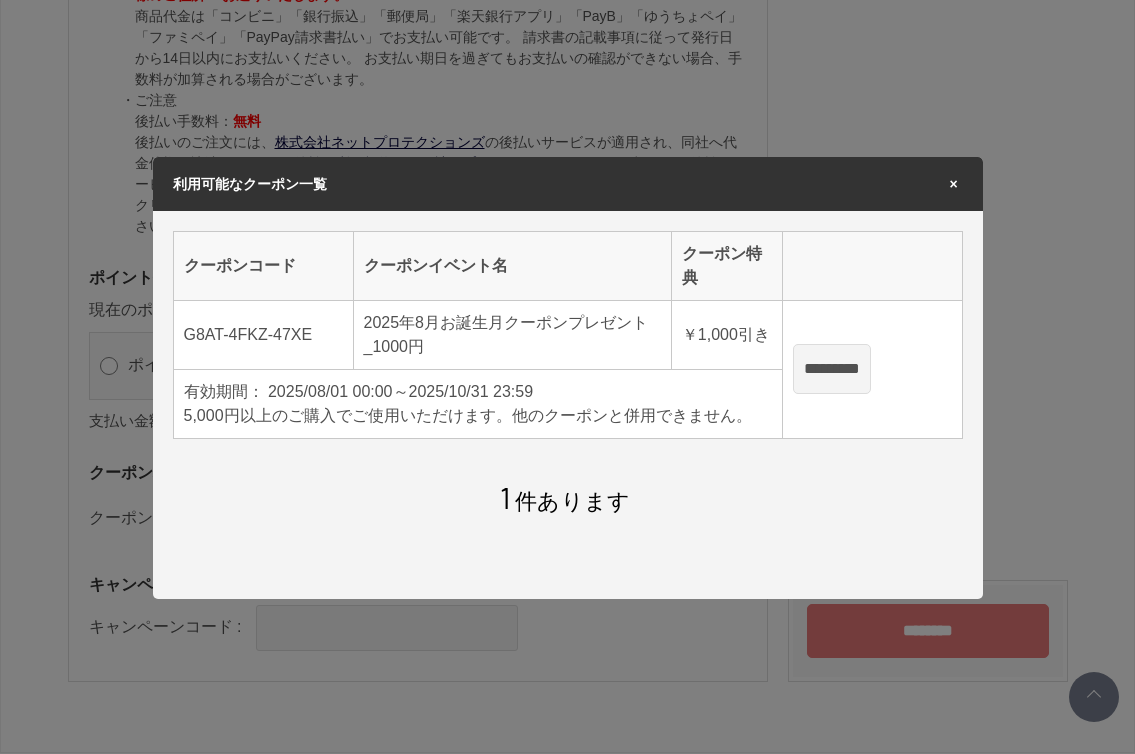 scroll, scrollTop: 0, scrollLeft: 0, axis: both 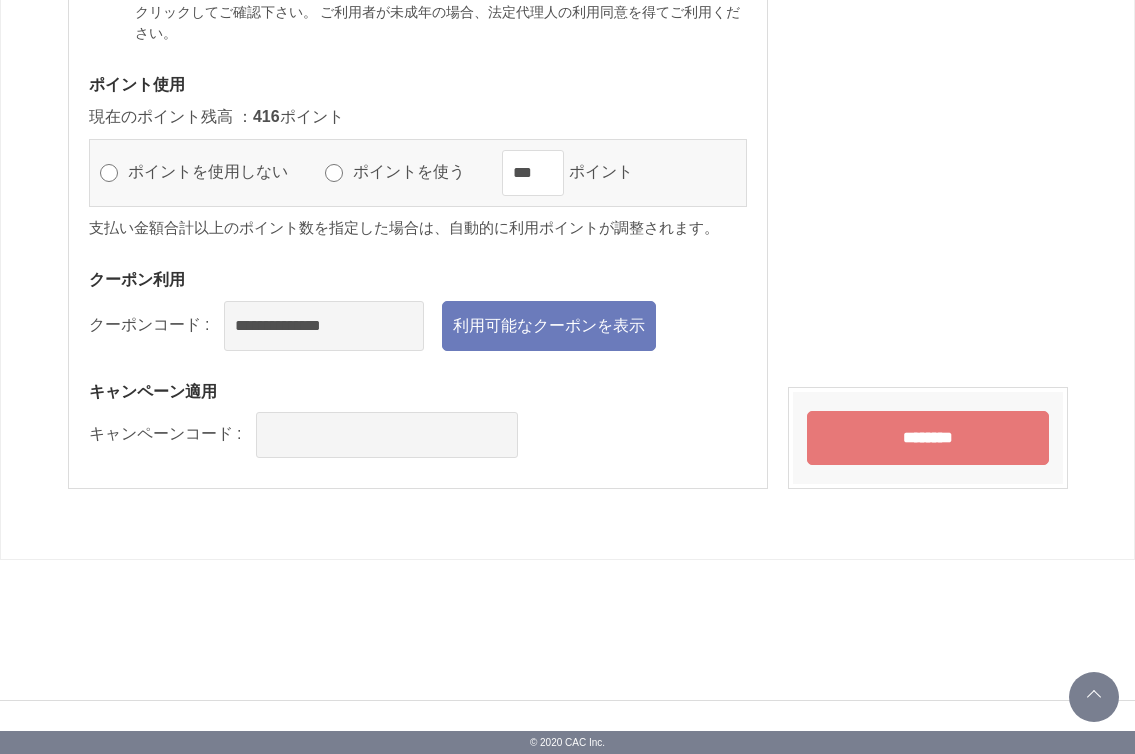 click on "********" at bounding box center (928, 438) 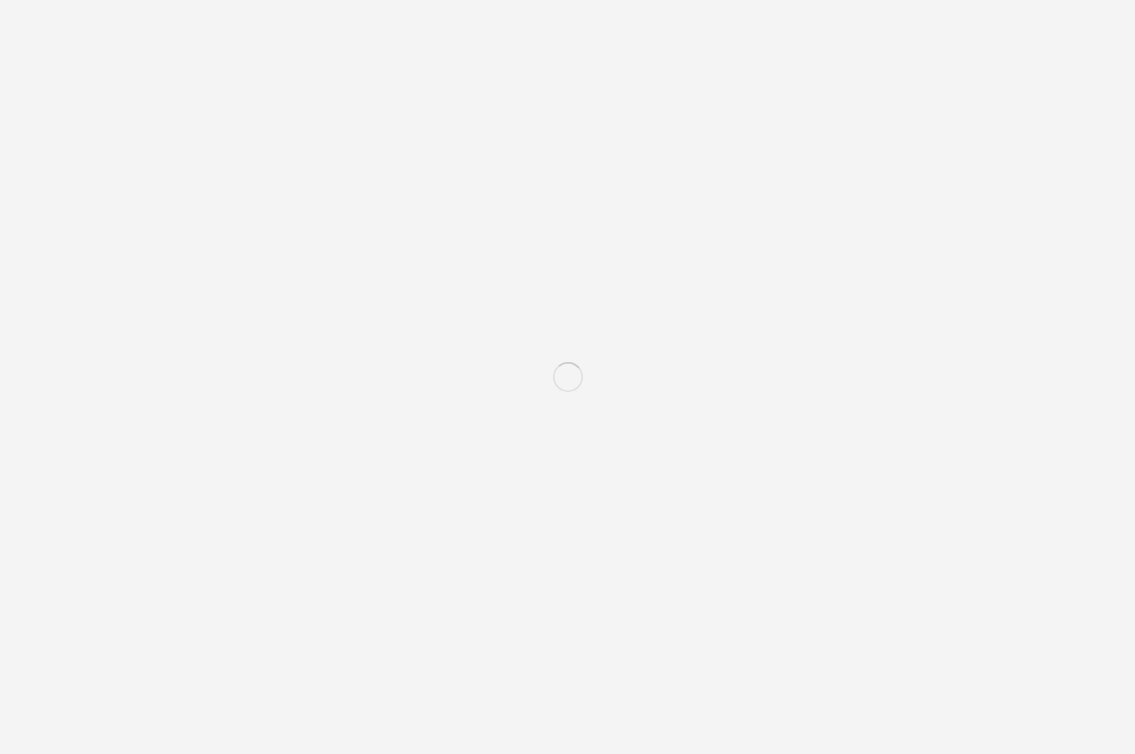 scroll, scrollTop: 0, scrollLeft: 0, axis: both 